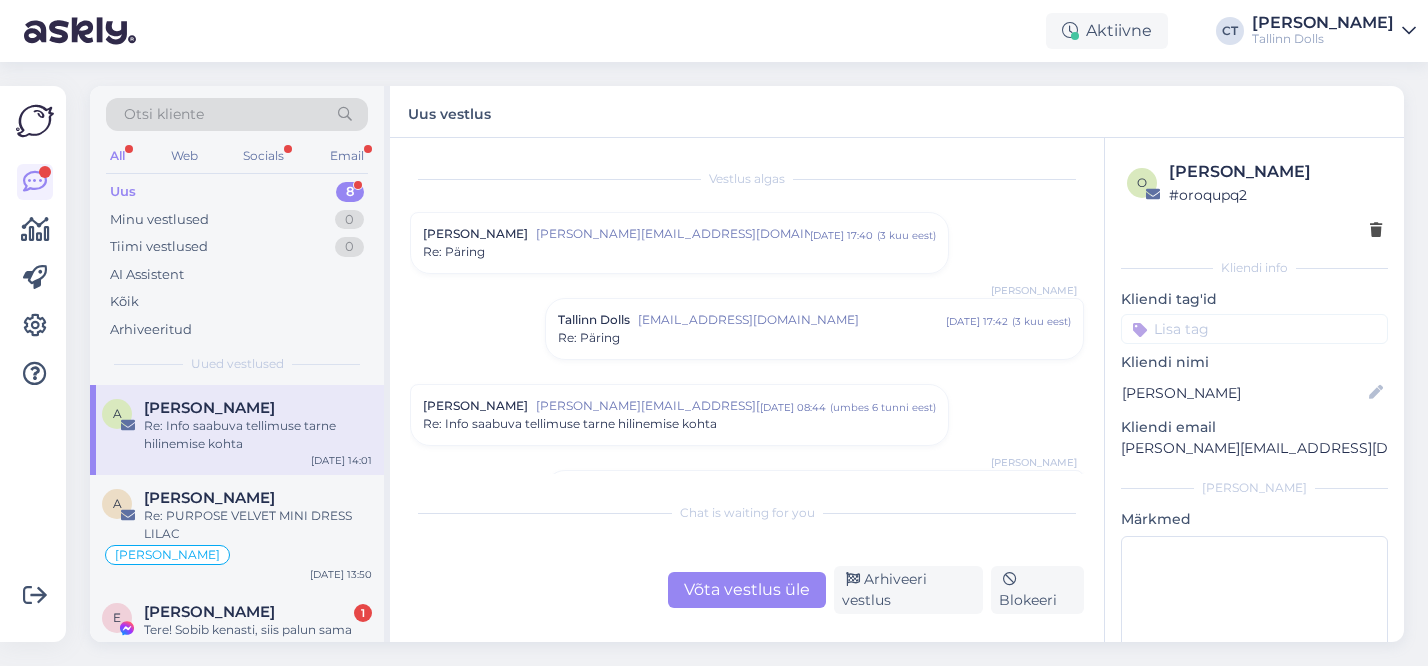 scroll, scrollTop: 0, scrollLeft: 0, axis: both 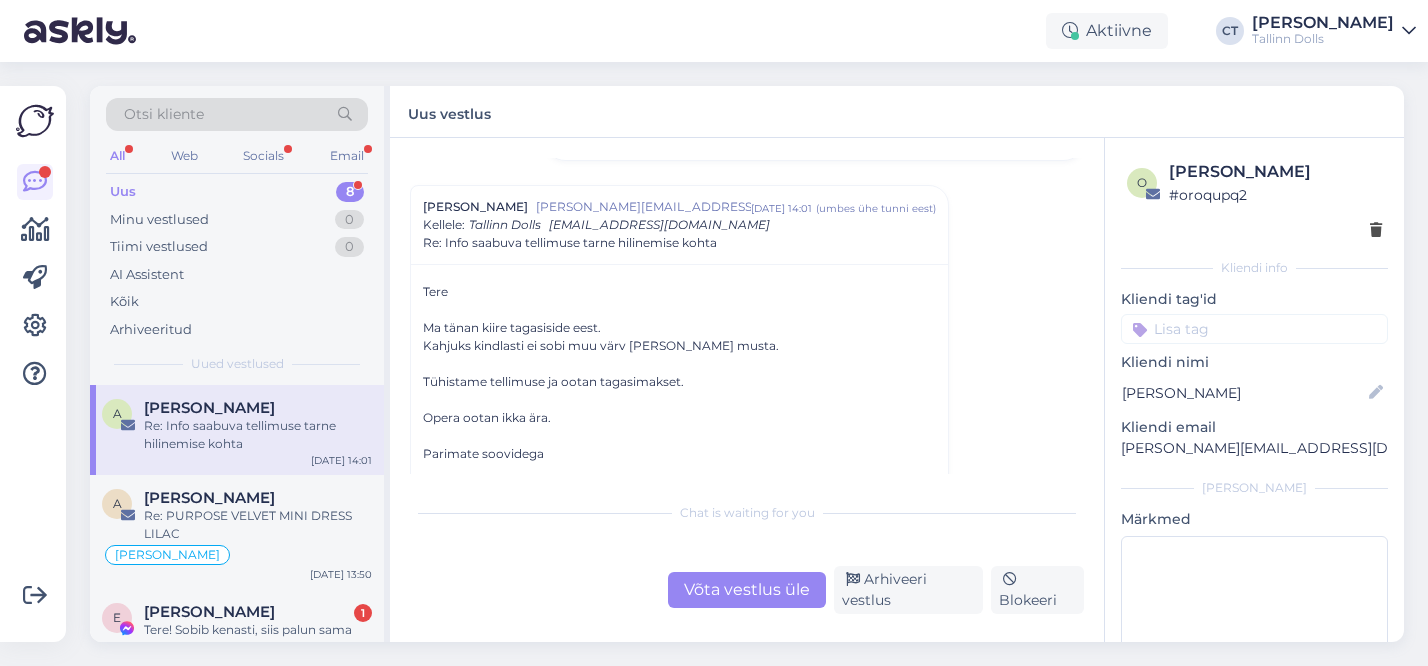 click on "Uus 8" at bounding box center [237, 192] 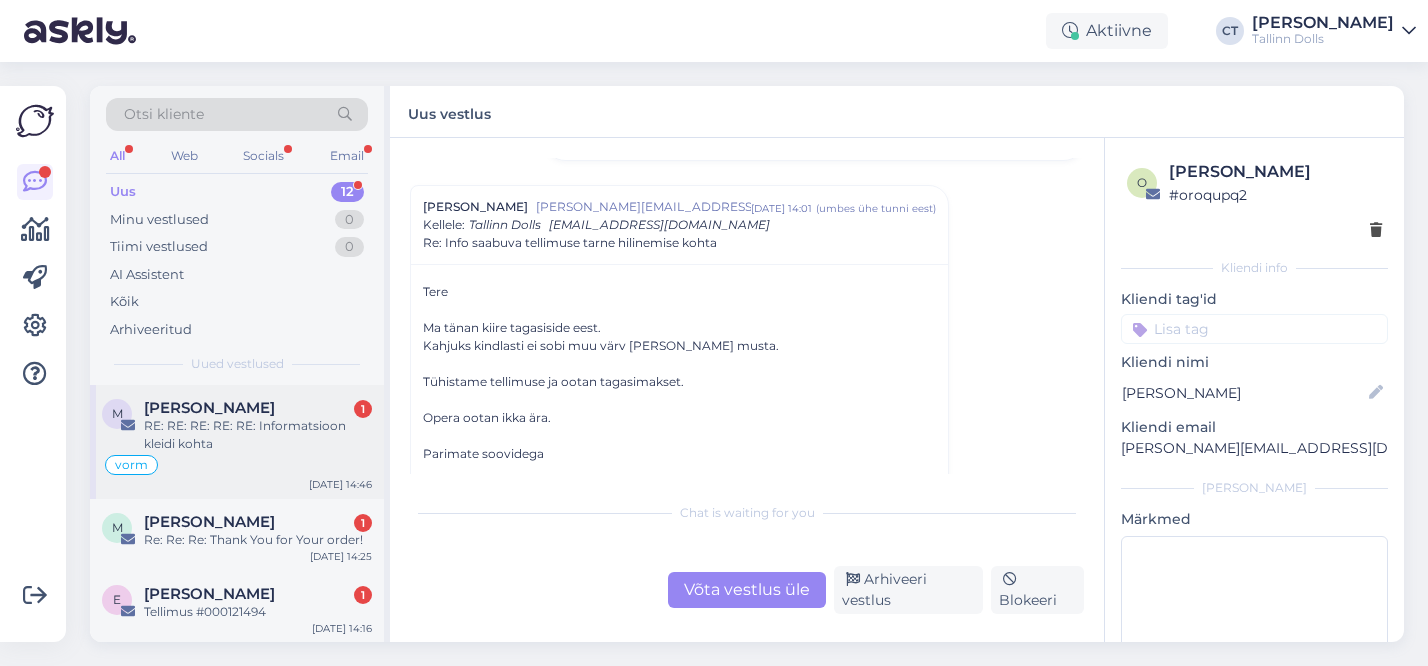 click on "RE: RE: RE: RE: RE: Informatsioon kleidi kohta" at bounding box center (258, 435) 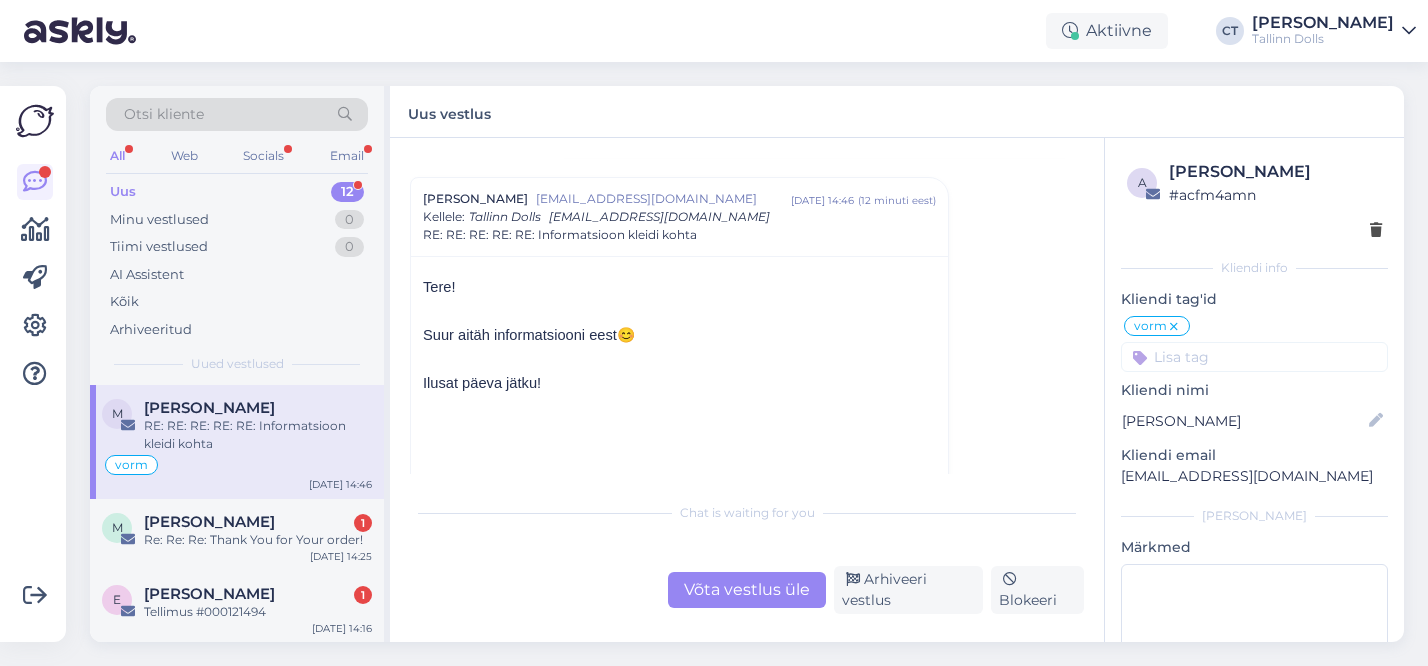scroll, scrollTop: 1242, scrollLeft: 0, axis: vertical 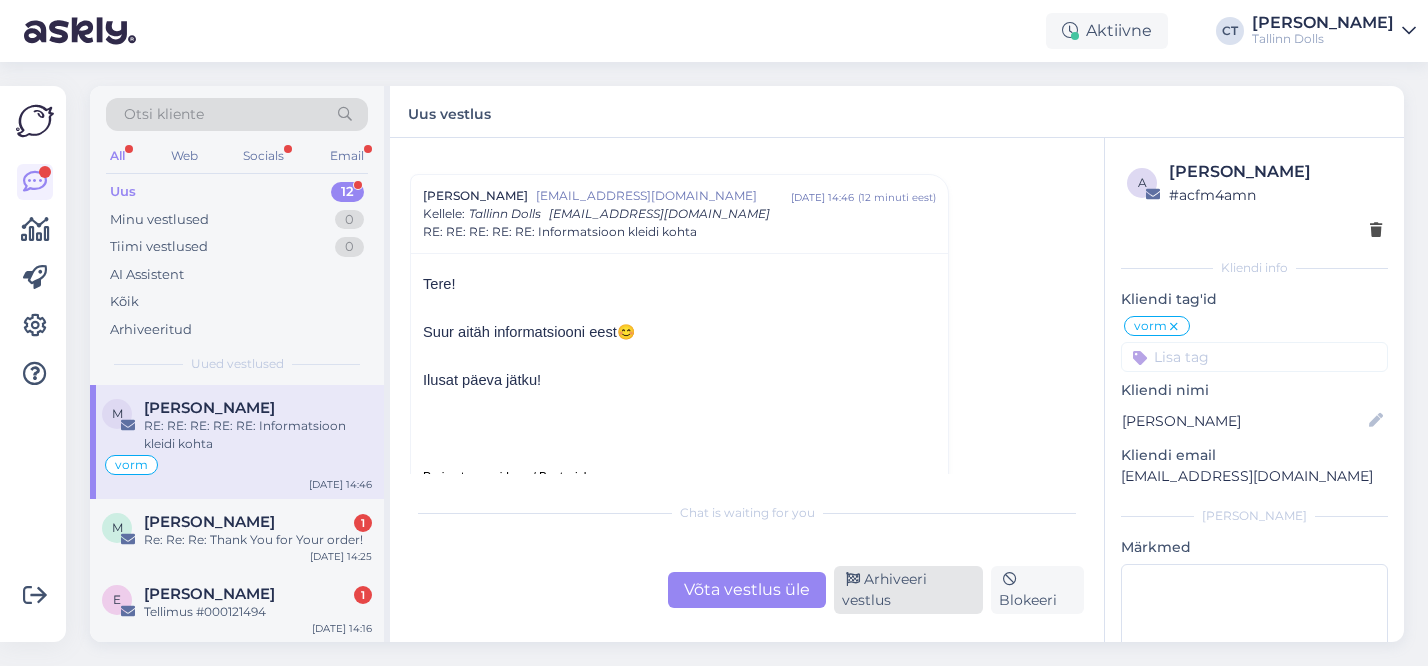 click on "Arhiveeri vestlus" at bounding box center (908, 590) 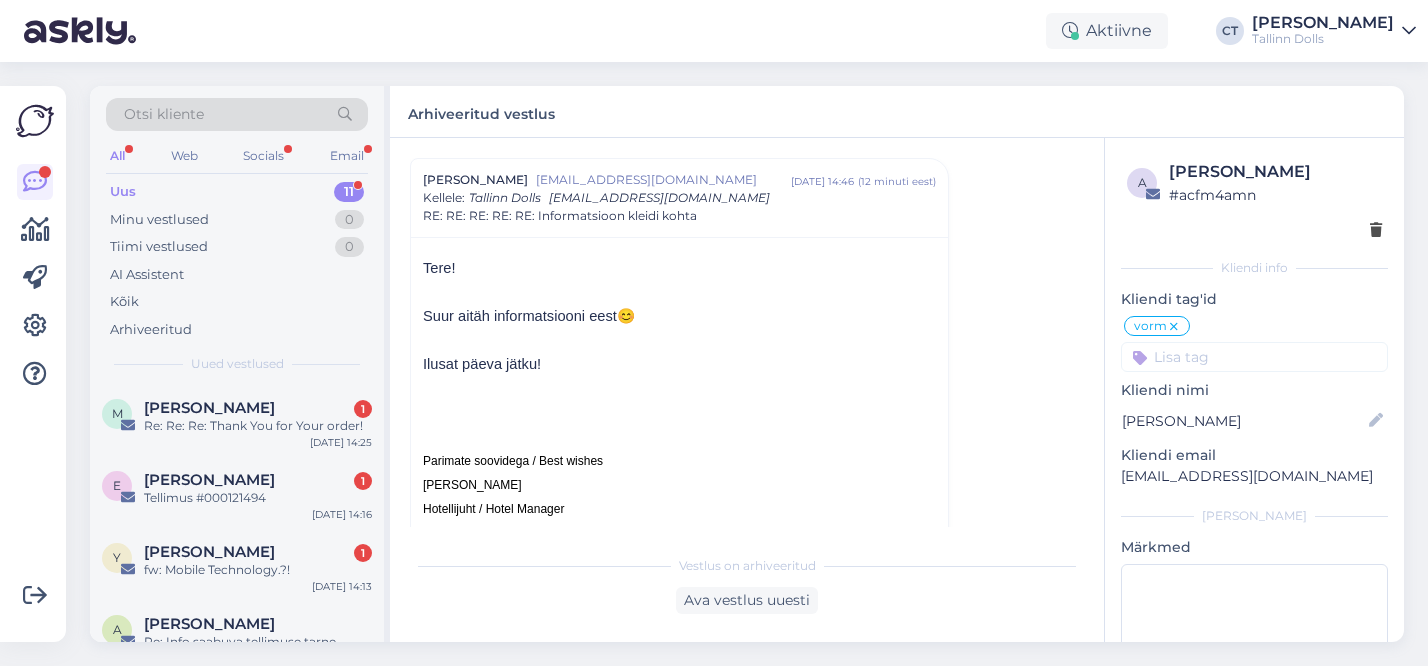 click on "M Mai Konstaabel 1 Re: Re: Re: Thank You for Your order! Jul 17 14:25" at bounding box center (237, 421) 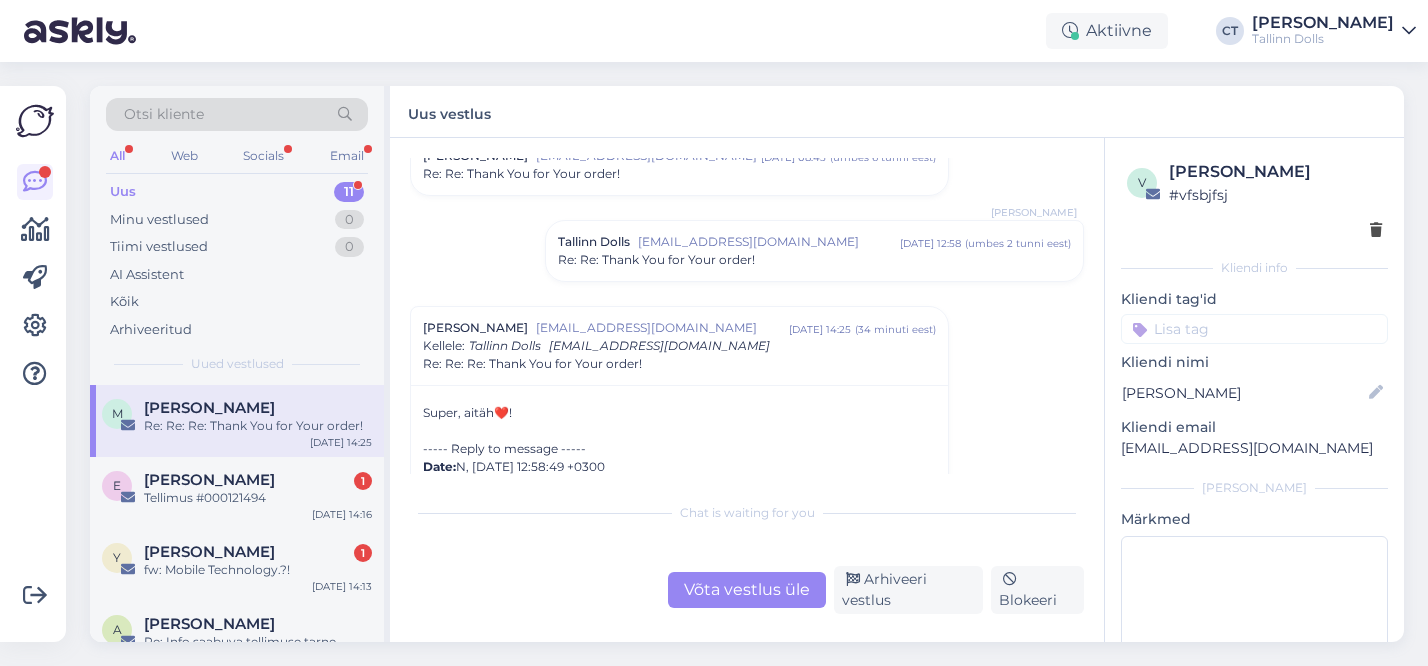 click on "Re: Re: Thank You for Your order!" at bounding box center (656, 260) 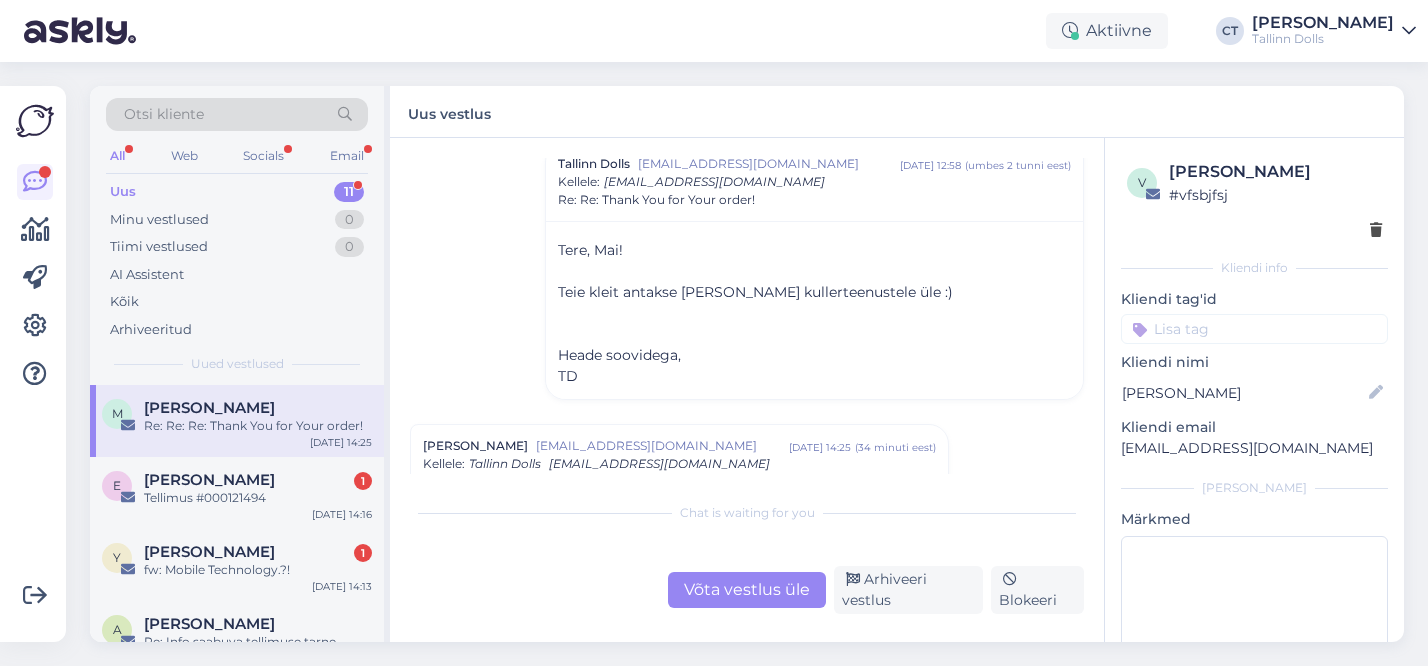 scroll, scrollTop: 508, scrollLeft: 0, axis: vertical 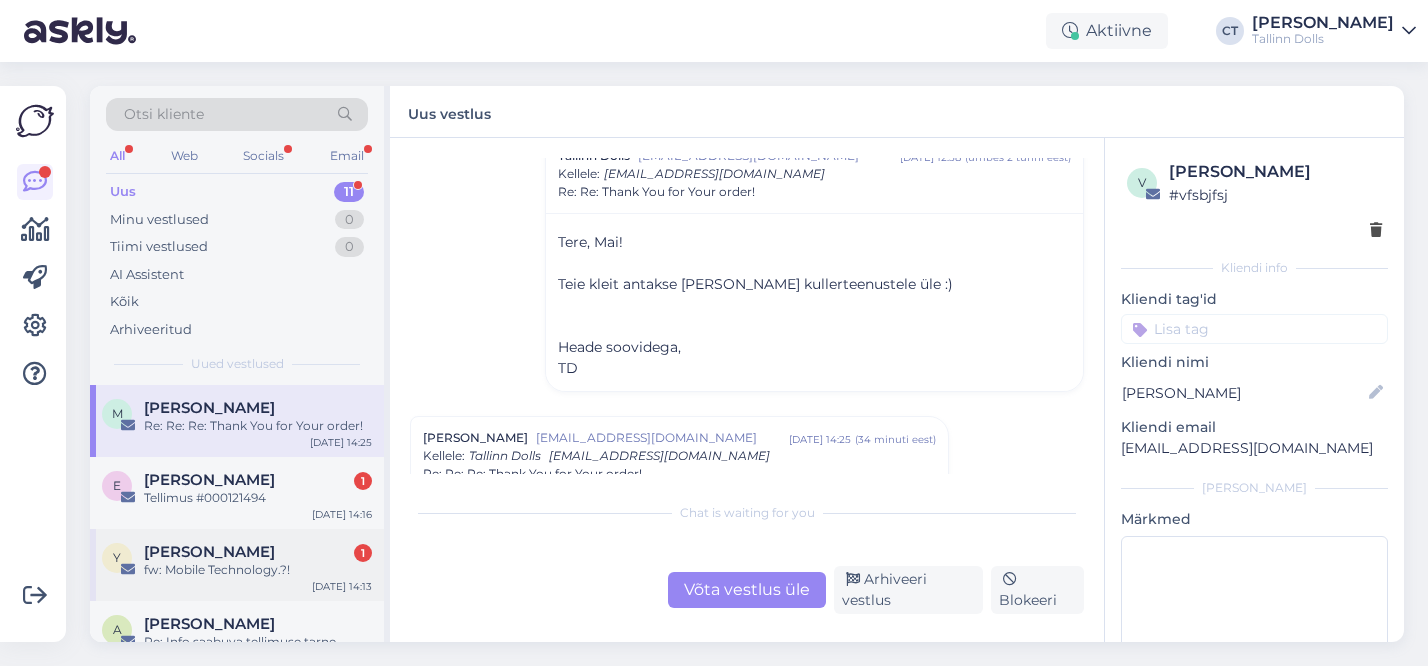 click on "Yesenia Biss 1" at bounding box center [258, 552] 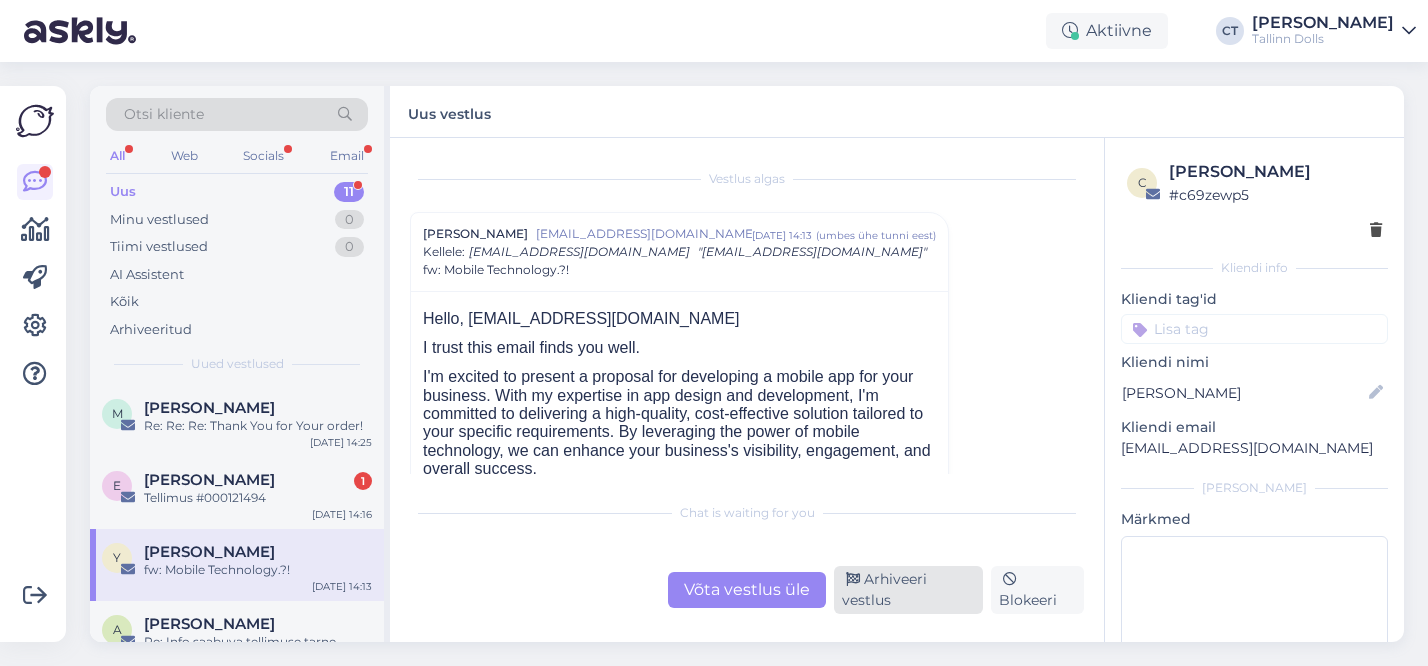 click on "Arhiveeri vestlus" at bounding box center [908, 590] 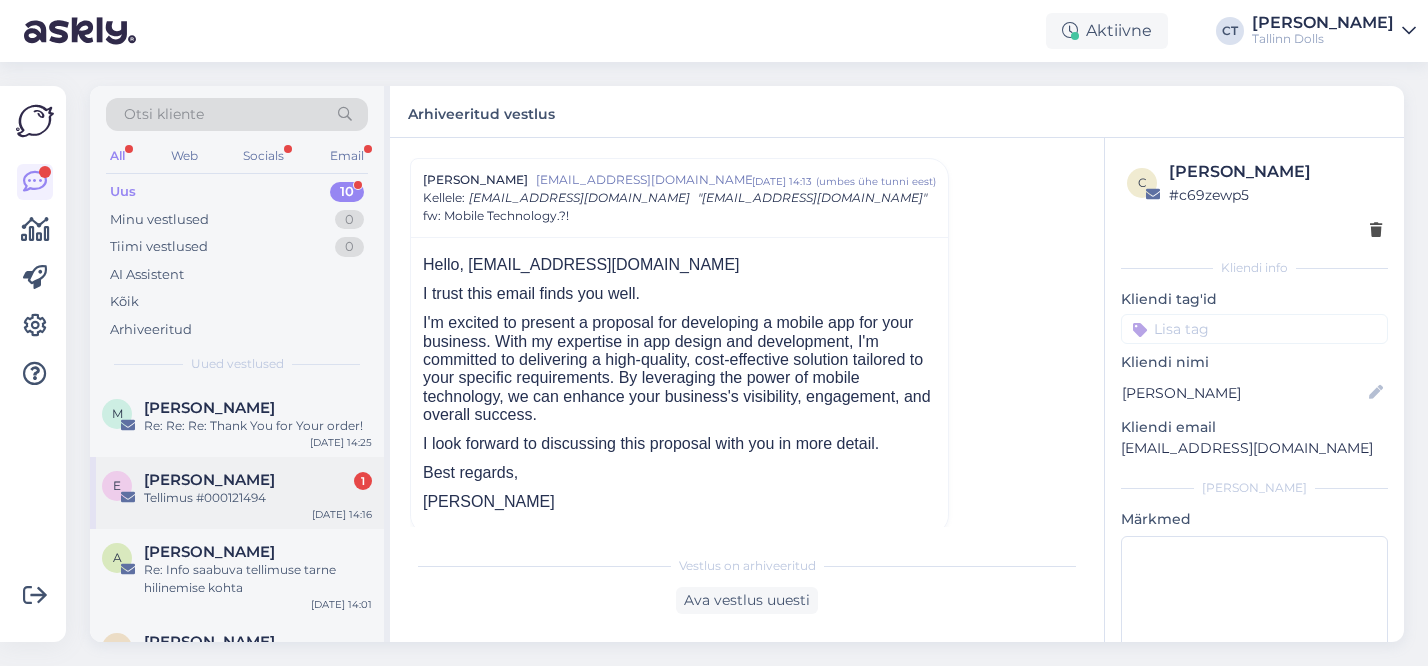 click on "E Egel Margus 1 Tellimus #000121494 Jul 17 14:16" at bounding box center [237, 493] 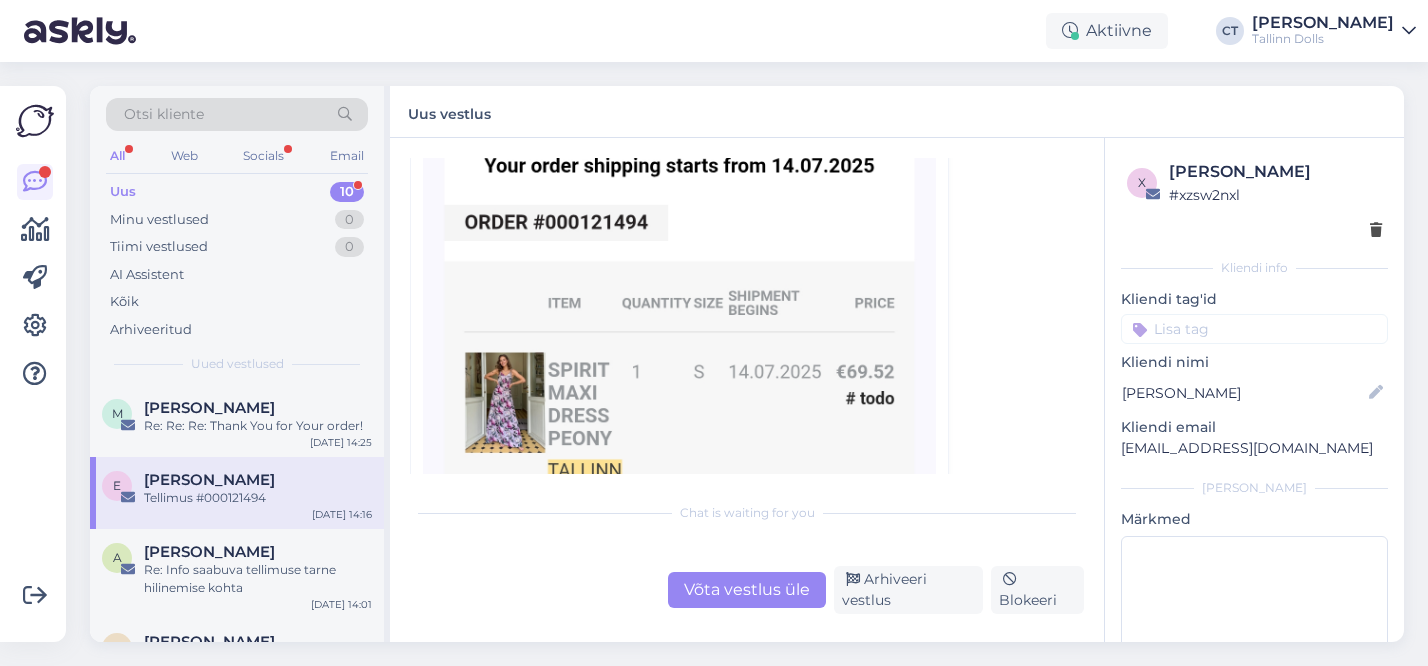 scroll, scrollTop: 657, scrollLeft: 0, axis: vertical 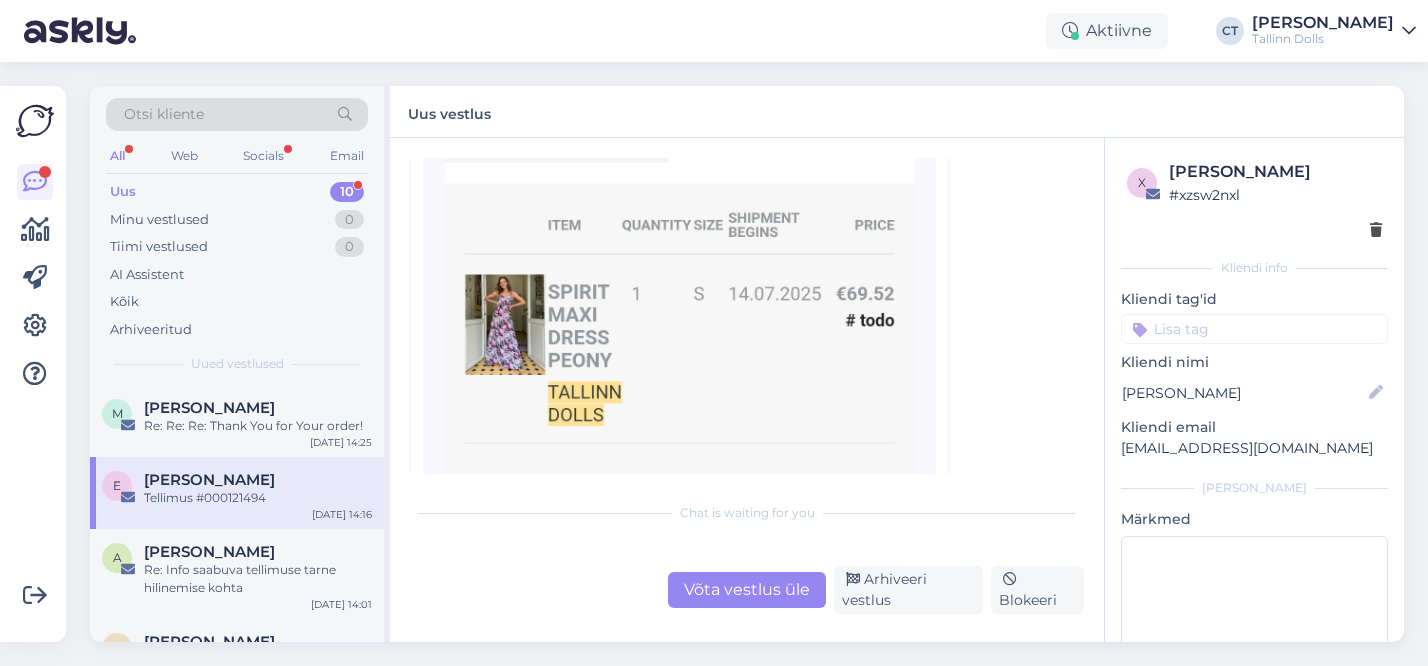 click on "Uus 10" at bounding box center [237, 192] 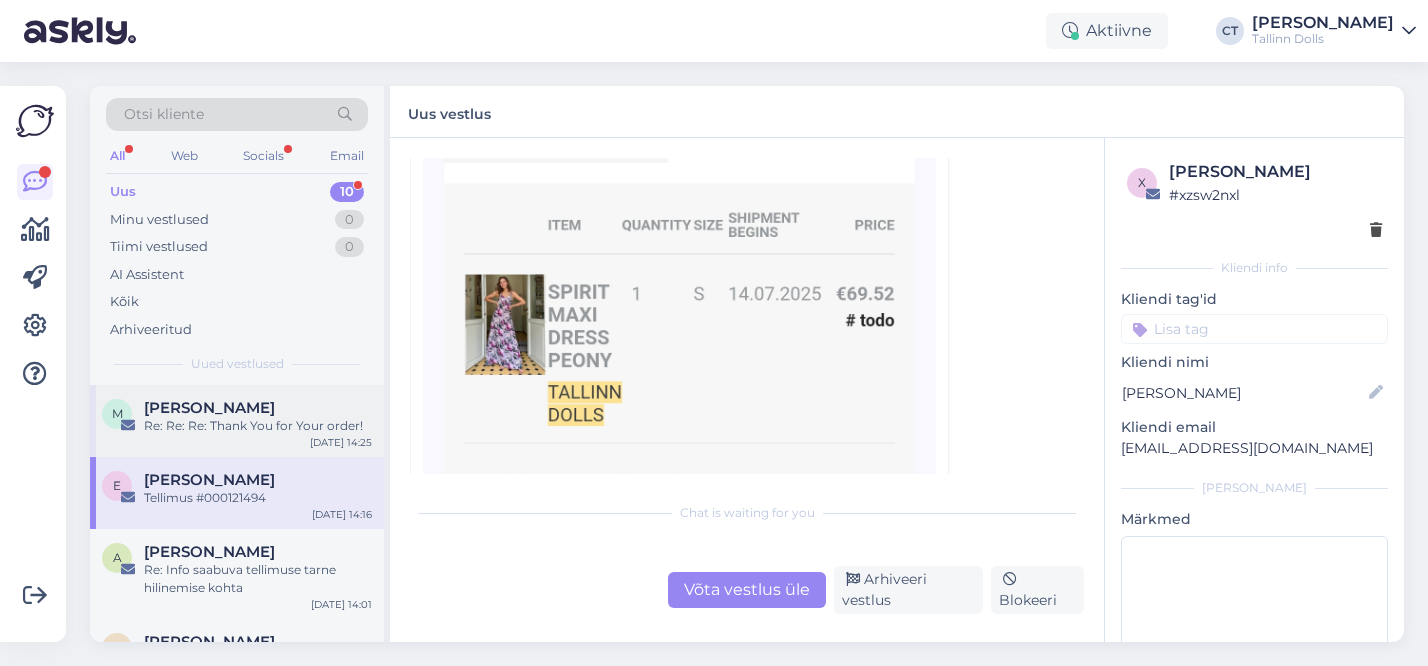 click on "[PERSON_NAME]" at bounding box center [258, 408] 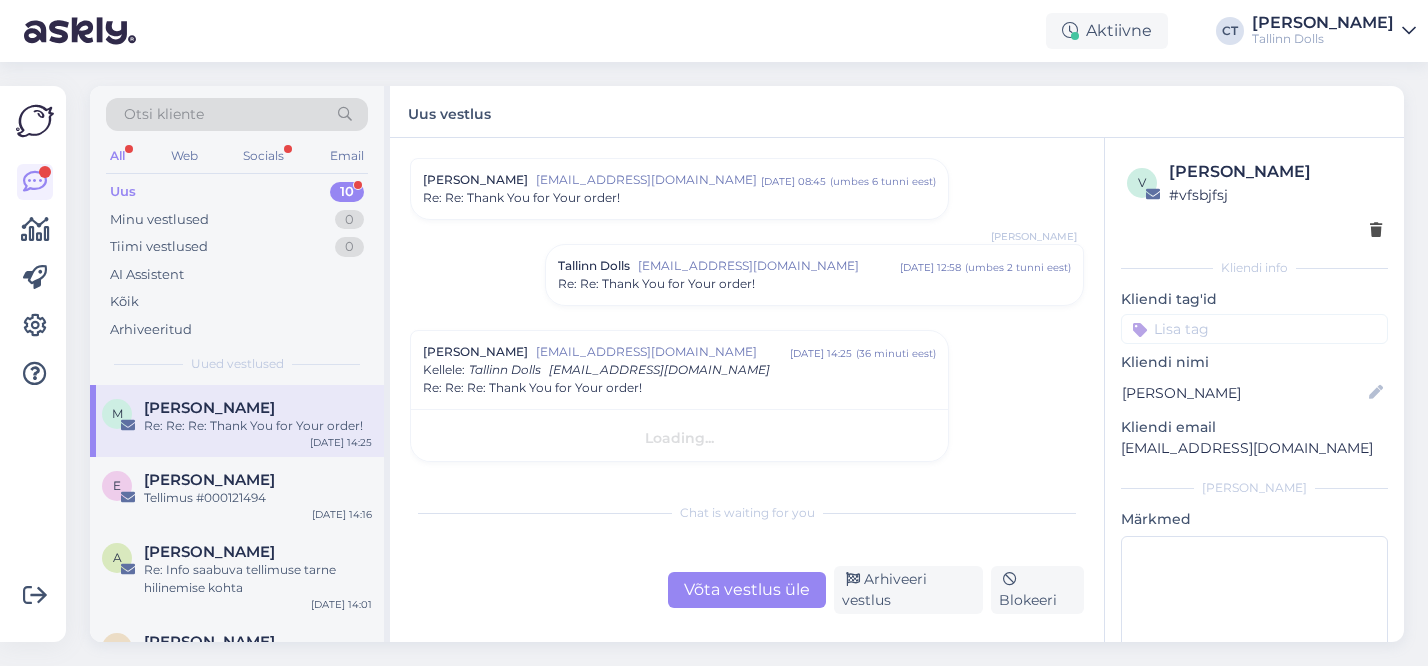 scroll, scrollTop: 398, scrollLeft: 0, axis: vertical 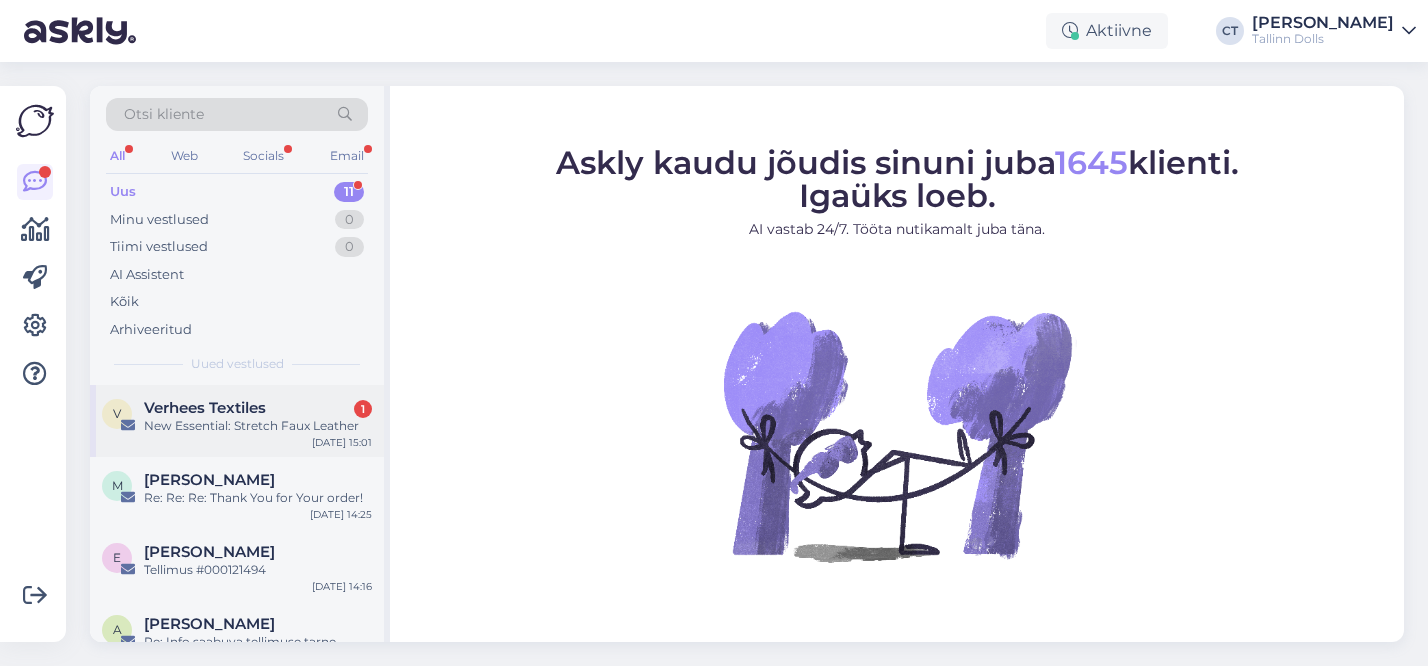 click on "New Essential: Stretch Faux Leather" at bounding box center (258, 426) 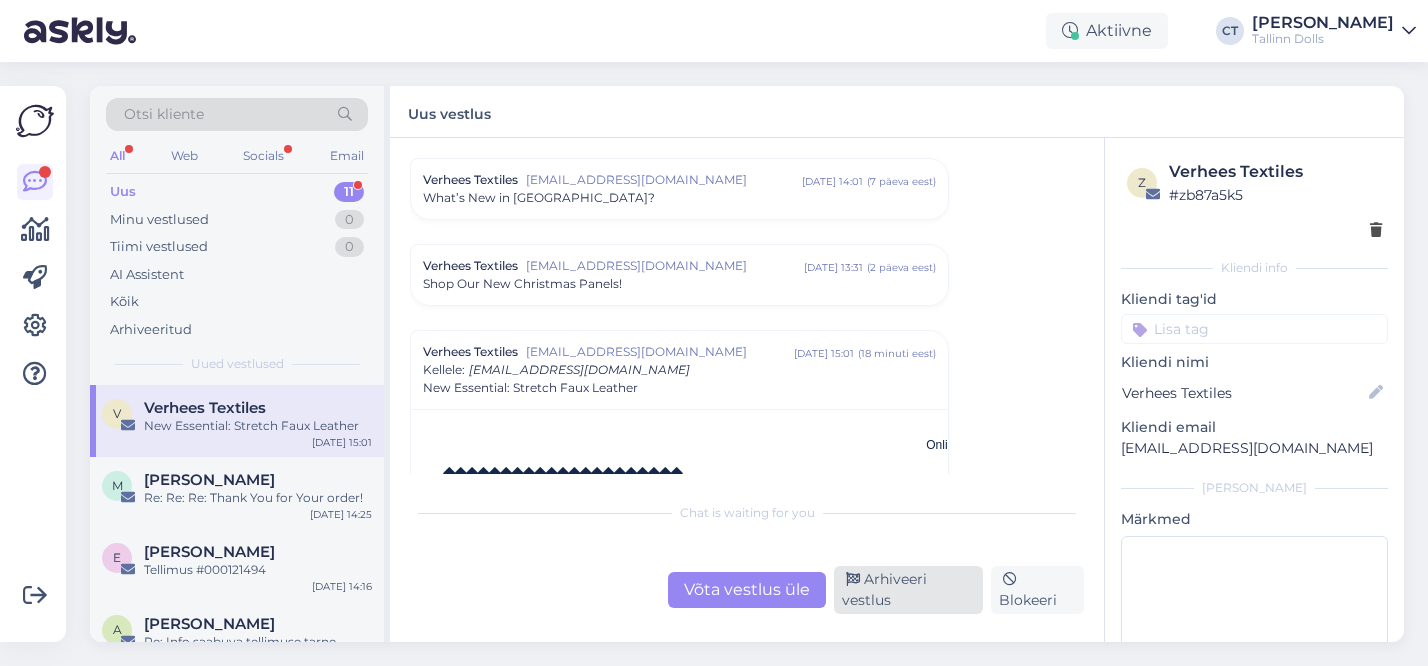 click on "Arhiveeri vestlus" at bounding box center (908, 590) 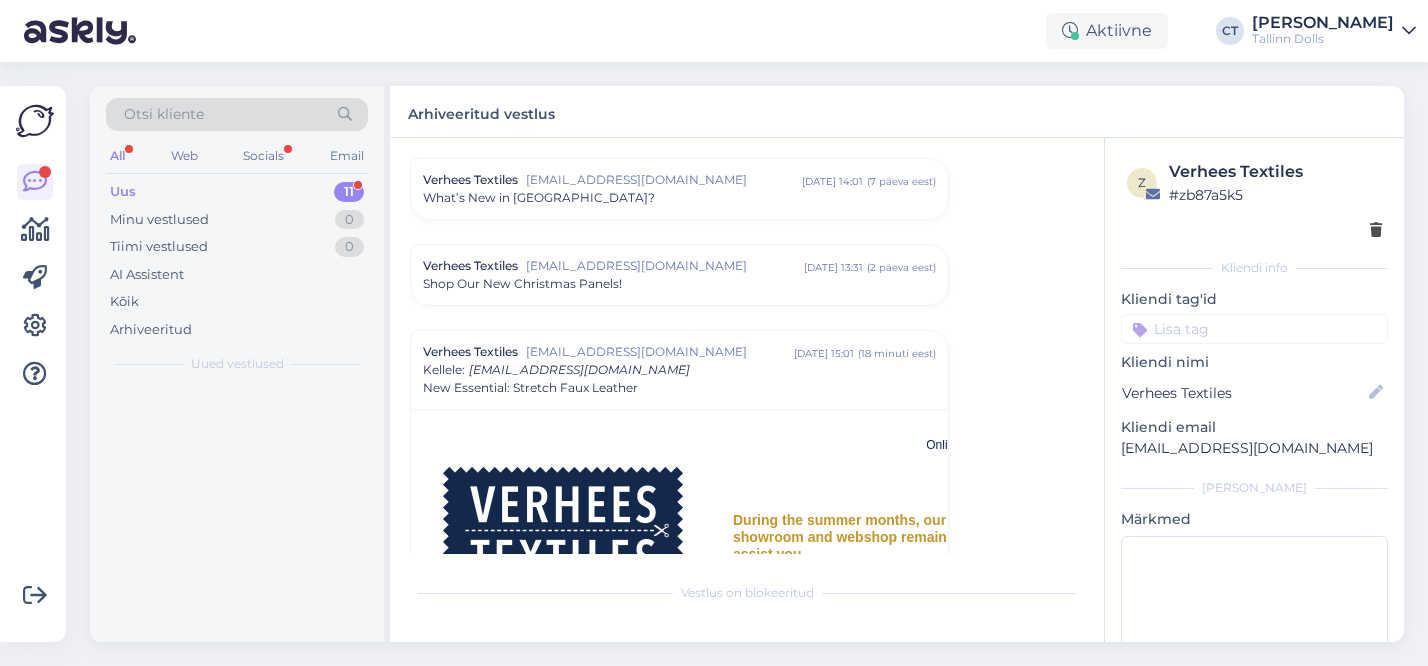 scroll, scrollTop: 4612, scrollLeft: 0, axis: vertical 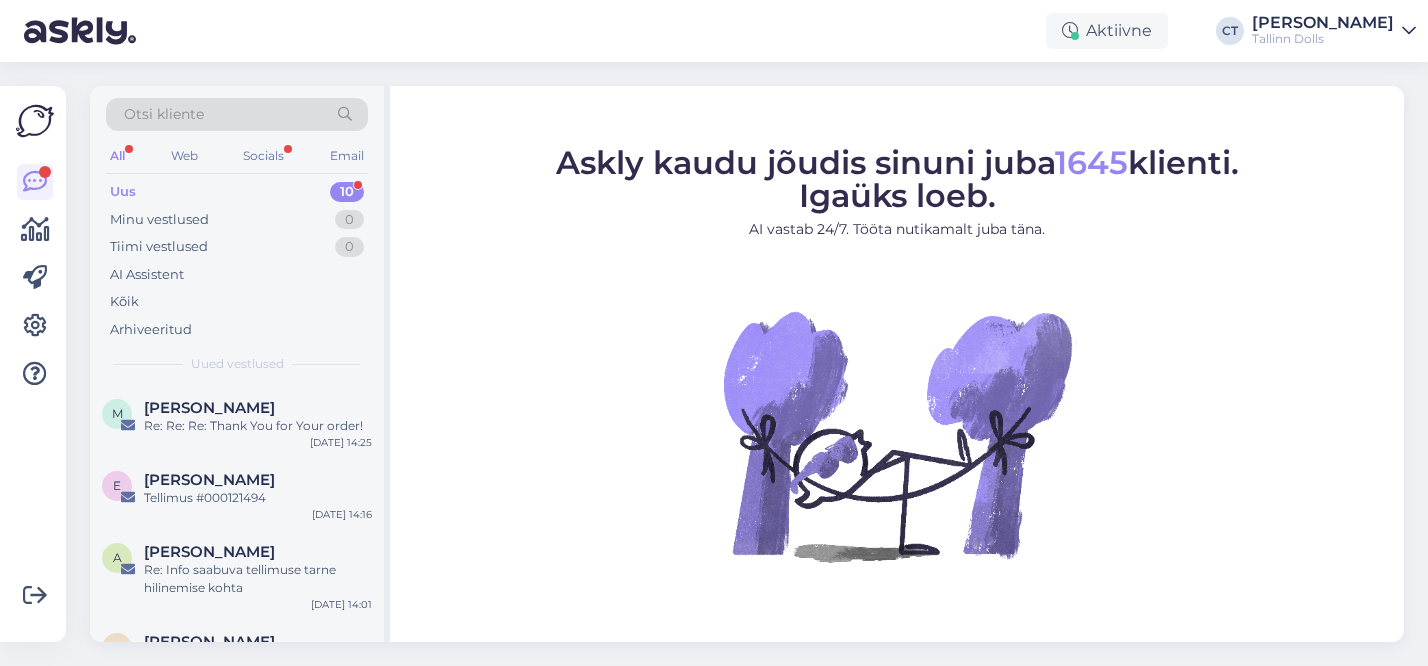 click on "Uus 10" at bounding box center (237, 192) 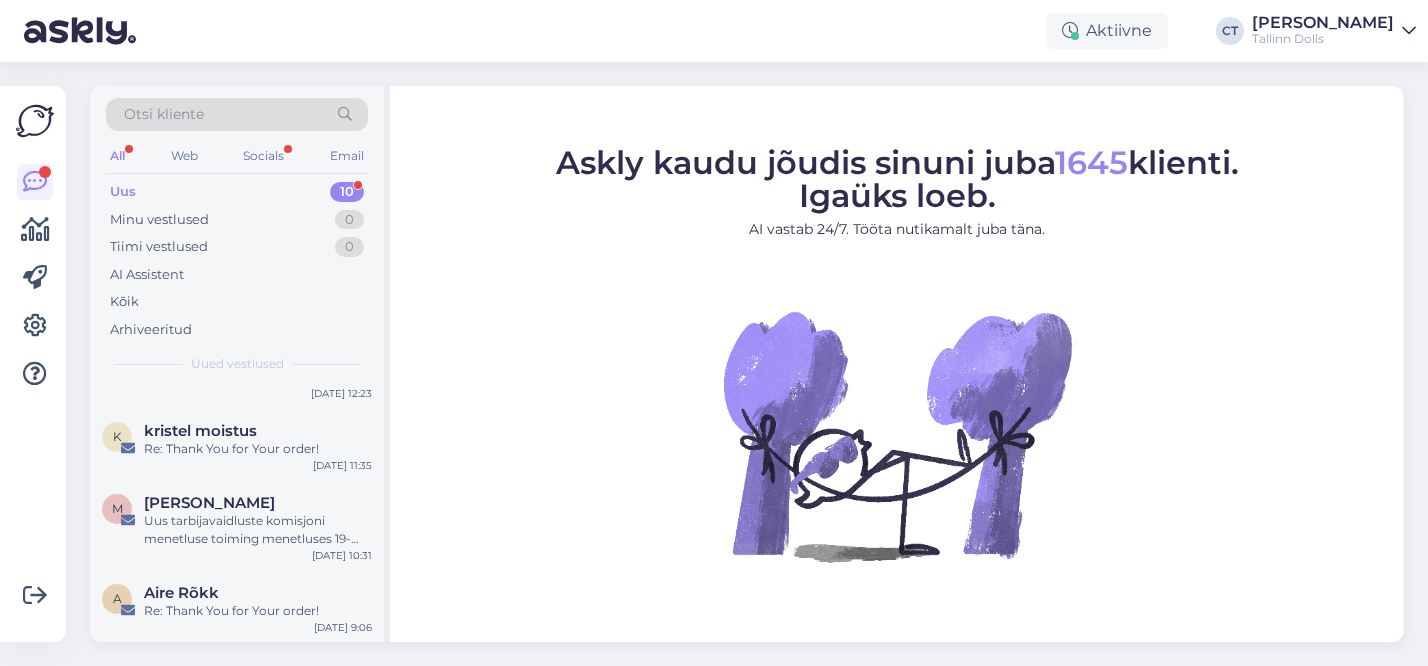 scroll, scrollTop: 0, scrollLeft: 0, axis: both 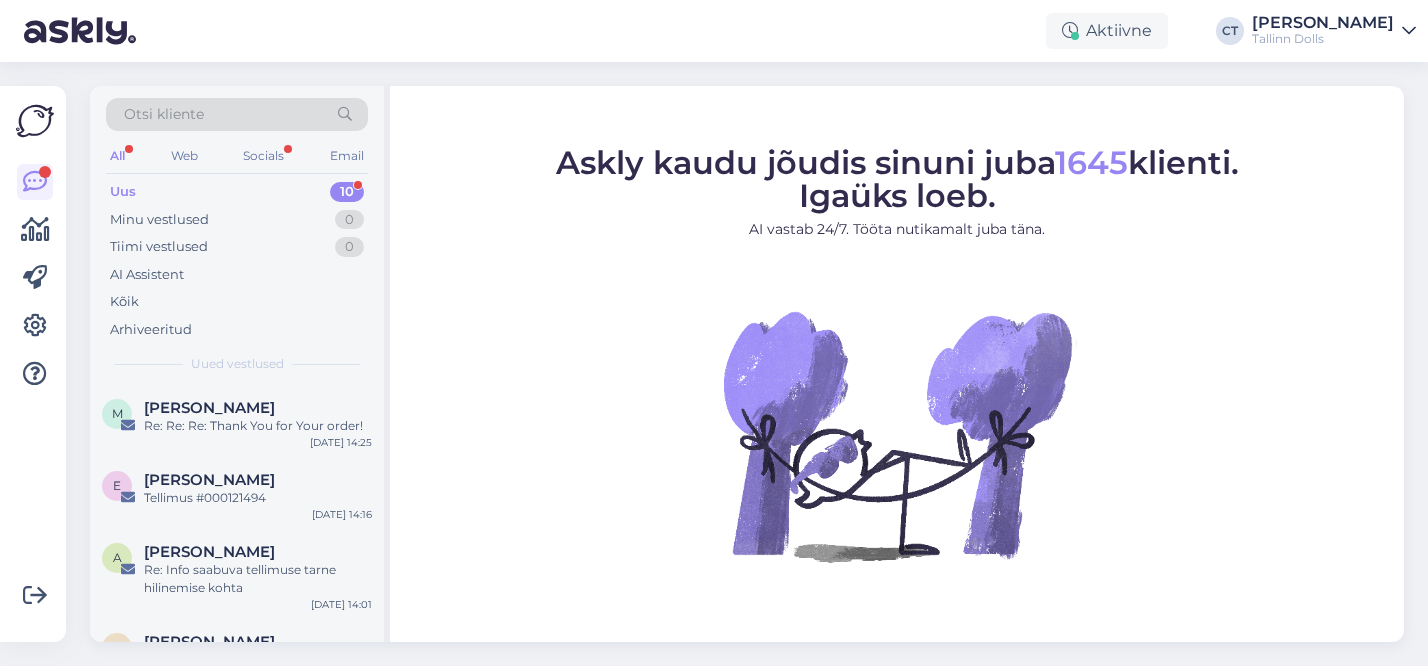 click on "Uus 10" at bounding box center [237, 192] 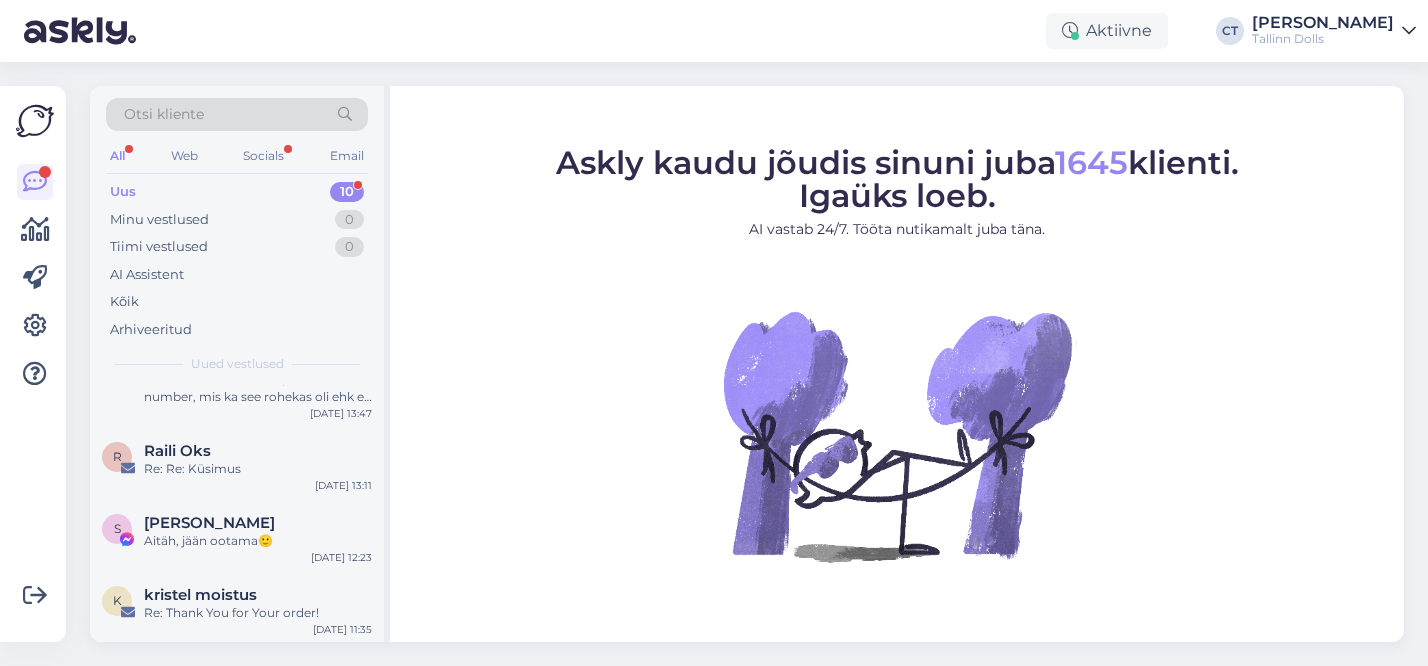 scroll, scrollTop: 559, scrollLeft: 0, axis: vertical 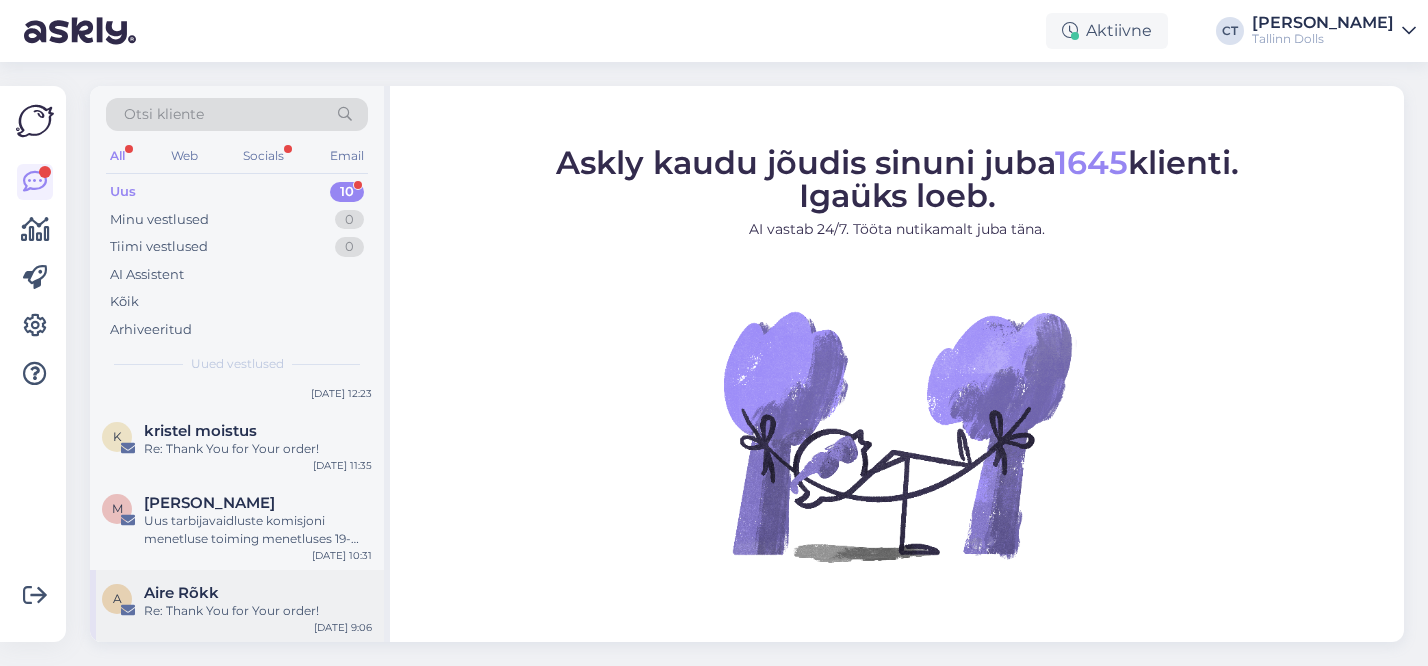 click on "Re: Thank You for Your order!" at bounding box center [258, 611] 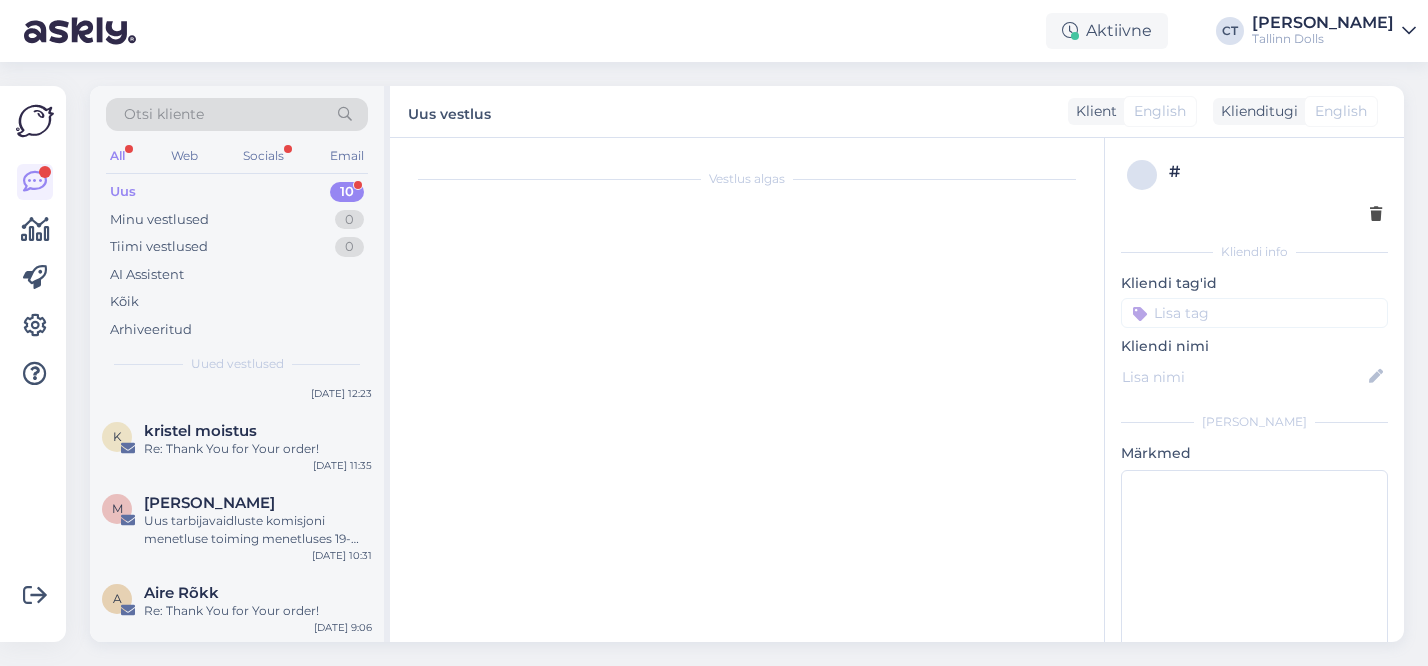 scroll, scrollTop: 54, scrollLeft: 0, axis: vertical 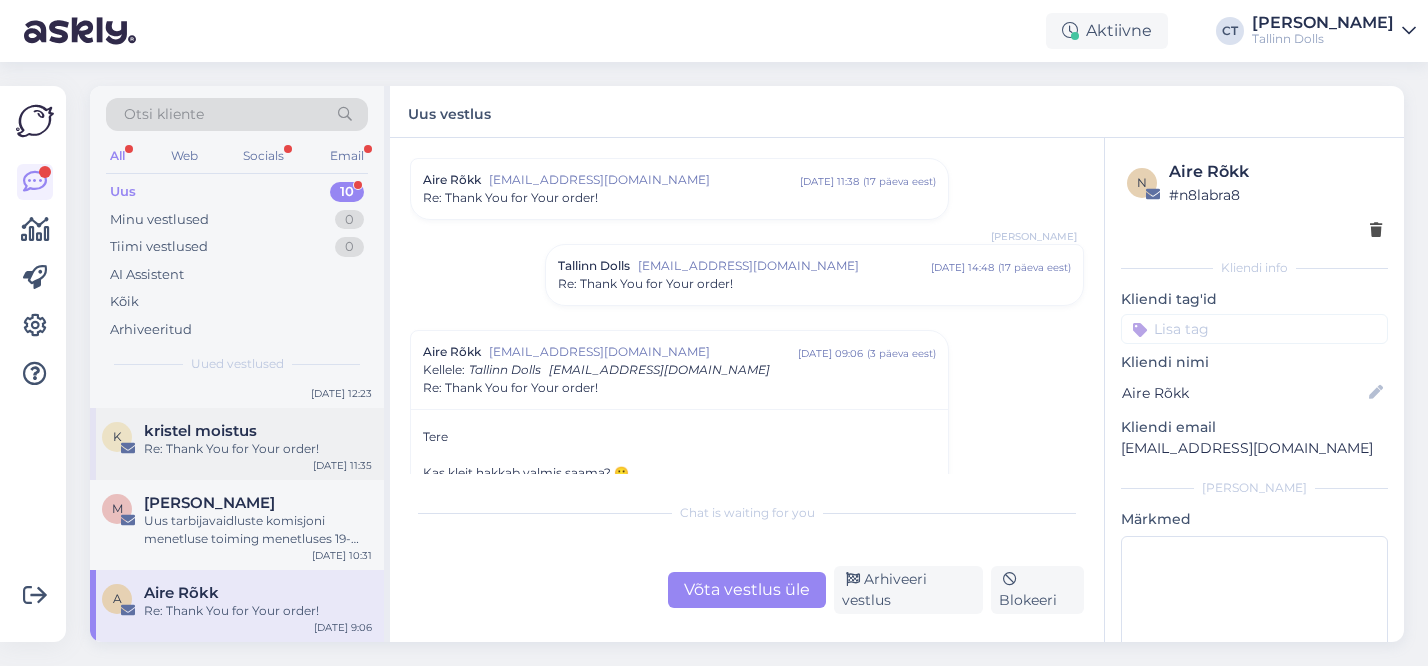 click on "kristel moistus" at bounding box center (200, 431) 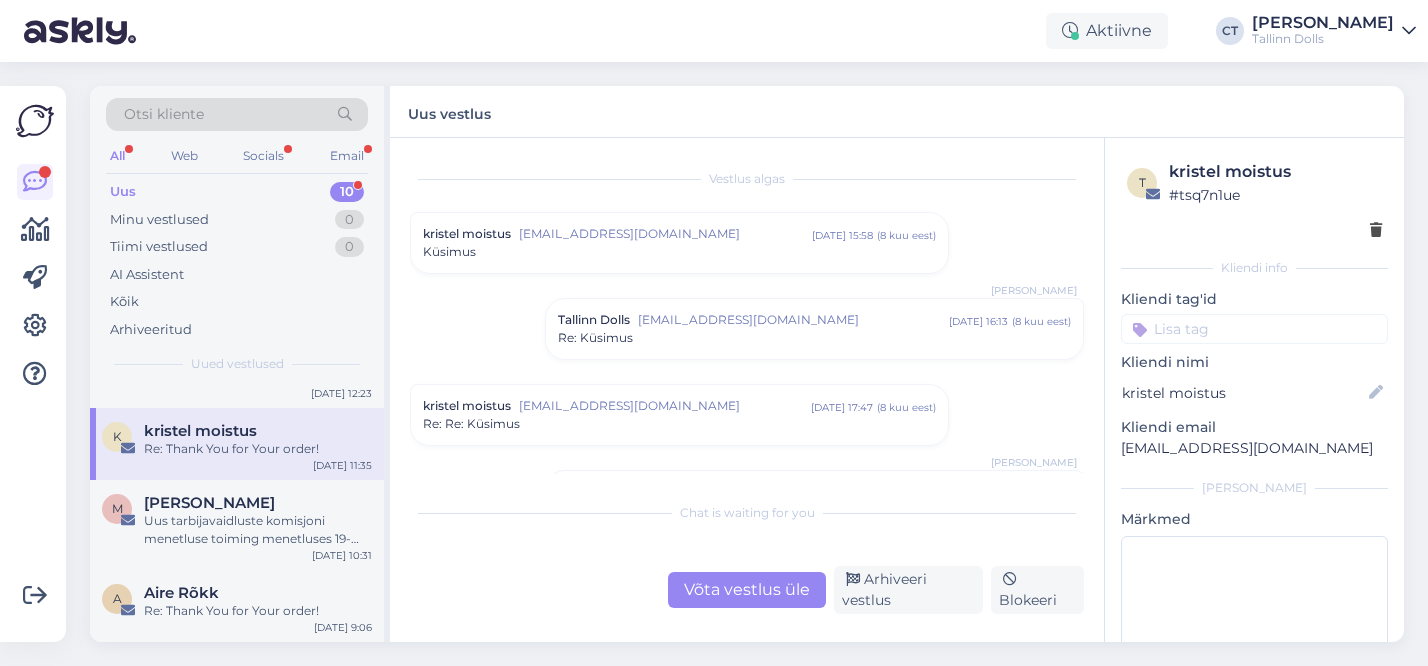 scroll, scrollTop: 4182, scrollLeft: 0, axis: vertical 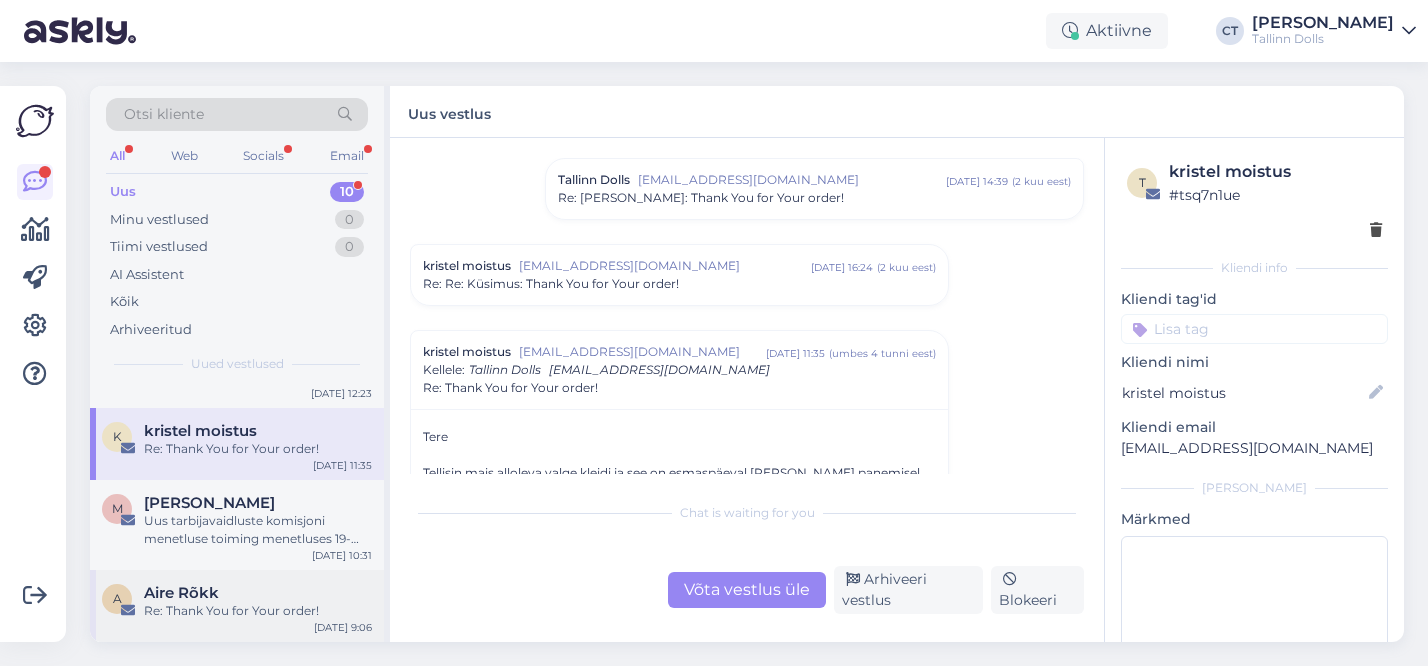 click on "Re: Thank You for Your order!" at bounding box center (258, 611) 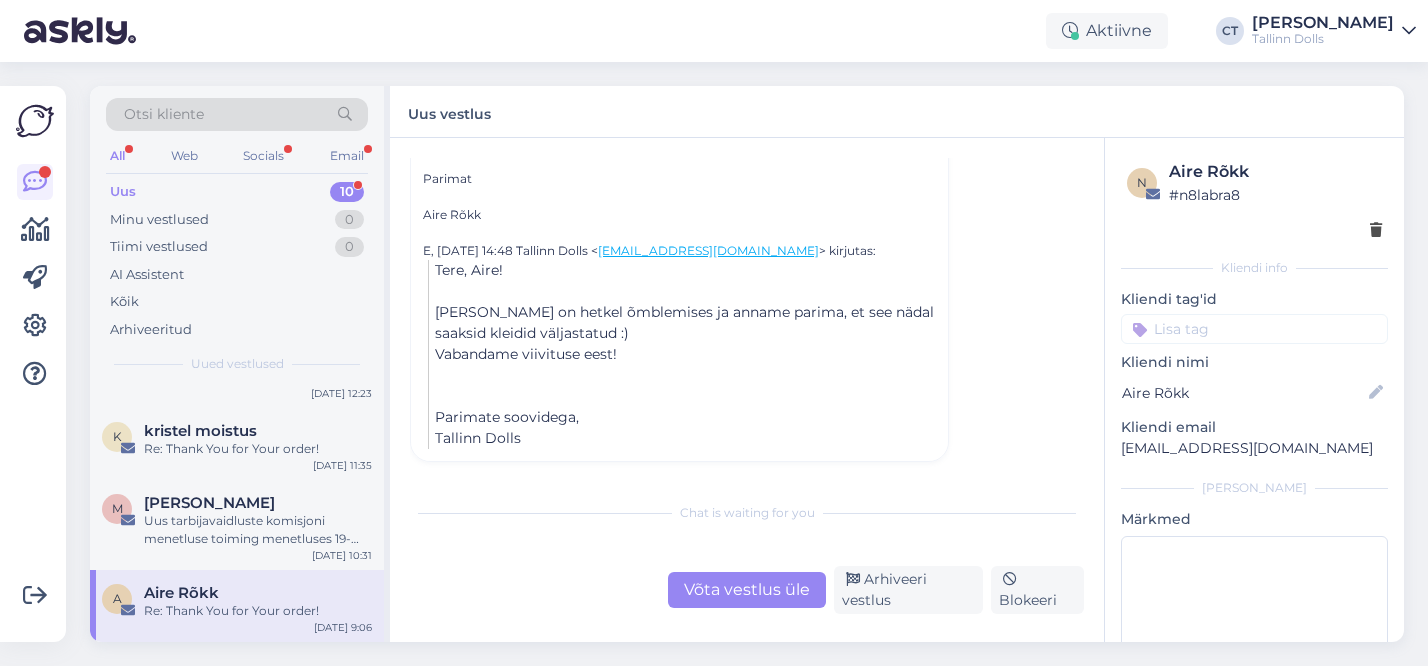 scroll, scrollTop: 226, scrollLeft: 0, axis: vertical 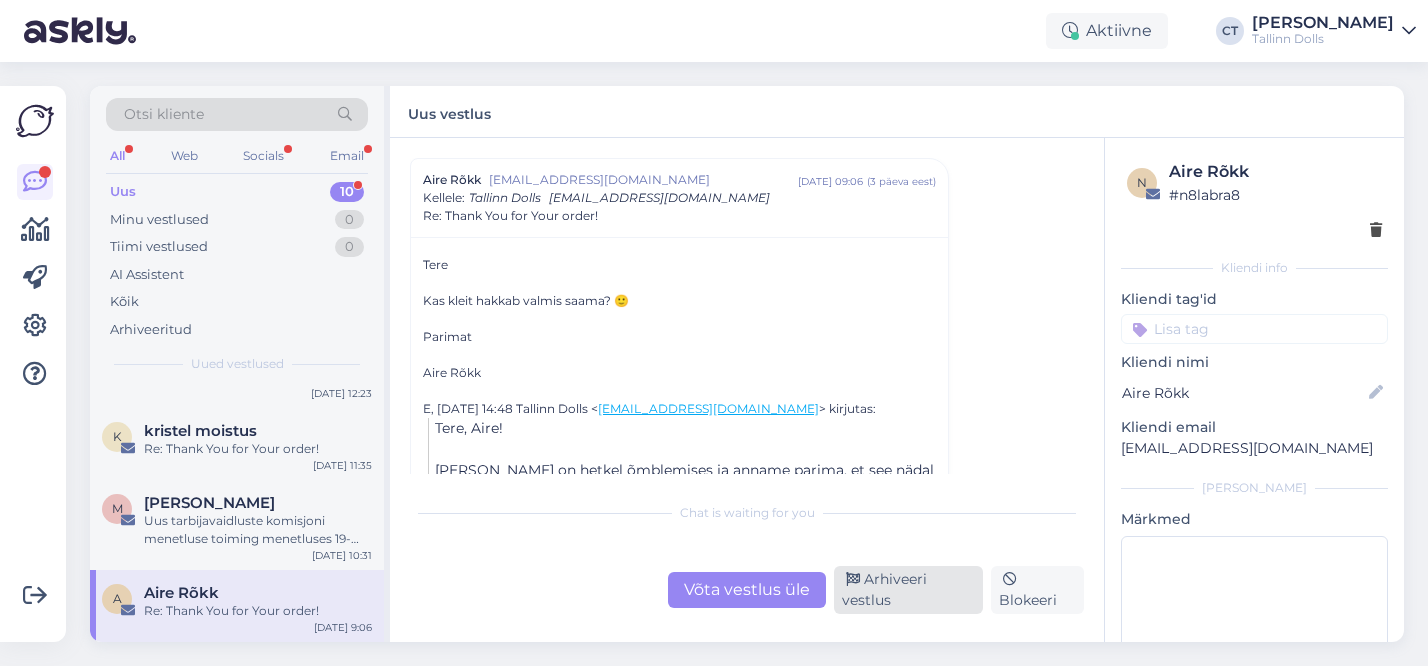 click on "Arhiveeri vestlus" at bounding box center [908, 590] 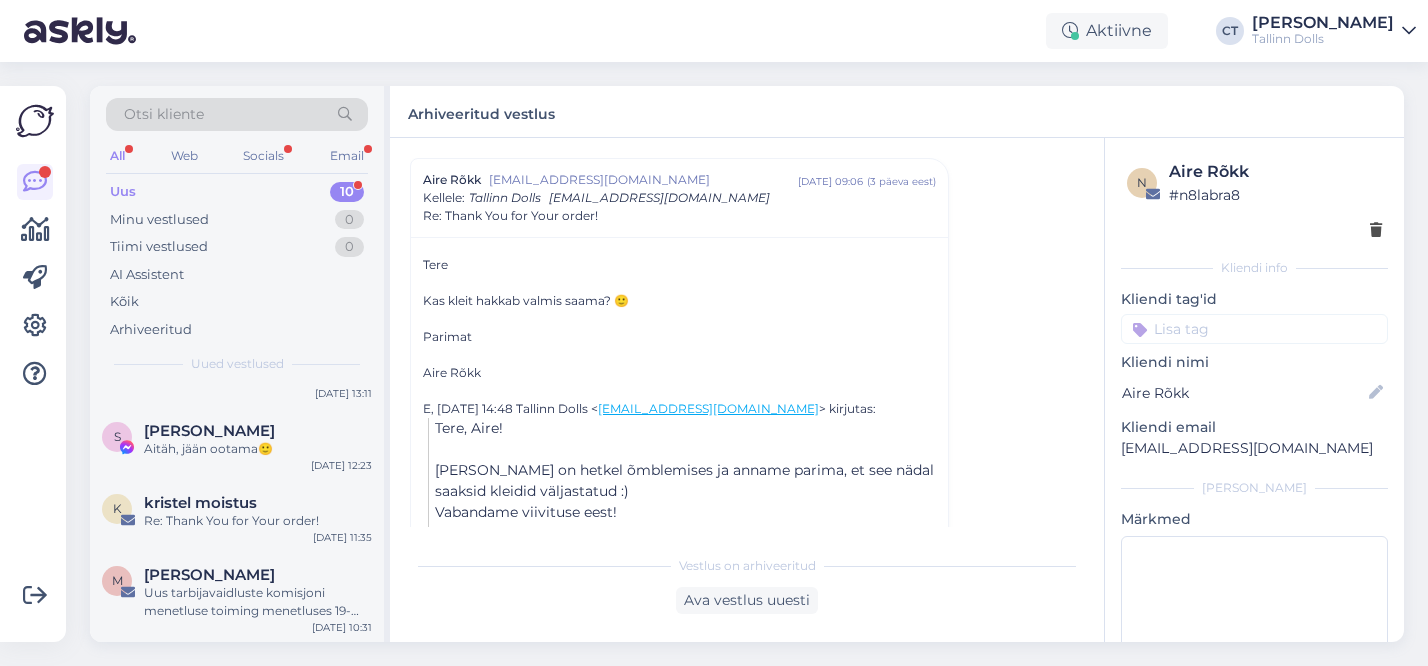 scroll, scrollTop: 0, scrollLeft: 0, axis: both 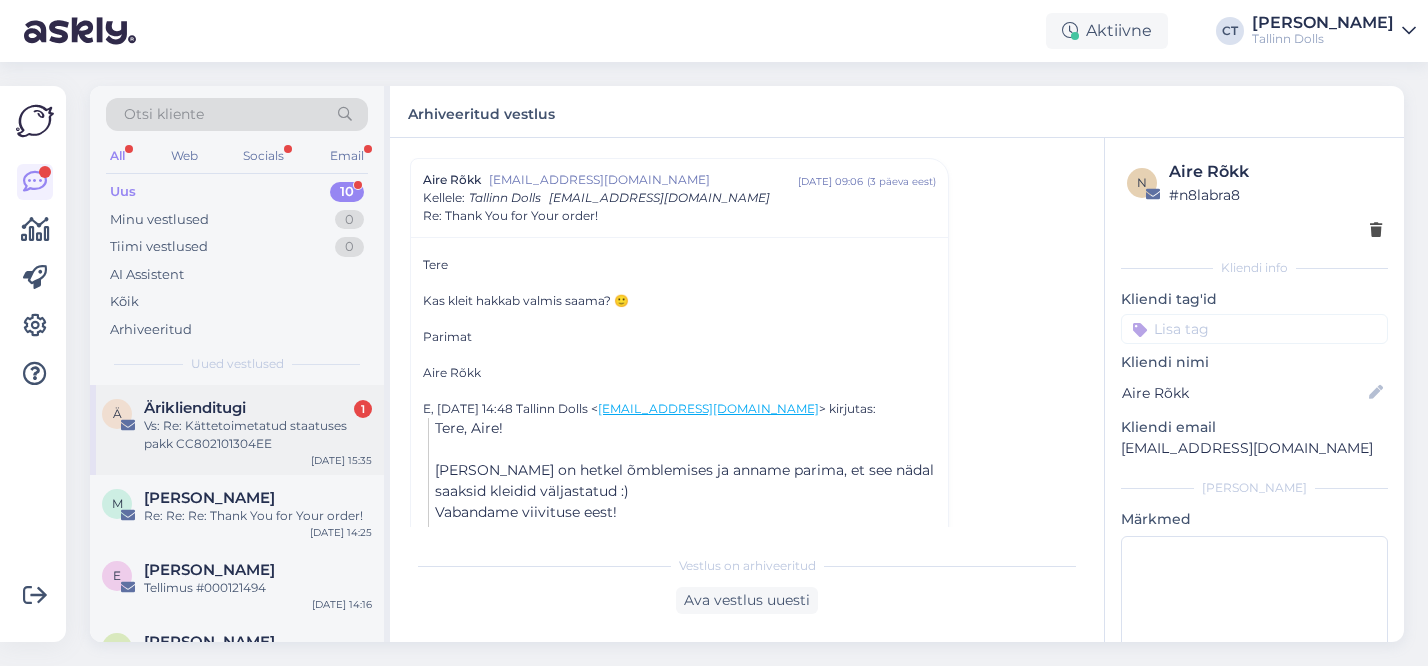 click on "Vs: Re: Kättetoimetatud staatuses pakk CC802101304EE" at bounding box center (258, 435) 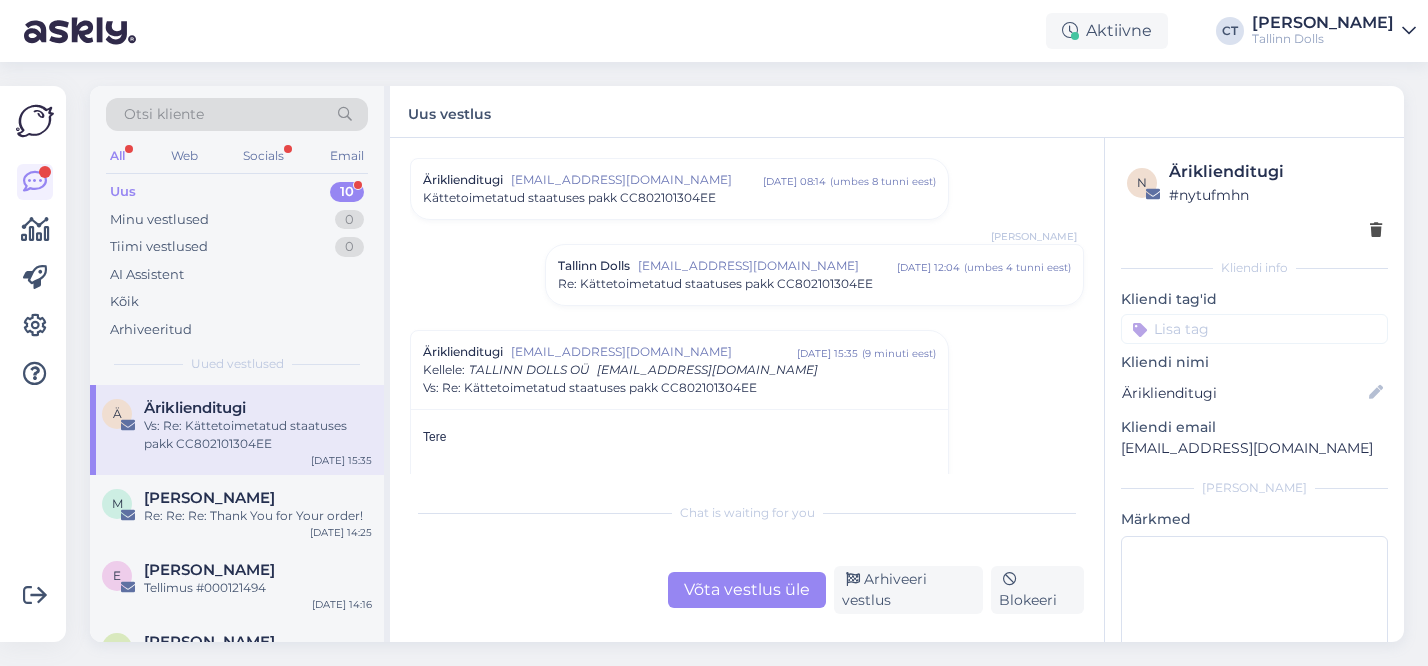 scroll, scrollTop: 5669, scrollLeft: 0, axis: vertical 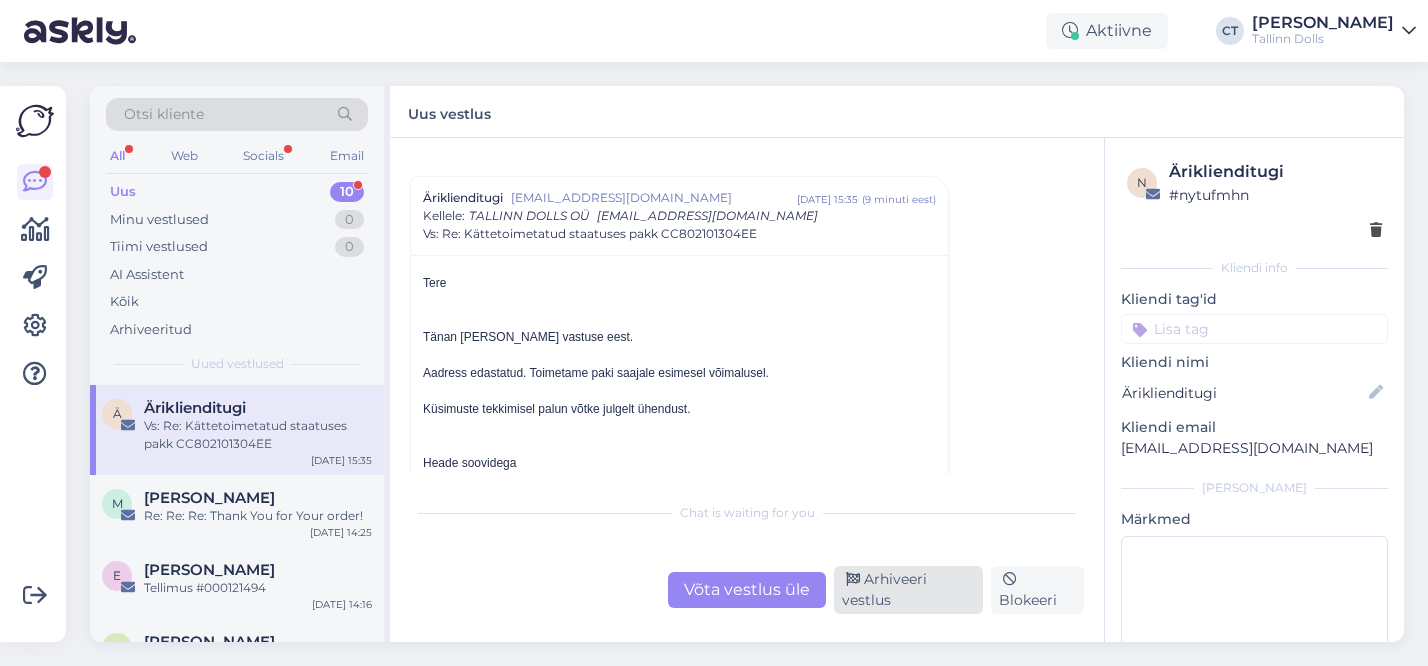 click on "Arhiveeri vestlus" at bounding box center [908, 590] 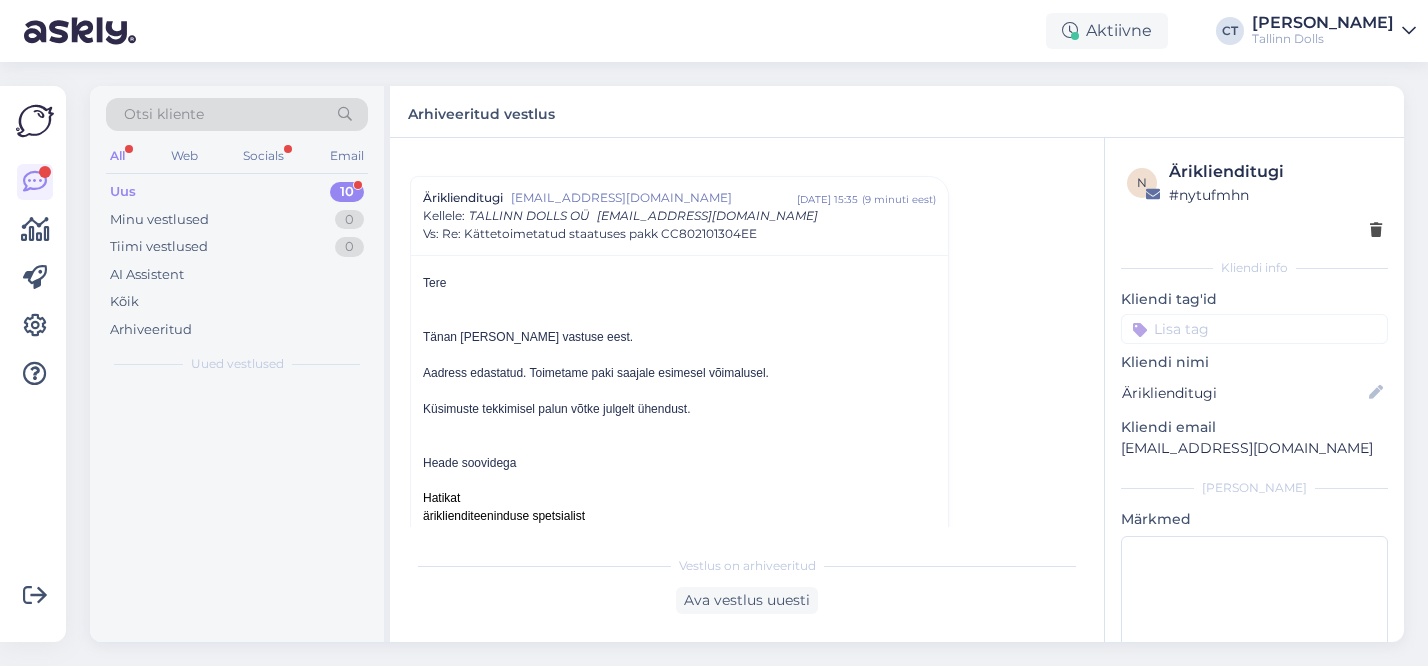 scroll, scrollTop: 5687, scrollLeft: 0, axis: vertical 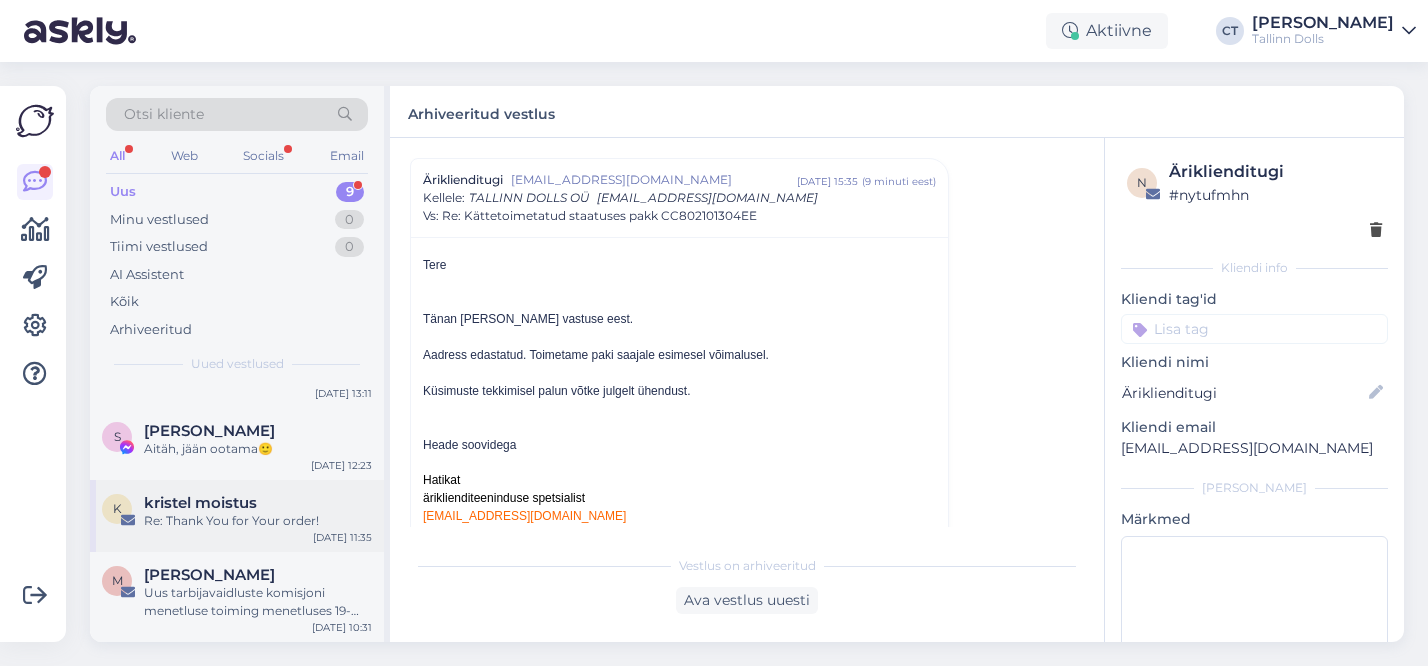click on "Re: Thank You for Your order!" at bounding box center [258, 521] 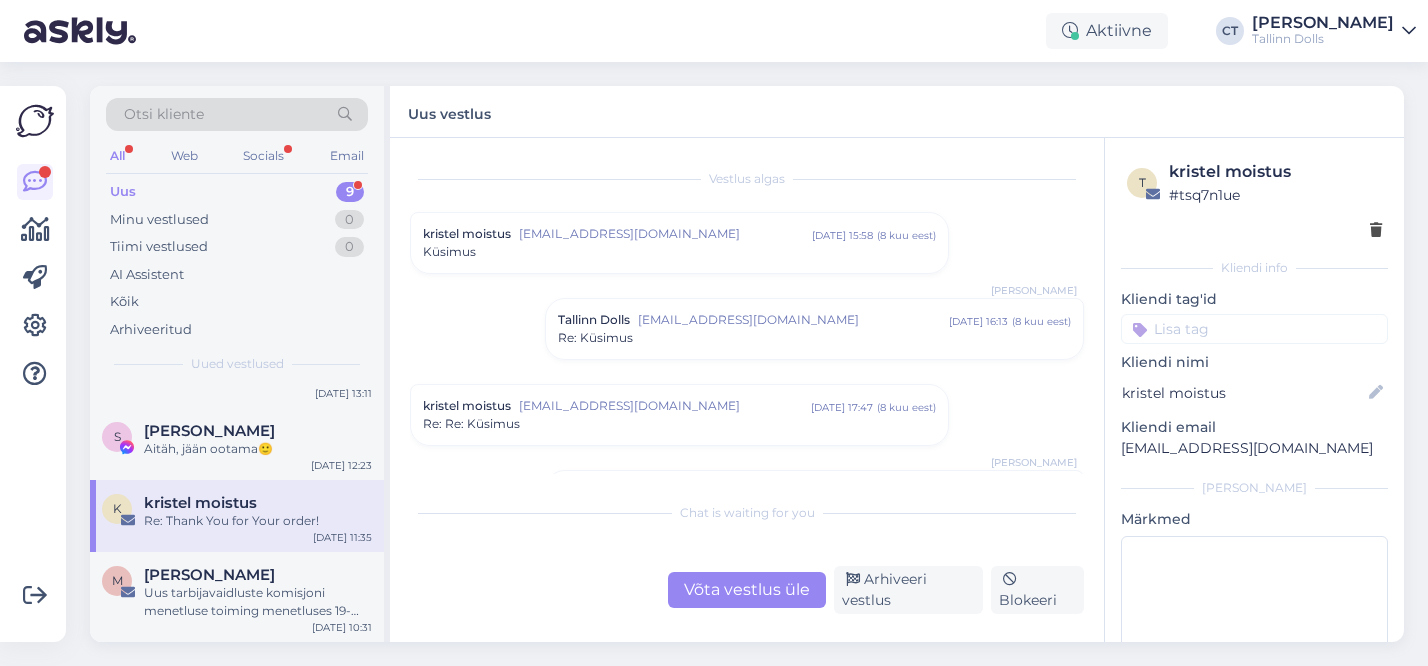 scroll, scrollTop: 4354, scrollLeft: 0, axis: vertical 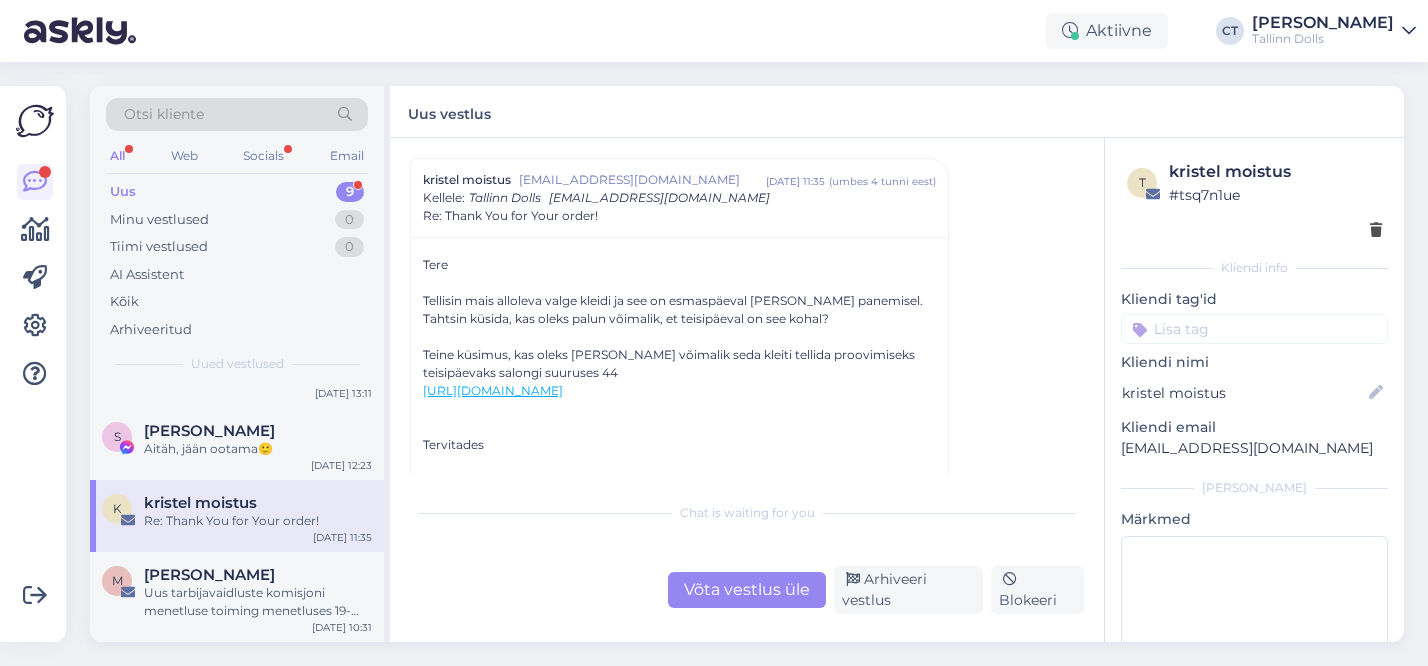 click on "https://tallinndolls.com/en_US/listings/sellers/tallinn-dolls/e992382e-0c12-11ee-ba0a-1ae2909fe1c9/fringe-dress-peachy" at bounding box center (493, 390) 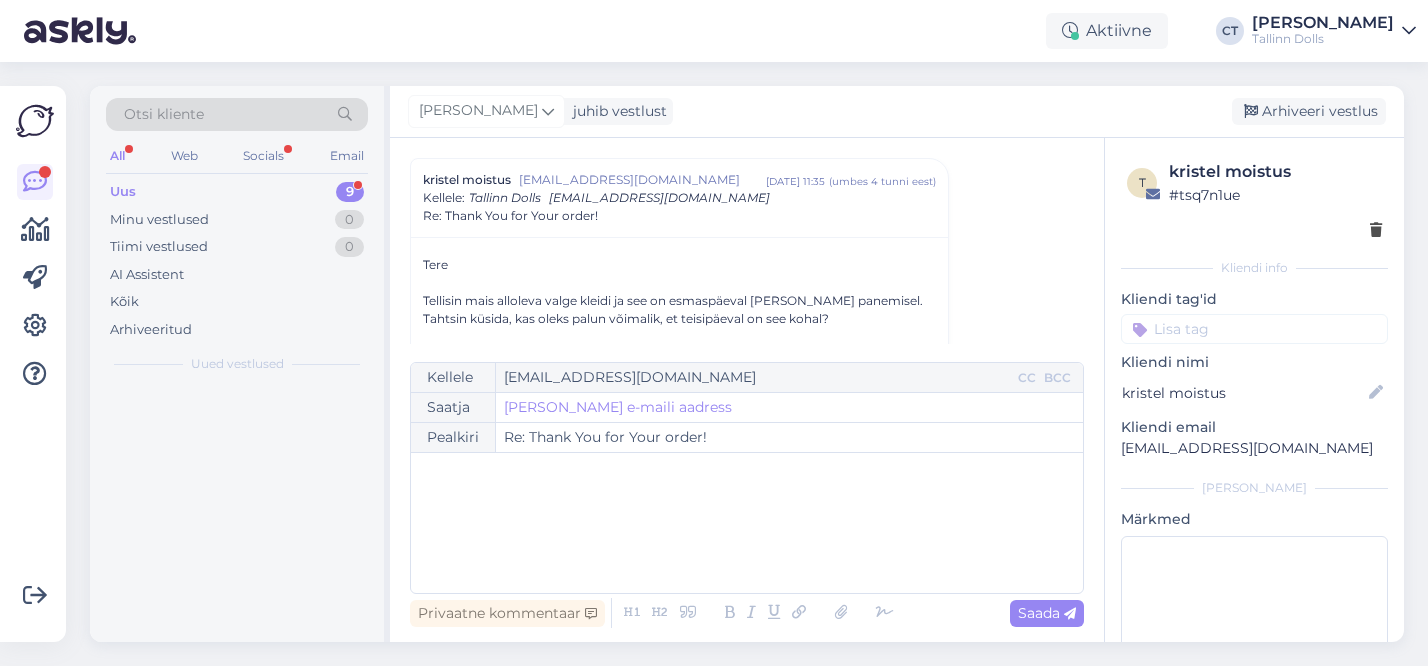 scroll, scrollTop: 0, scrollLeft: 0, axis: both 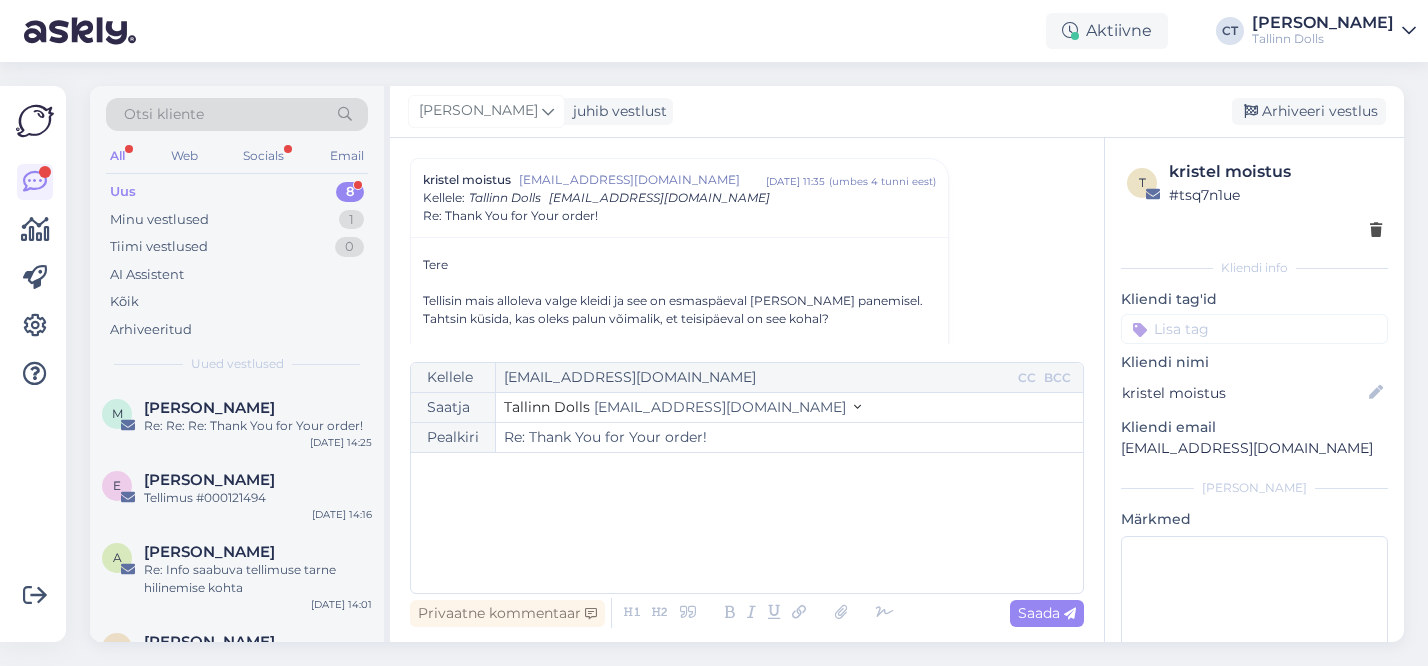 click on "﻿" at bounding box center [747, 523] 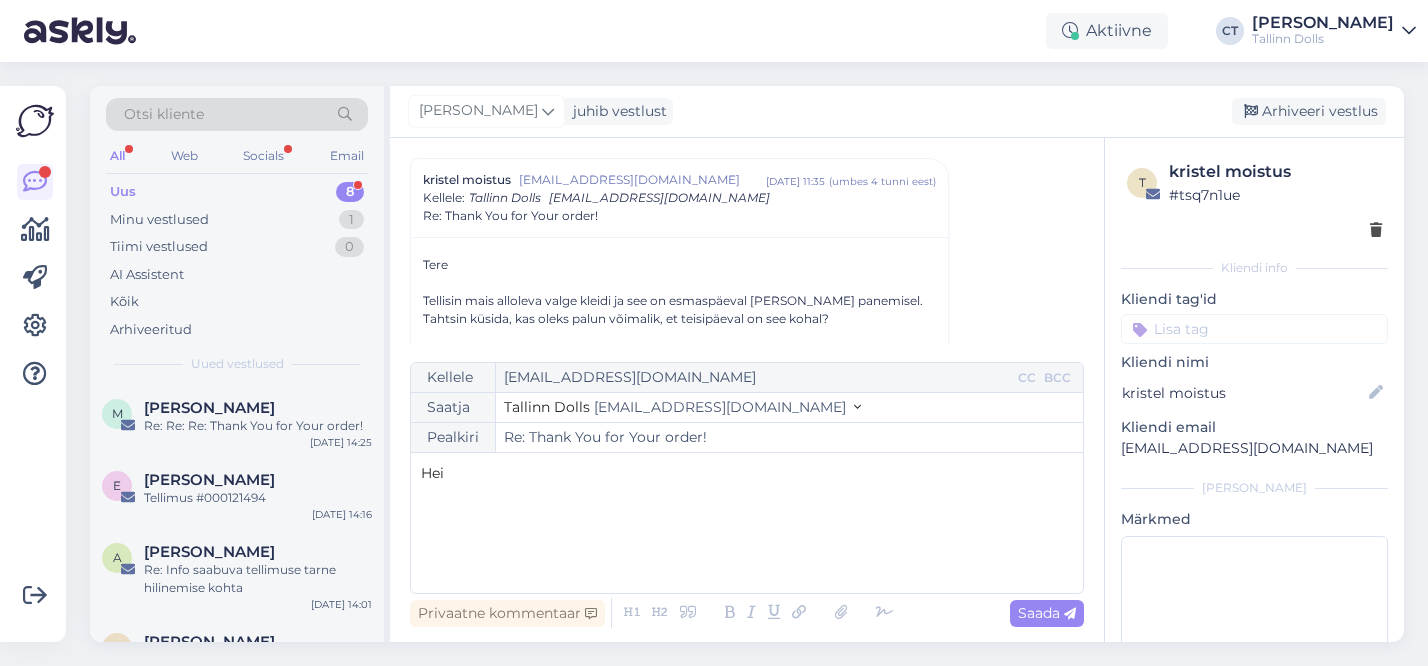 type 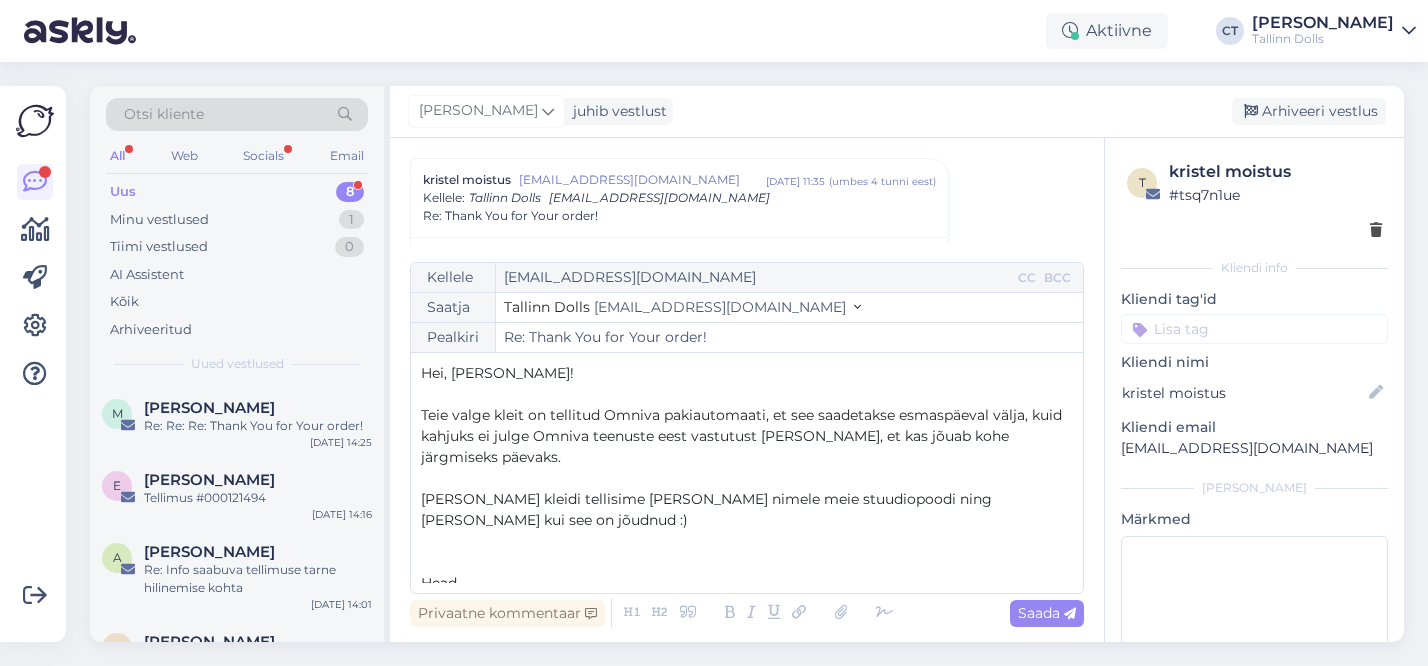 scroll, scrollTop: 11, scrollLeft: 0, axis: vertical 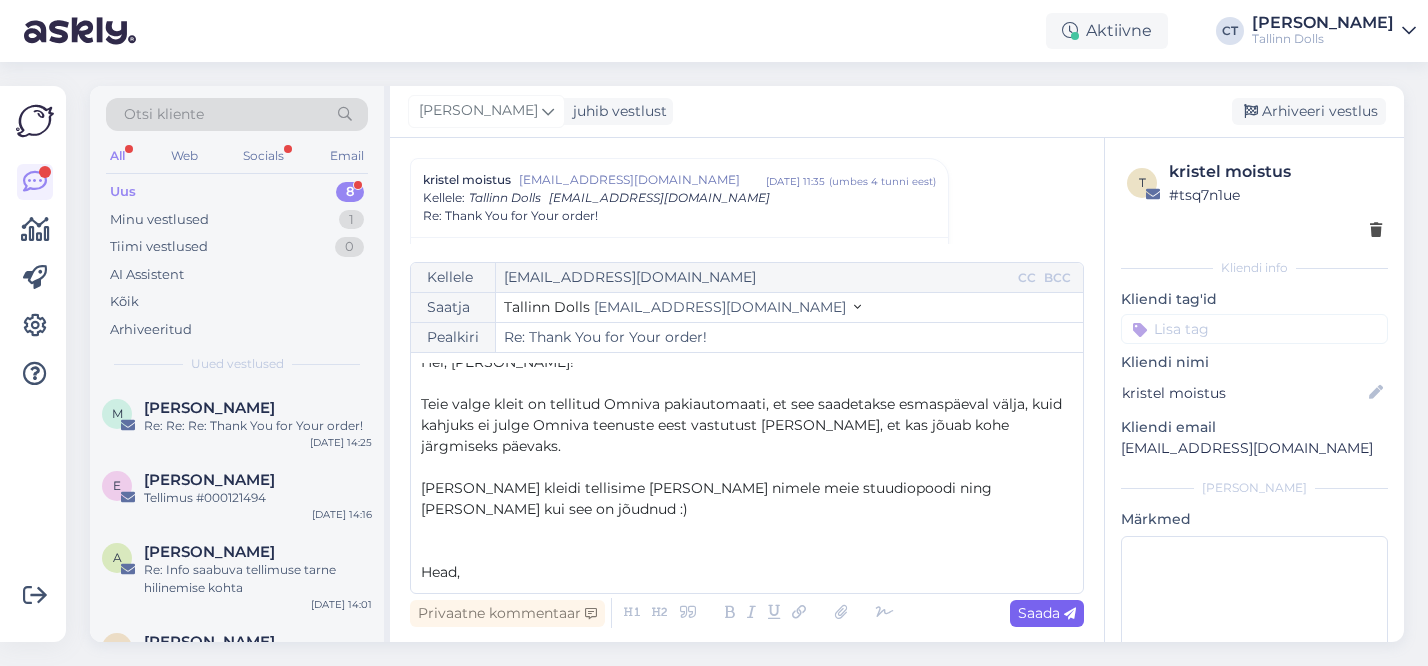 click on "Saada" at bounding box center (1047, 613) 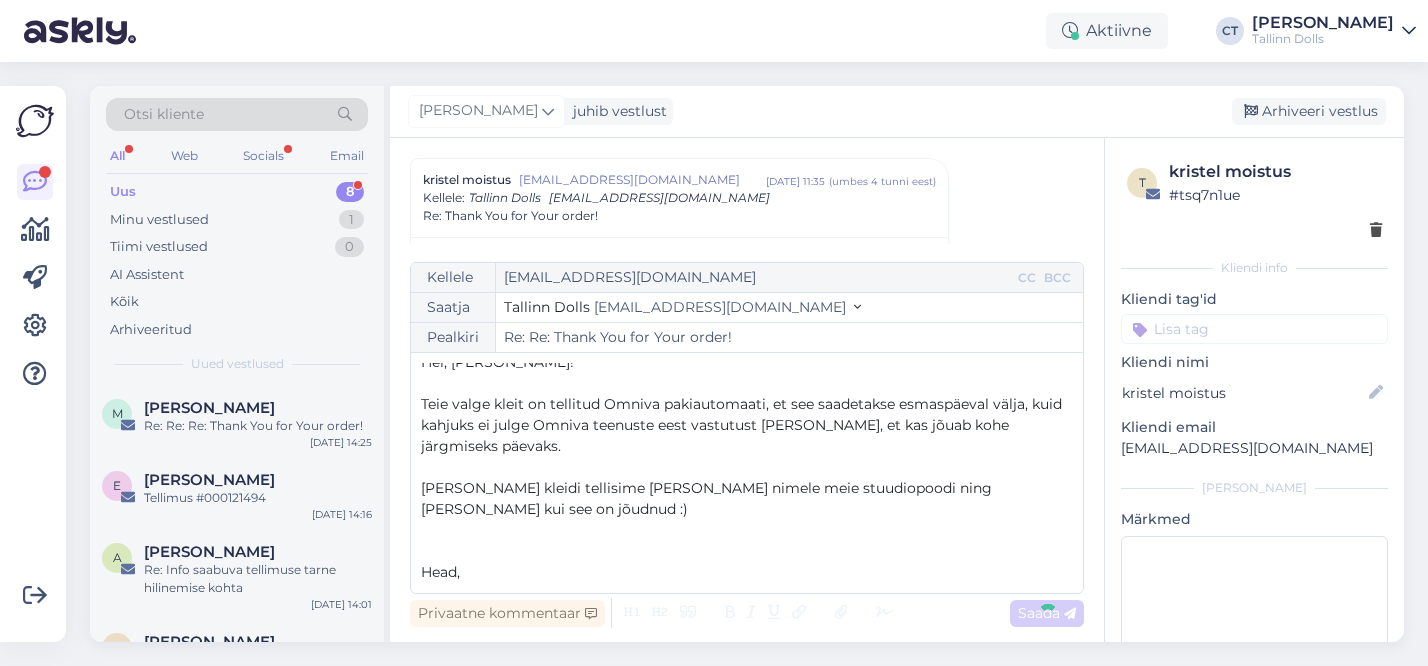scroll, scrollTop: 0, scrollLeft: 0, axis: both 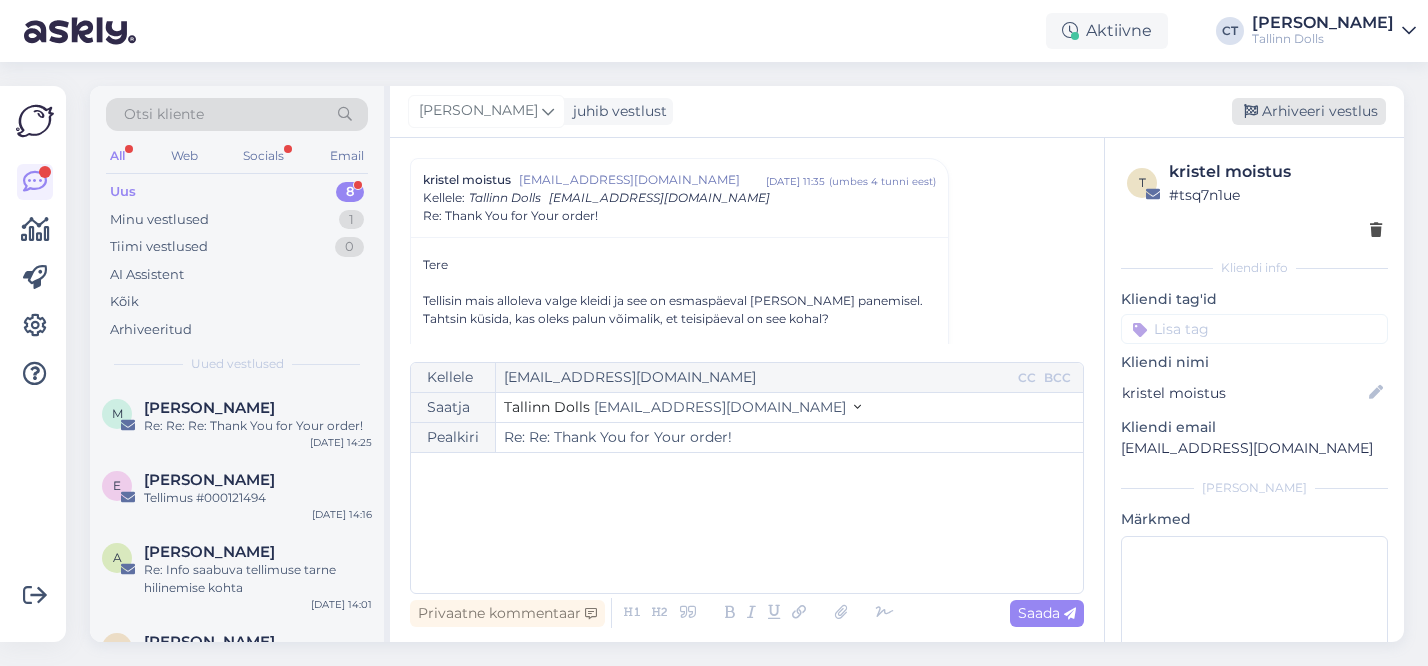 type on "Re: Thank You for Your order!" 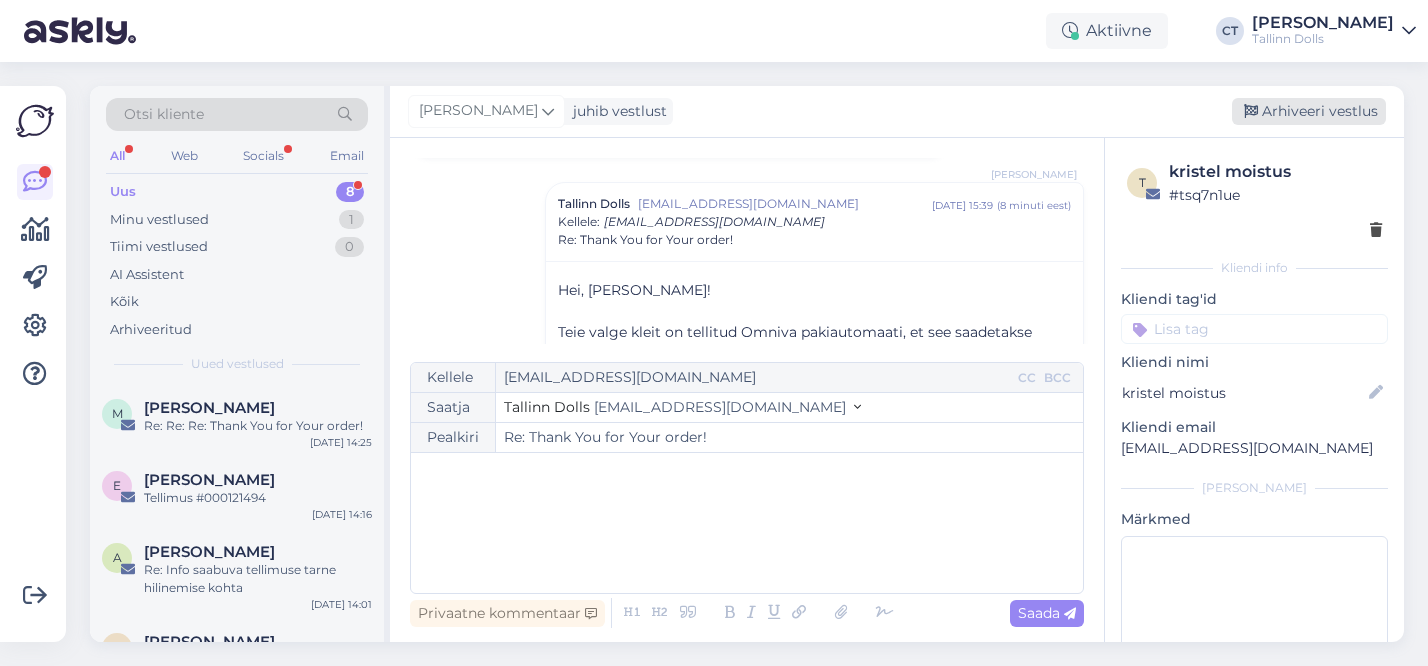 click on "Arhiveeri vestlus" at bounding box center [1309, 111] 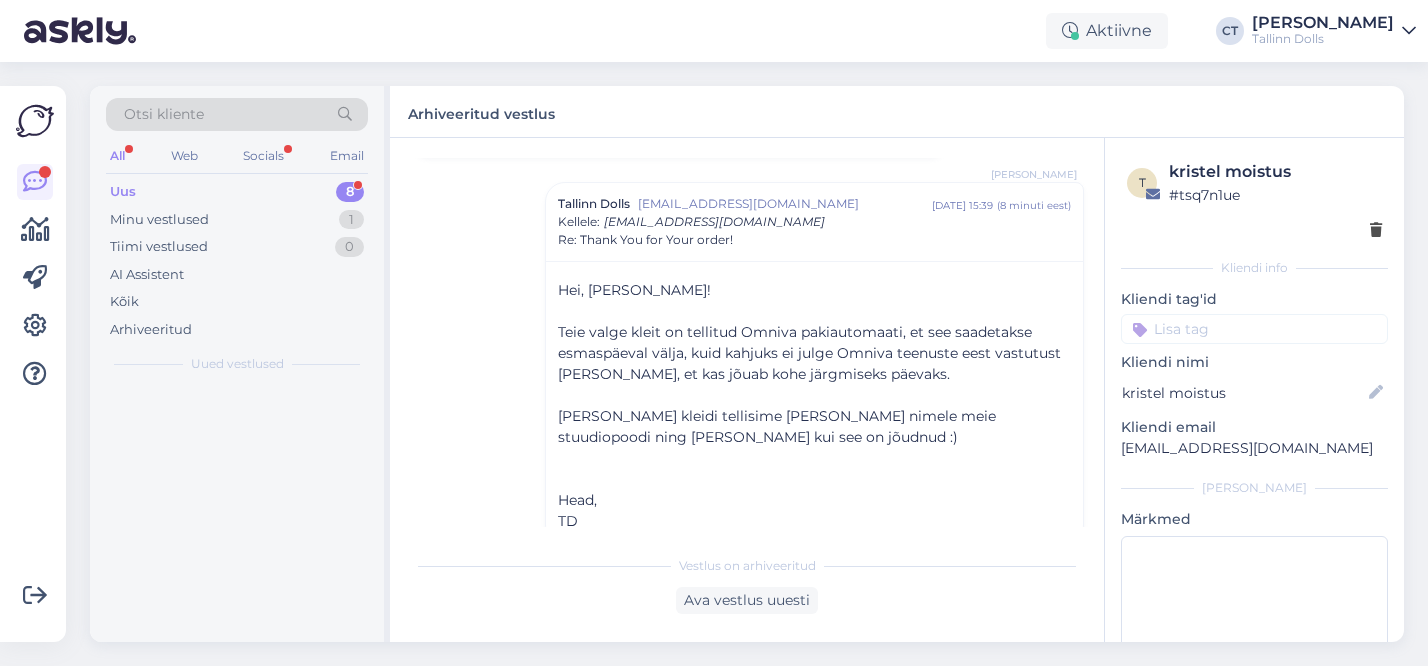 scroll, scrollTop: 5841, scrollLeft: 0, axis: vertical 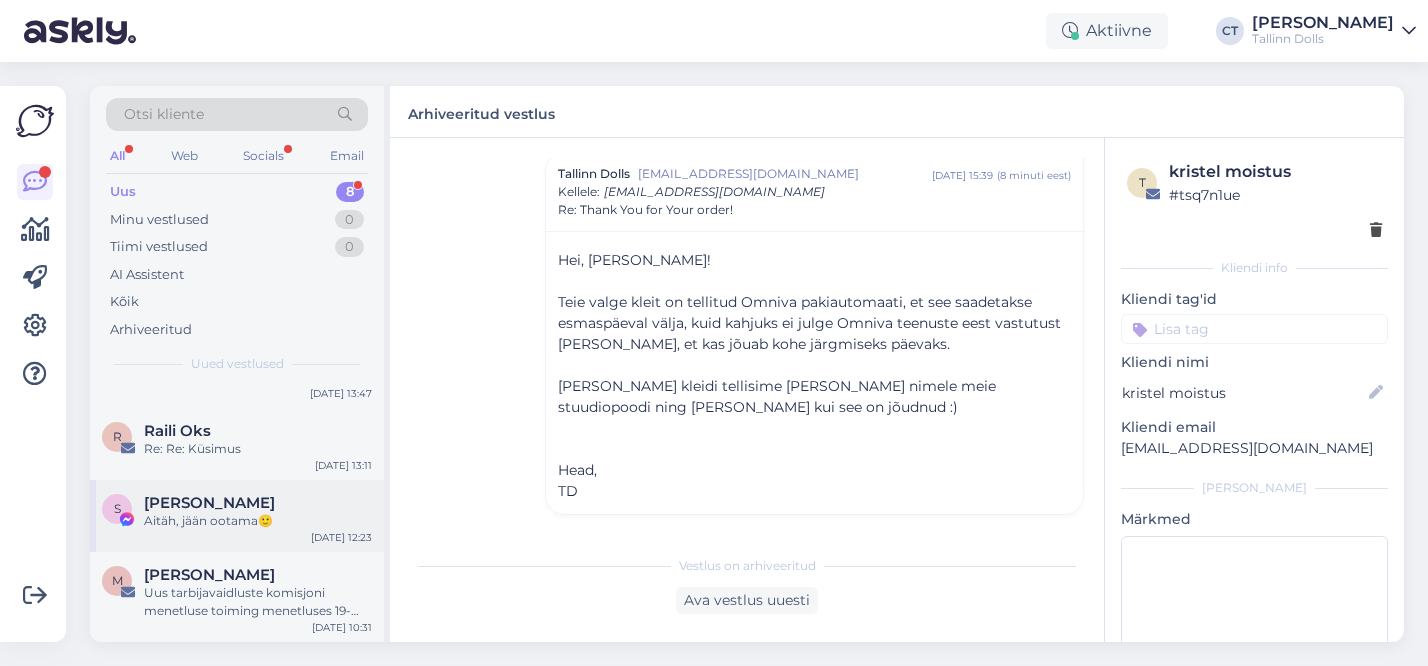 click on "S Svea Heinlaid Aitäh, jään ootama🙂 Jul 17 12:23" at bounding box center [237, 516] 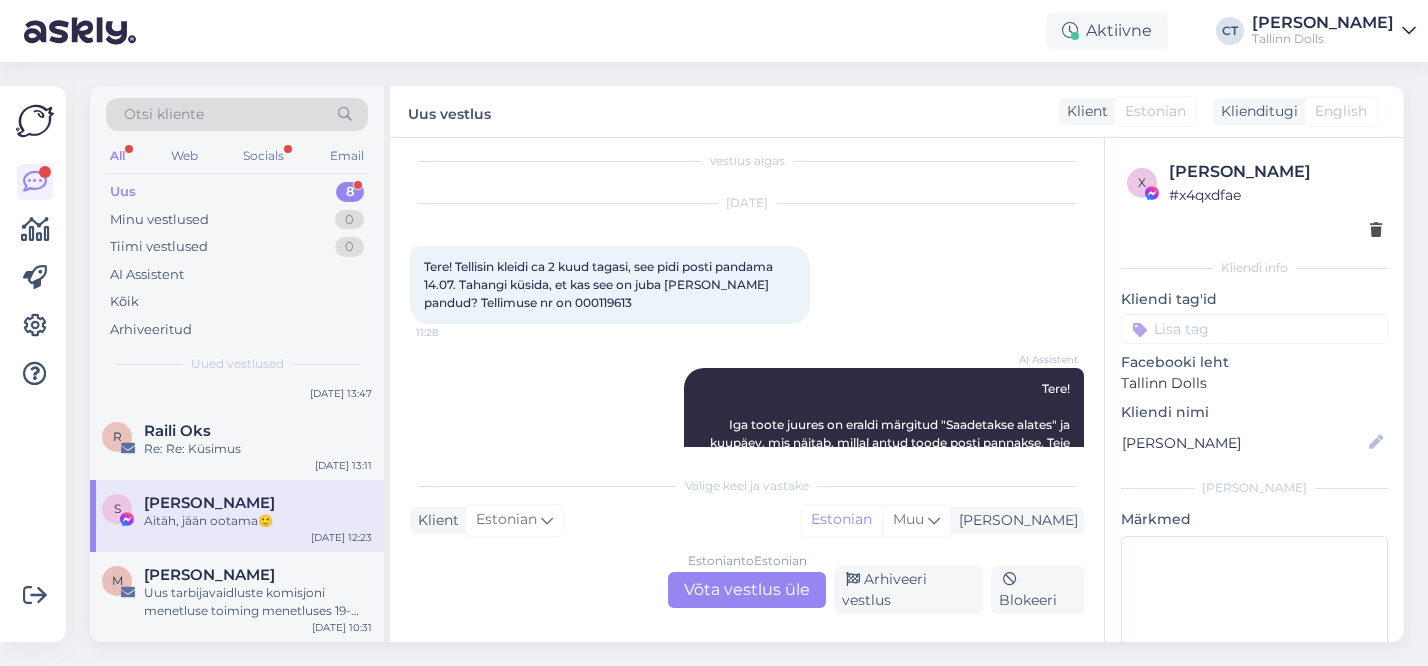 scroll, scrollTop: 0, scrollLeft: 0, axis: both 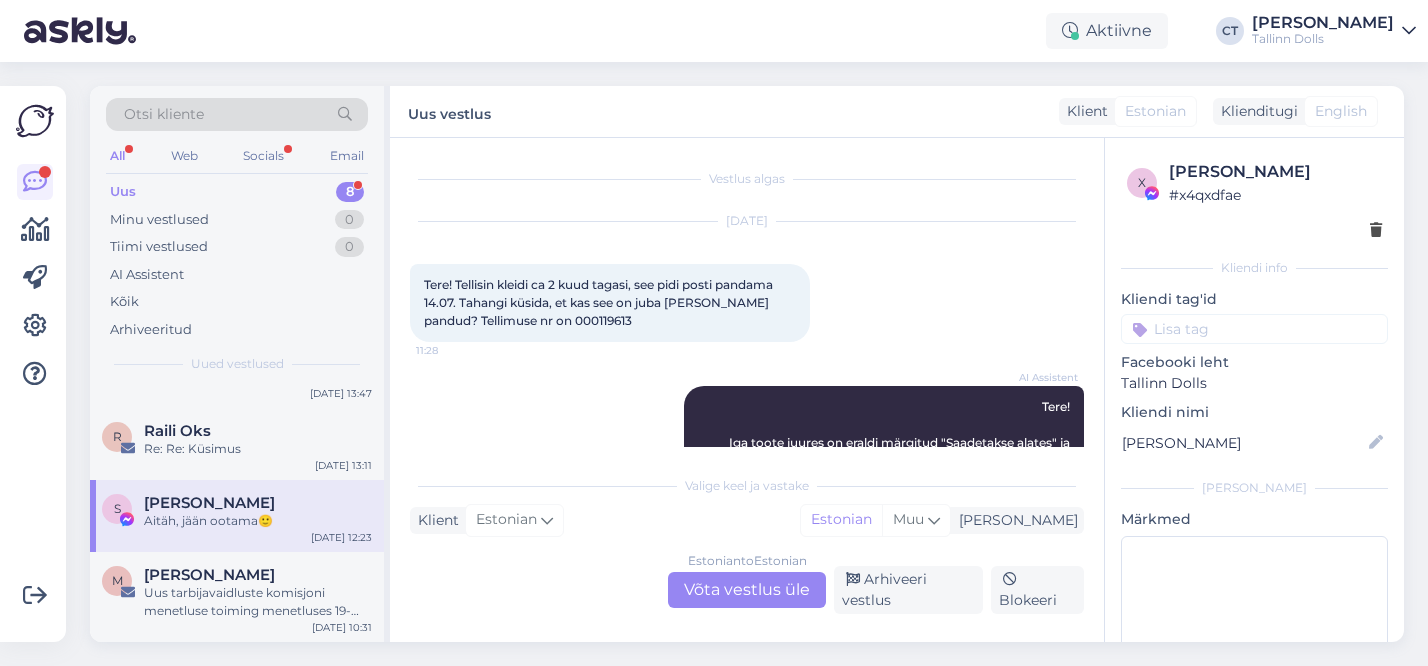 click on "Tere! Tellisin kleidi ca 2 kuud tagasi, see pidi posti pandama 14.07. Tahangi küsida, et kas see on juba minu poole teele pandud? Tellimuse nr on 000119613" at bounding box center (600, 302) 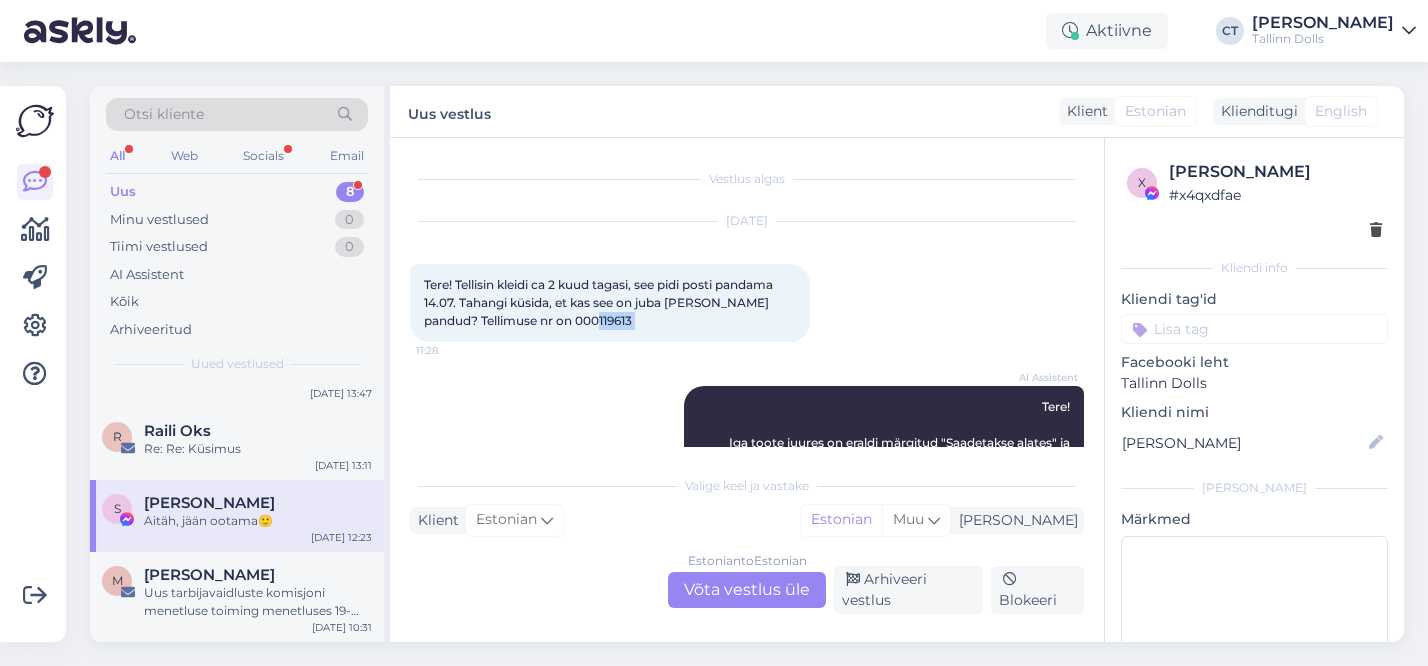 click on "Tere! Tellisin kleidi ca 2 kuud tagasi, see pidi posti pandama 14.07. Tahangi küsida, et kas see on juba minu poole teele pandud? Tellimuse nr on 000119613" at bounding box center [600, 302] 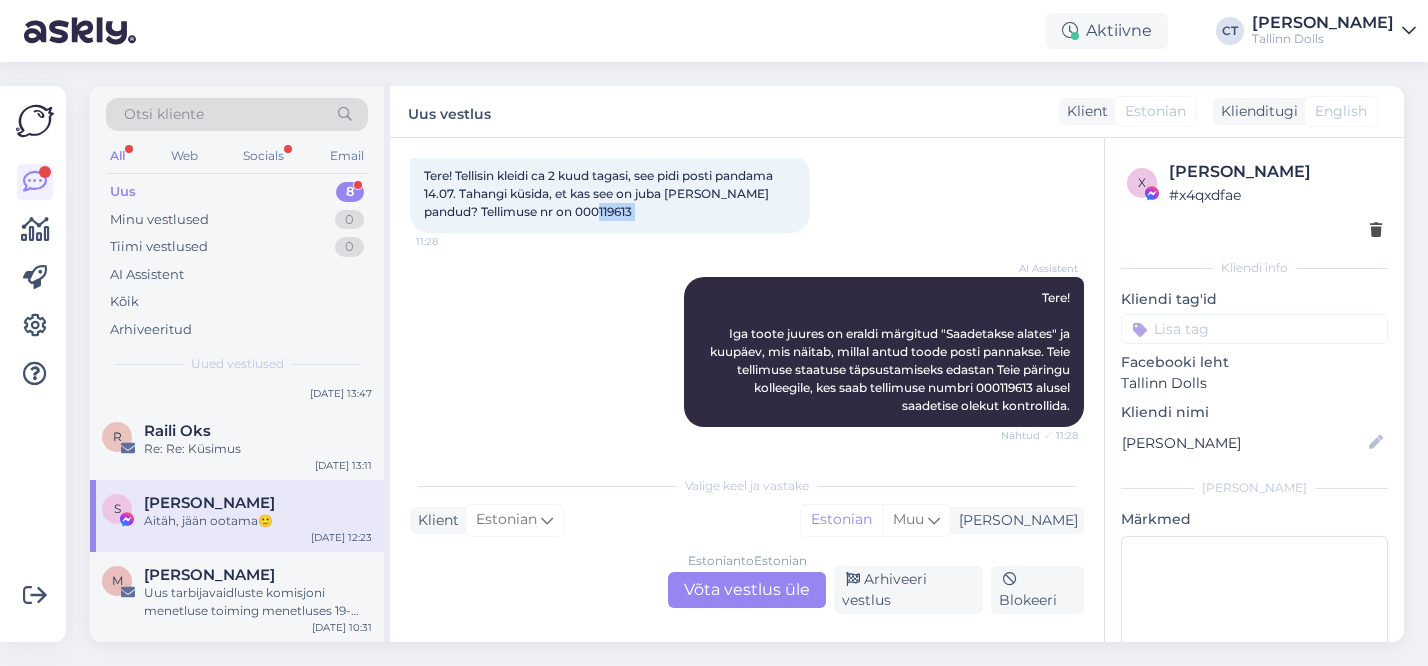 scroll, scrollTop: 231, scrollLeft: 0, axis: vertical 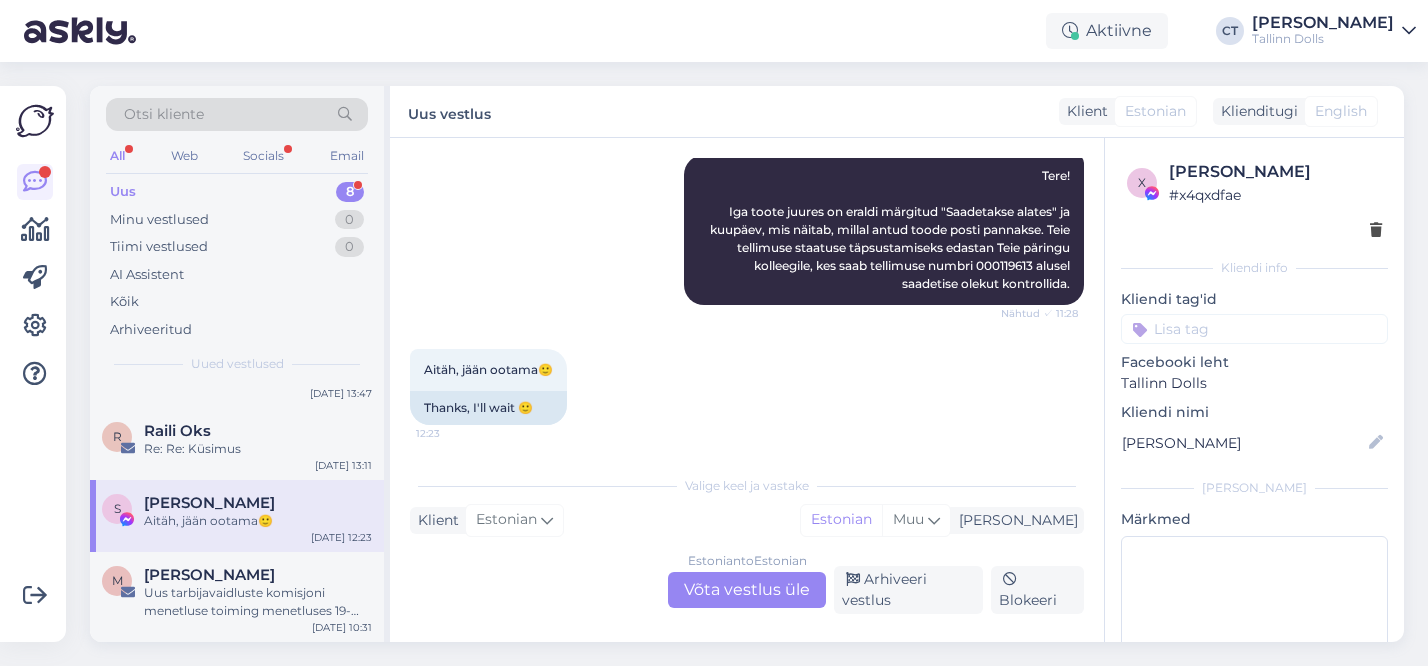 click on "Estonian  to  Estonian Võta vestlus üle" at bounding box center [747, 590] 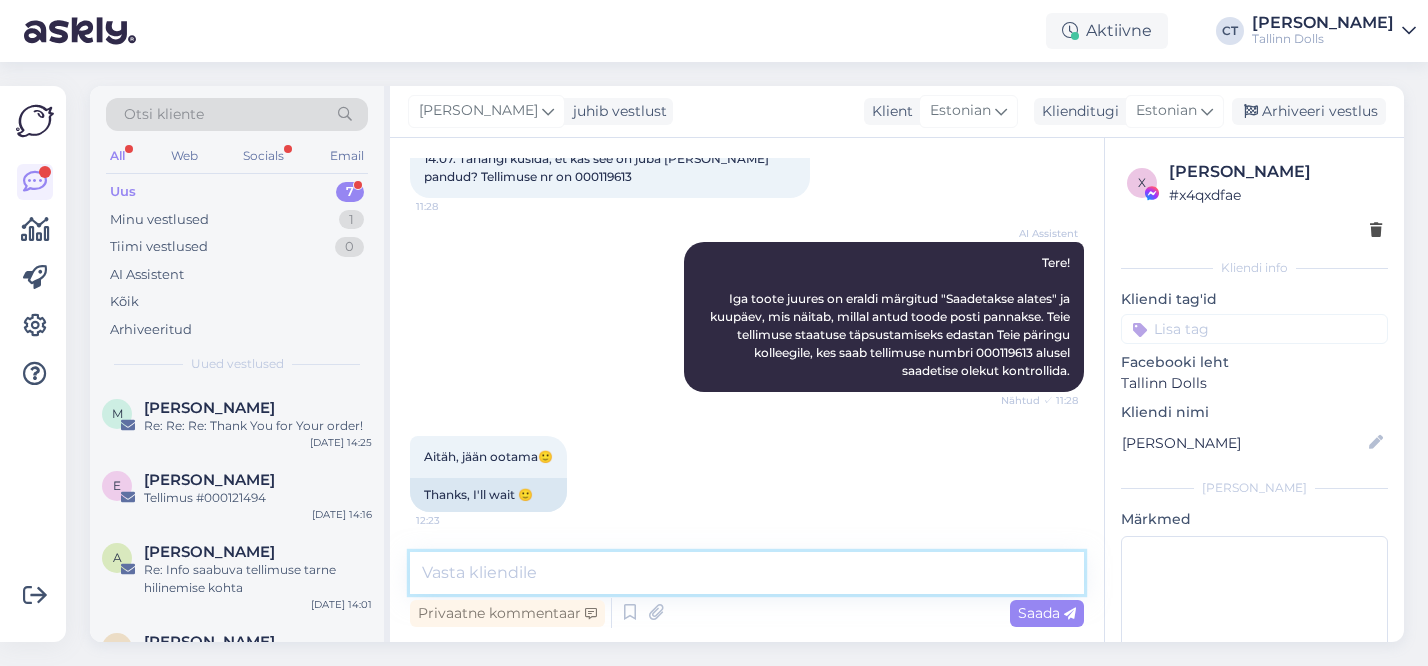 click at bounding box center (747, 573) 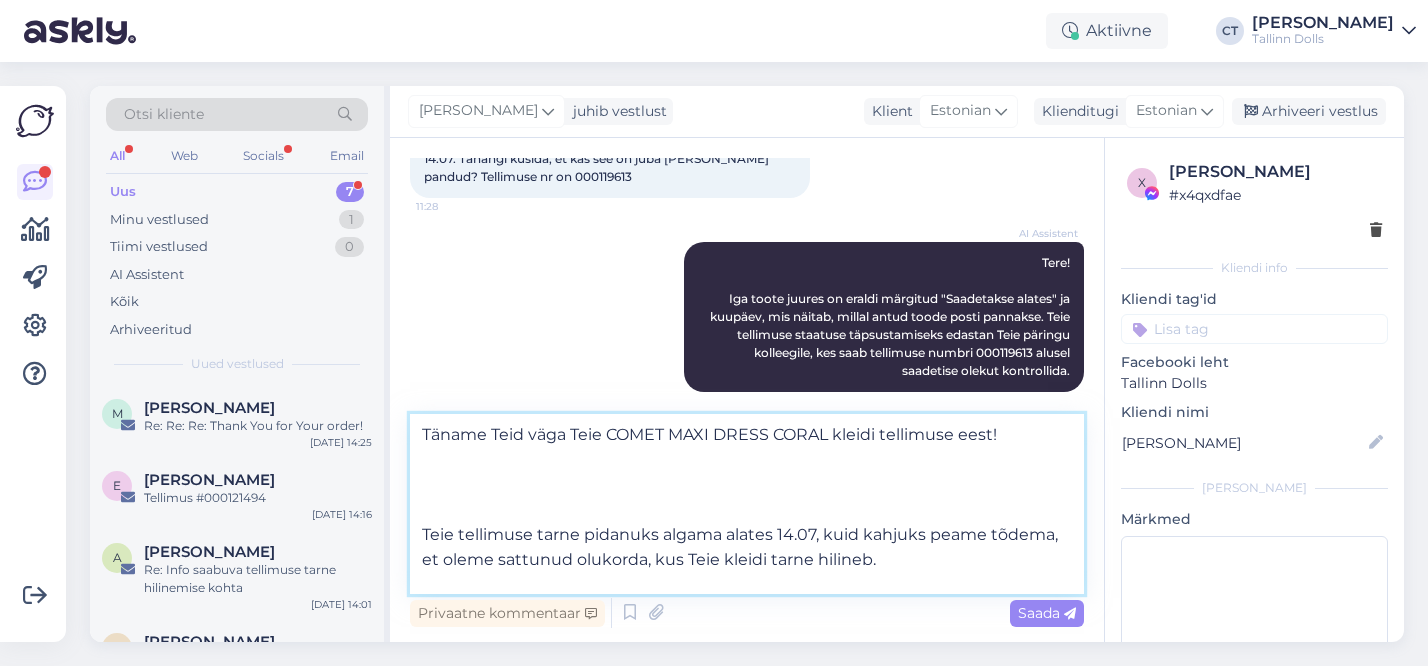 scroll, scrollTop: 450, scrollLeft: 0, axis: vertical 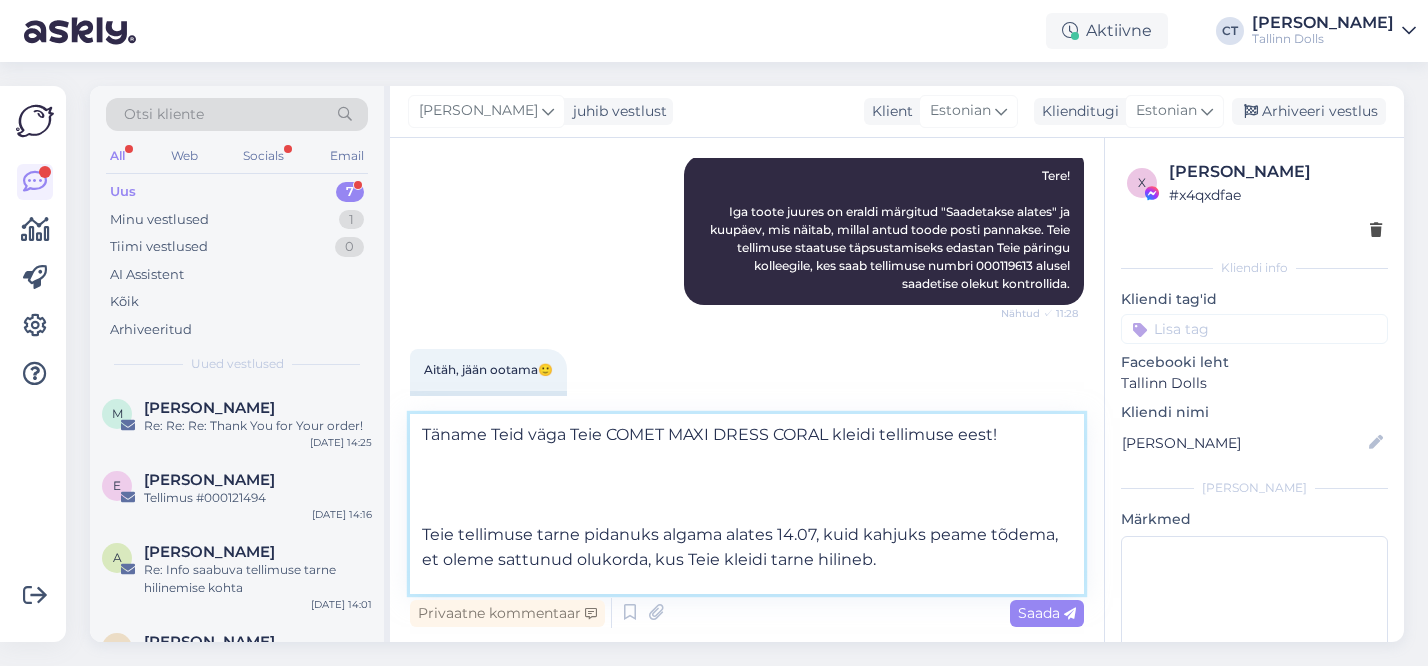 click on "Täname Teid väga Teie COMET MAXI DRESS CORAL kleidi tellimuse eest!
Teie tellimuse tarne pidanuks algama alates 14.07, kuid kahjuks peame tõdema, et oleme sattunud olukorda, kus Teie kleidi tarne hilineb.
Hetkel on kangatarne jäänud kinni ning me ei saa ka transpordiettevõttelt vastust, et millal kangas täpsemalt saabuda võiks.
Hetkel on kõige realistlikum aeg, mida julgeme Teile lubada - juuli lõpp või augusti kuu esimene nädal.
Oleme ääretult tänulikud kui olete valmis veidi veel oma kleidikest ootama ja lubame anda endast oma tiimiga kõik, et saaksime kleidid võimalikult ruttu valmis õmmeldud ja välja saadetud.
Kui soovite siiski tellimusest loobuda, andke sellest teada ning teostame Teile tagasikande samale kontole millelt vormistasite tellimuse." at bounding box center [747, 504] 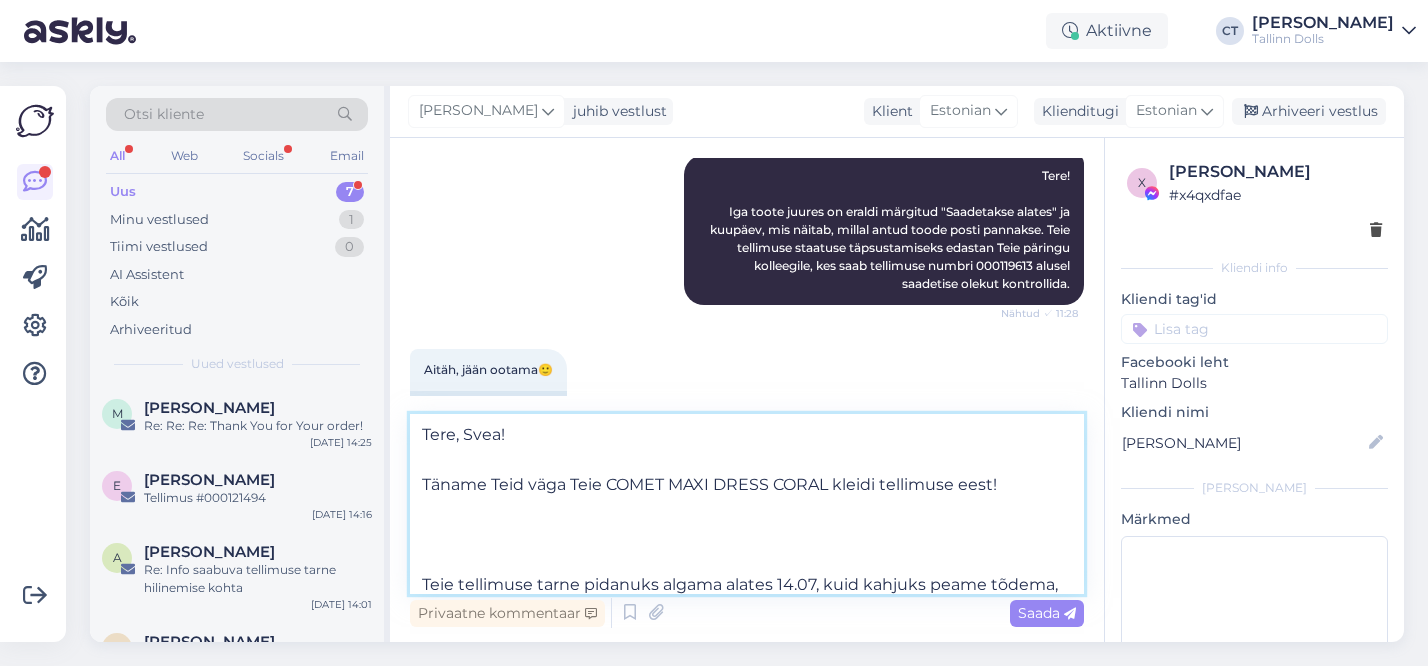 click on "Tere, Svea!
Täname Teid väga Teie COMET MAXI DRESS CORAL kleidi tellimuse eest!
Teie tellimuse tarne pidanuks algama alates 14.07, kuid kahjuks peame tõdema, et oleme sattunud olukorda, kus Teie kleidi tarne hilineb.
Hetkel on kangatarne jäänud kinni ning me ei saa ka transpordiettevõttelt vastust, et millal kangas täpsemalt saabuda võiks.
Hetkel on kõige realistlikum aeg, mida julgeme Teile lubada - juuli lõpp või augusti kuu esimene nädal.
Oleme ääretult tänulikud kui olete valmis veidi veel oma kleidikest ootama ja lubame anda endast oma tiimiga kõik, et saaksime kleidid võimalikult ruttu valmis õmmeldud ja välja saadetud.
Kui soovite siiski tellimusest loobuda, andke sellest teada ning teostame Teile tagasikande samale kontole millelt vormistasite tellimuse." at bounding box center [747, 504] 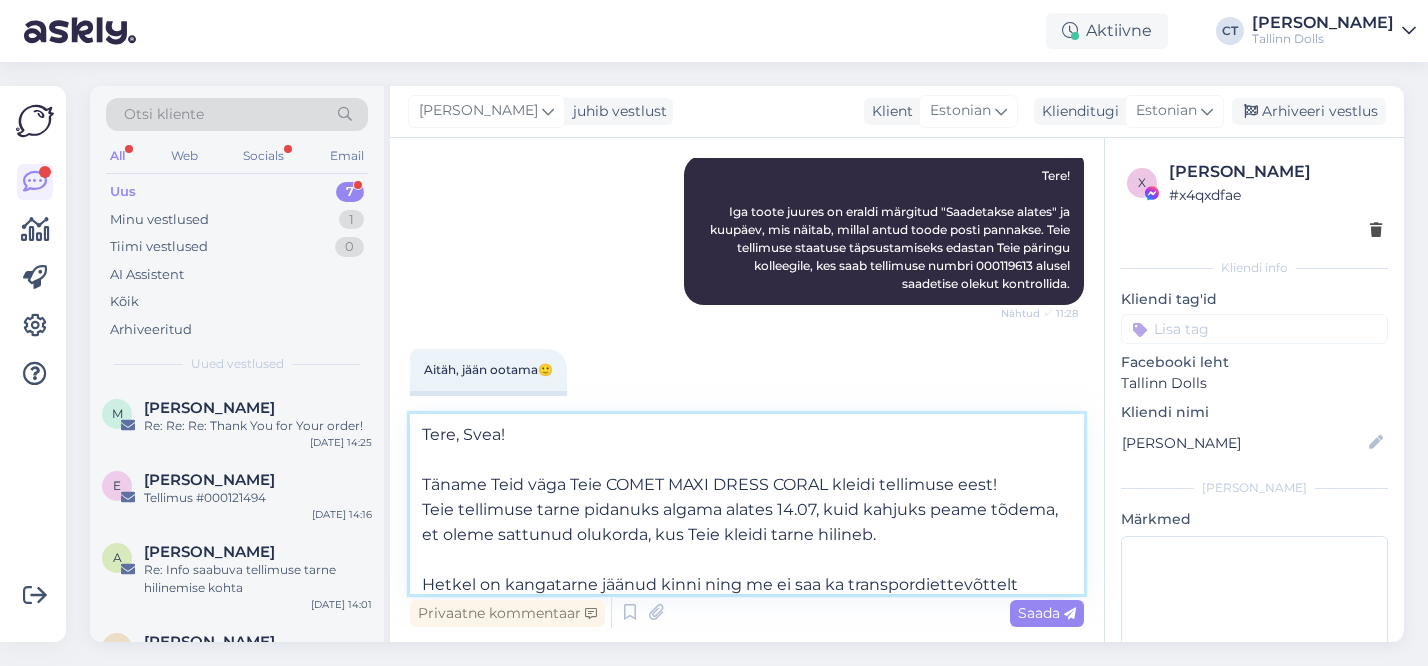 click on "Tere, Svea!
Täname Teid väga Teie COMET MAXI DRESS CORAL kleidi tellimuse eest!
Teie tellimuse tarne pidanuks algama alates 14.07, kuid kahjuks peame tõdema, et oleme sattunud olukorda, kus Teie kleidi tarne hilineb.
Hetkel on kangatarne jäänud kinni ning me ei saa ka transpordiettevõttelt vastust, et millal kangas täpsemalt saabuda võiks.
Hetkel on kõige realistlikum aeg, mida julgeme Teile lubada - juuli lõpp või augusti kuu esimene nädal.
Oleme ääretult tänulikud kui olete valmis veidi veel oma kleidikest ootama ja lubame anda endast oma tiimiga kõik, et saaksime kleidid võimalikult ruttu valmis õmmeldud ja välja saadetud.
Kui soovite siiski tellimusest loobuda, andke sellest teada ning teostame Teile tagasikande samale kontole millelt vormistasite tellimuse." at bounding box center (747, 504) 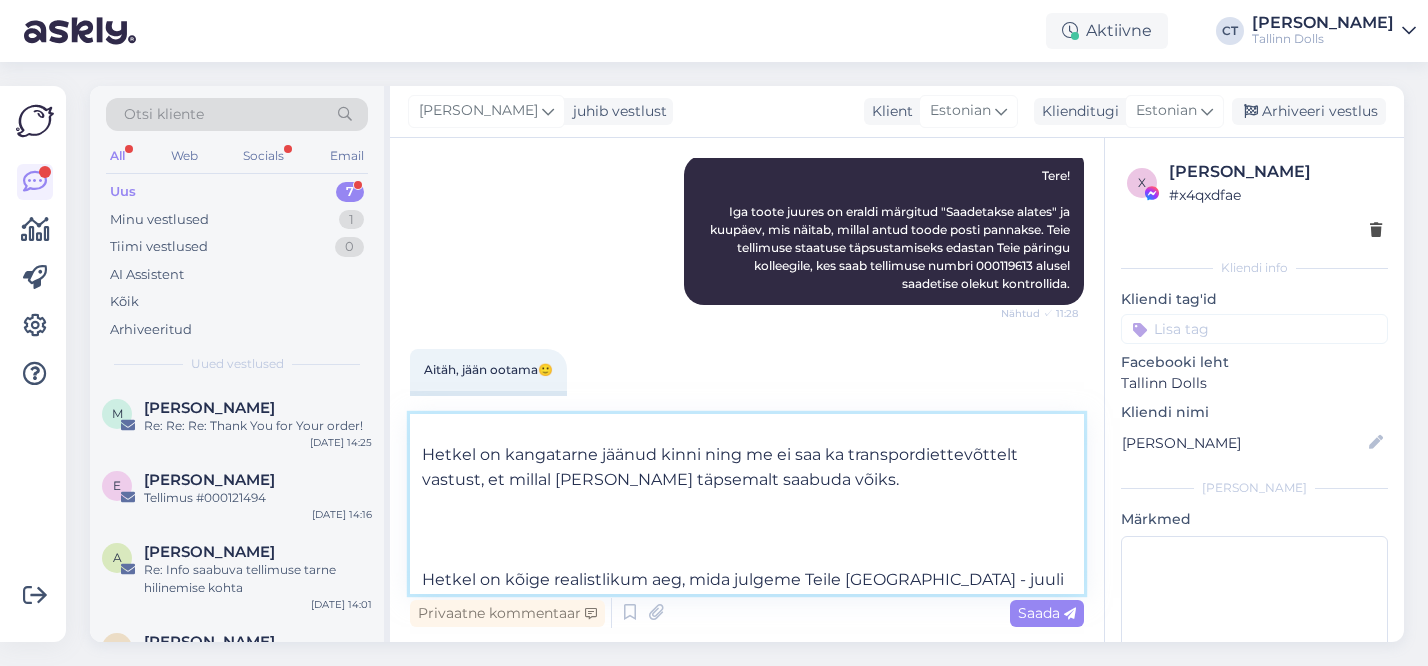 scroll, scrollTop: 131, scrollLeft: 0, axis: vertical 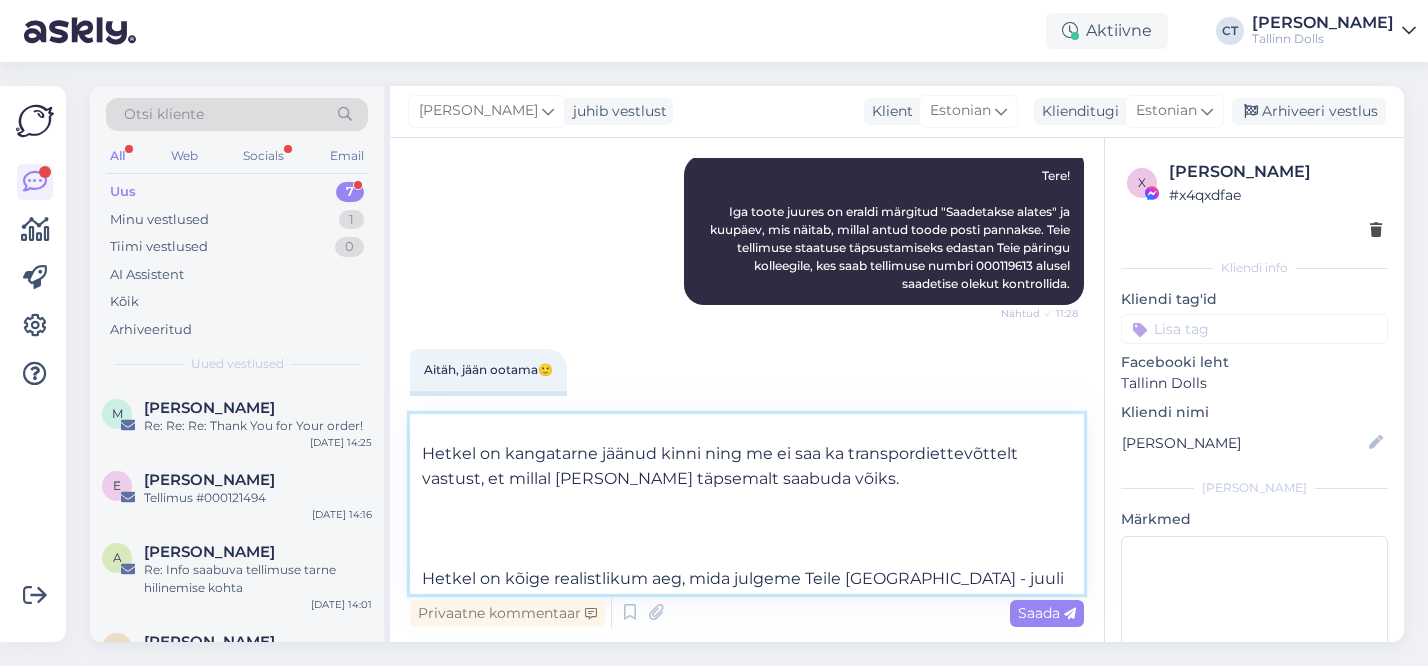 click on "Tere, Svea!
Täname Teid väga Teie COMET MAXI DRESS ELECTRIC BLUE kleidi tellimuse eest!
Teie tellimuse tarne pidanuks algama alates 14.07, kuid kahjuks peame tõdema, et oleme sattunud olukorda, kus Teie kleidi tarne hilineb.
Hetkel on kangatarne jäänud kinni ning me ei saa ka transpordiettevõttelt vastust, et millal kangas täpsemalt saabuda võiks.
Hetkel on kõige realistlikum aeg, mida julgeme Teile lubada - juuli lõpp või augusti kuu esimene nädal.
Oleme ääretult tänulikud kui olete valmis veidi veel oma kleidikest ootama ja lubame anda endast oma tiimiga kõik, et saaksime kleidid võimalikult ruttu valmis õmmeldud ja välja saadetud.
Kui soovite siiski tellimusest loobuda, andke sellest teada ning teostame Teile tagasikande samale kontole millelt vormistasite tellimuse." at bounding box center [747, 504] 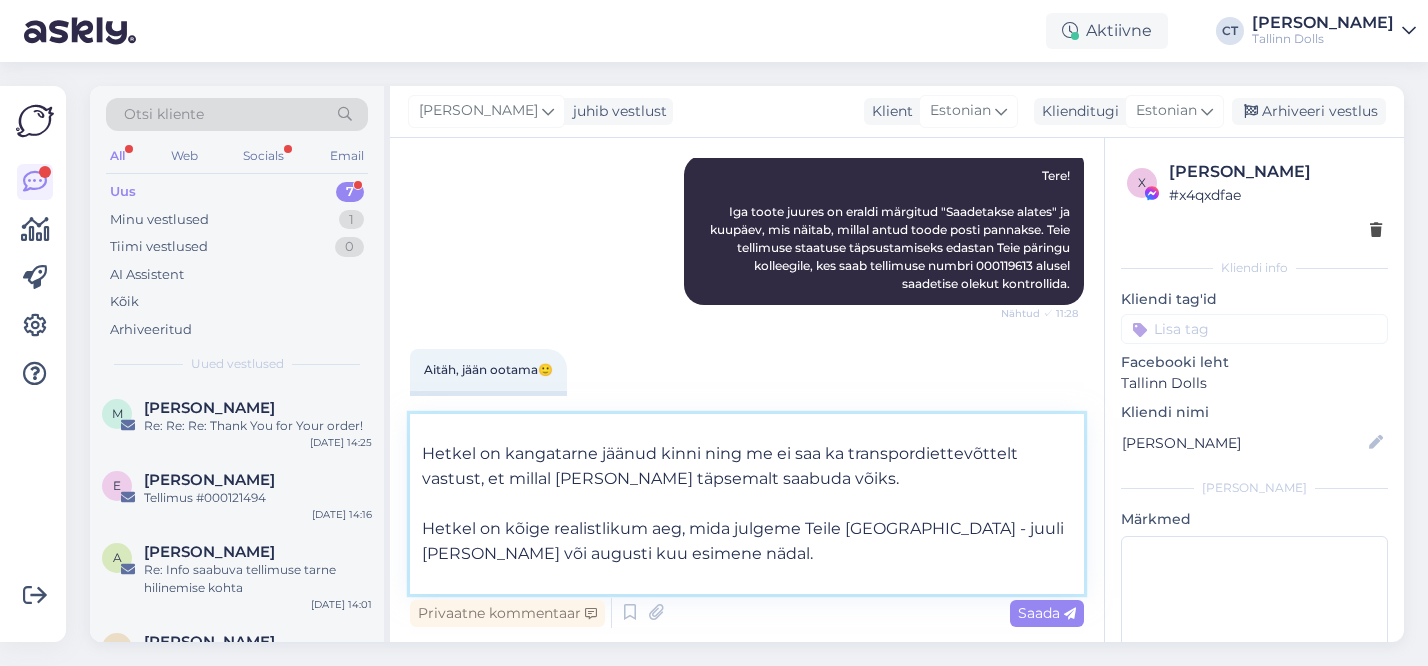 click on "Tere, Svea!
Täname Teid väga Teie COMET MAXI DRESS ELECTRIC BLUE kleidi tellimuse eest!
Teie tellimuse tarne pidanuks algama alates 14.07, kuid kahjuks peame tõdema, et oleme sattunud olukorda, kus Teie kleidi tarne hilineb.
Hetkel on kangatarne jäänud kinni ning me ei saa ka transpordiettevõttelt vastust, et millal kangas täpsemalt saabuda võiks.
Hetkel on kõige realistlikum aeg, mida julgeme Teile lubada - juuli lõpp või augusti kuu esimene nädal.
Oleme ääretult tänulikud kui olete valmis veidi veel oma kleidikest ootama ja lubame anda endast oma tiimiga kõik, et saaksime kleidid võimalikult ruttu valmis õmmeldud ja välja saadetud.
Kui soovite siiski tellimusest loobuda, andke sellest teada ning teostame Teile tagasikande samale kontole millelt vormistasite tellimuse." at bounding box center (747, 504) 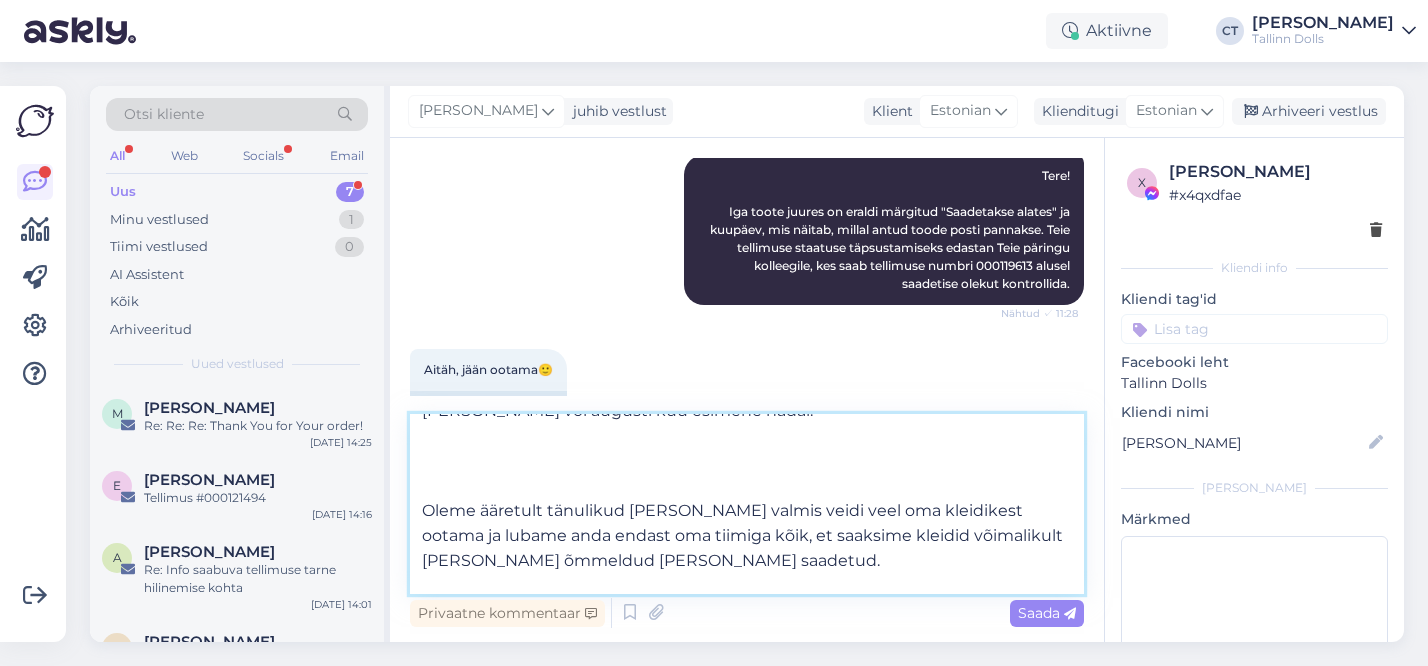 scroll, scrollTop: 251, scrollLeft: 0, axis: vertical 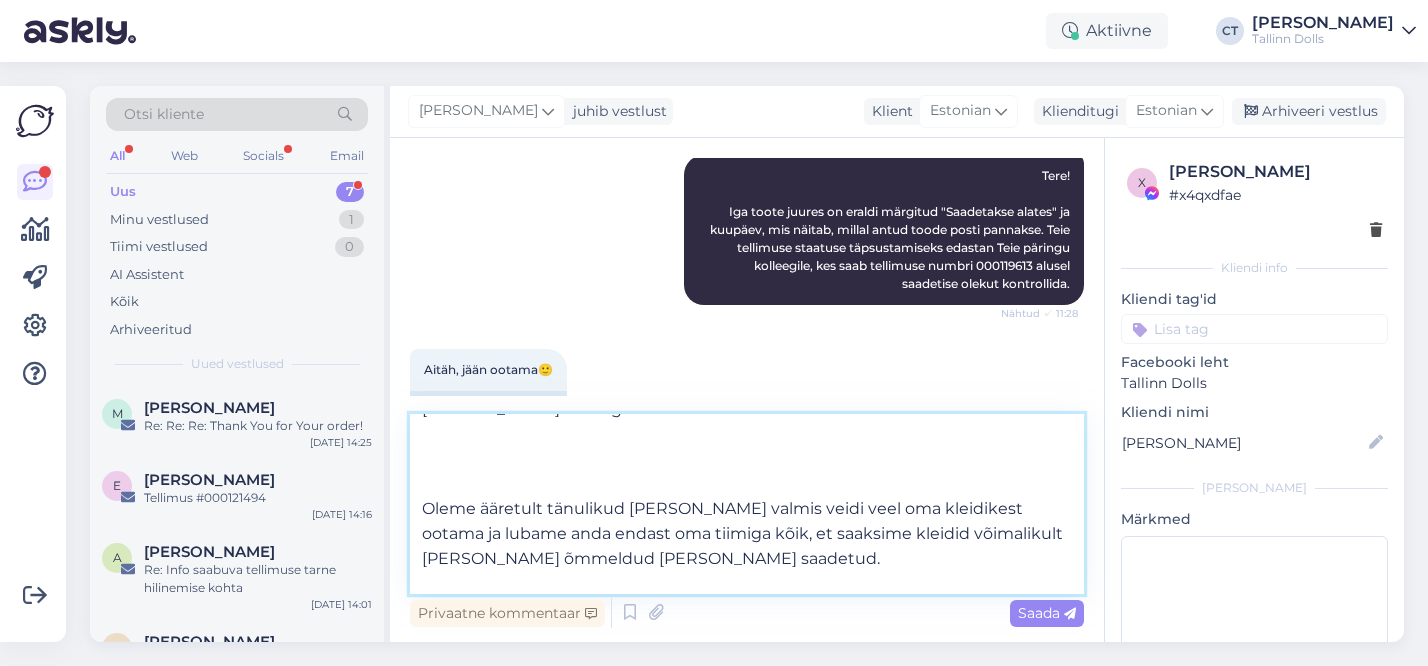 click on "Tere, Svea!
Täname Teid väga Teie COMET MAXI DRESS ELECTRIC BLUE kleidi tellimuse eest!
Teie tellimuse tarne pidanuks algama alates 14.07, kuid kahjuks peame tõdema, et oleme sattunud olukorda, kus Teie kleidi tarne hilineb.
Hetkel on kangatarne jäänud kinni ning me ei saa ka transpordiettevõttelt vastust, et millal kangas täpsemalt saabuda võiks.
Hetkel on kõige realistlikum aeg, mida julgeme Teile lubada - juuli lõpp või augusti kuu esimene nädal.
Oleme ääretult tänulikud kui olete valmis veidi veel oma kleidikest ootama ja lubame anda endast oma tiimiga kõik, et saaksime kleidid võimalikult ruttu valmis õmmeldud ja välja saadetud.
Kui soovite siiski tellimusest loobuda, andke sellest teada ning teostame Teile tagasikande samale kontole millelt vormistasite tellimuse." at bounding box center (747, 504) 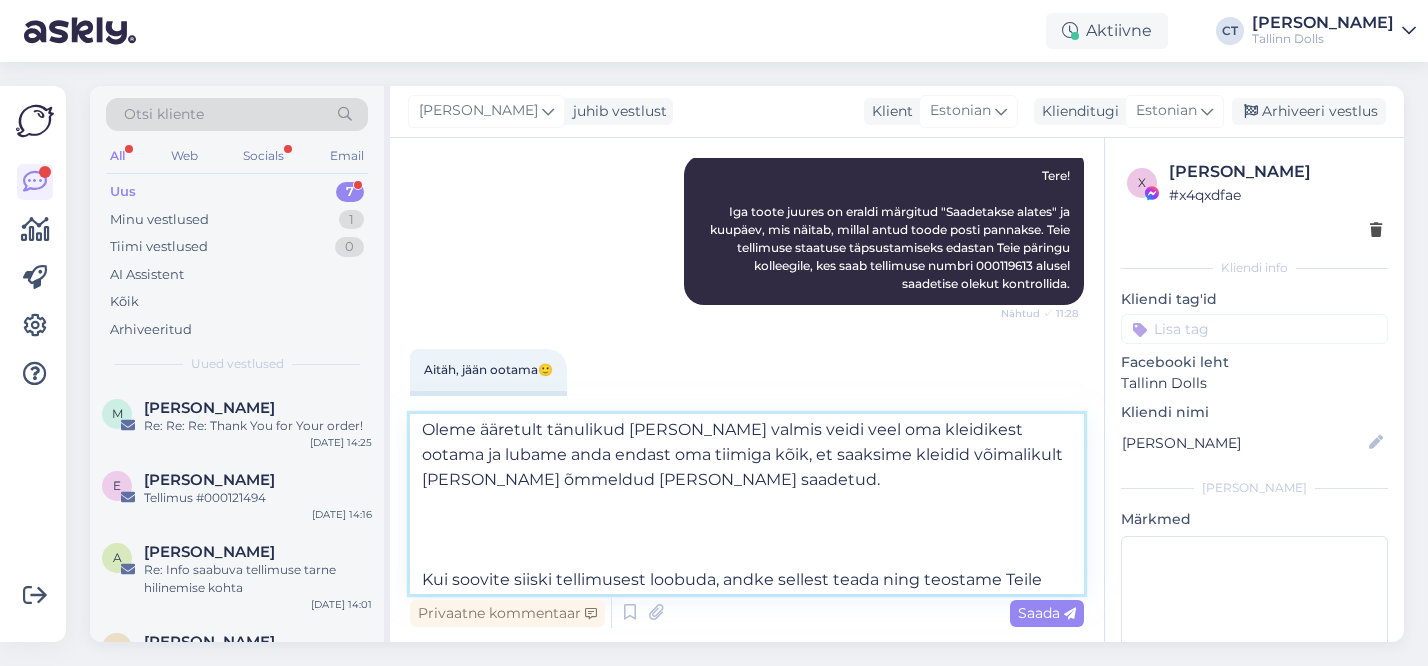 scroll, scrollTop: 308, scrollLeft: 0, axis: vertical 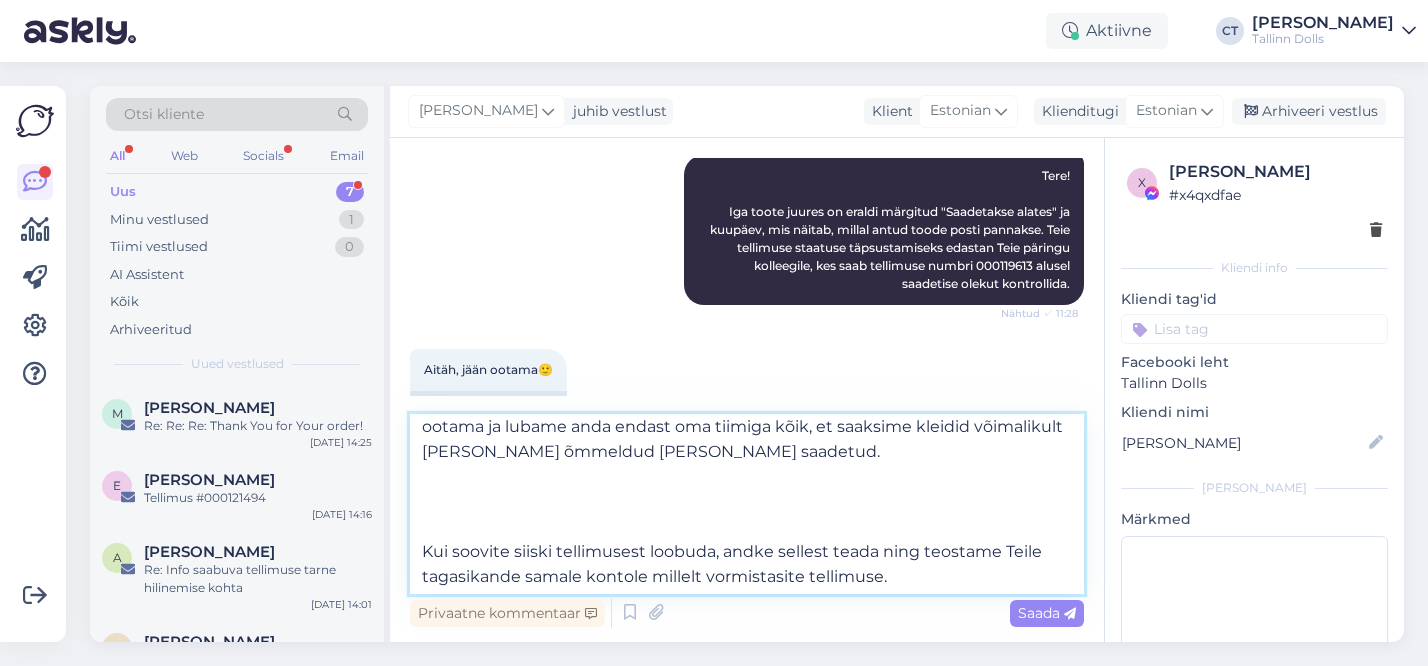 click on "Tere, Svea!
Täname Teid väga Teie COMET MAXI DRESS ELECTRIC BLUE kleidi tellimuse eest!
Teie tellimuse tarne pidanuks algama alates 14.07, kuid kahjuks peame tõdema, et oleme sattunud olukorda, kus Teie kleidi tarne hilineb.
Hetkel on kangatarne jäänud kinni ning me ei saa ka transpordiettevõttelt vastust, et millal kangas täpsemalt saabuda võiks.
Hetkel on kõige realistlikum aeg, mida julgeme Teile lubada - juuli lõpp või augusti kuu esimene nädal.
Oleme ääretult tänulikud kui olete valmis veidi veel oma kleidikest ootama ja lubame anda endast oma tiimiga kõik, et saaksime kleidid võimalikult ruttu valmis õmmeldud ja välja saadetud.
Kui soovite siiski tellimusest loobuda, andke sellest teada ning teostame Teile tagasikande samale kontole millelt vormistasite tellimuse." at bounding box center (747, 504) 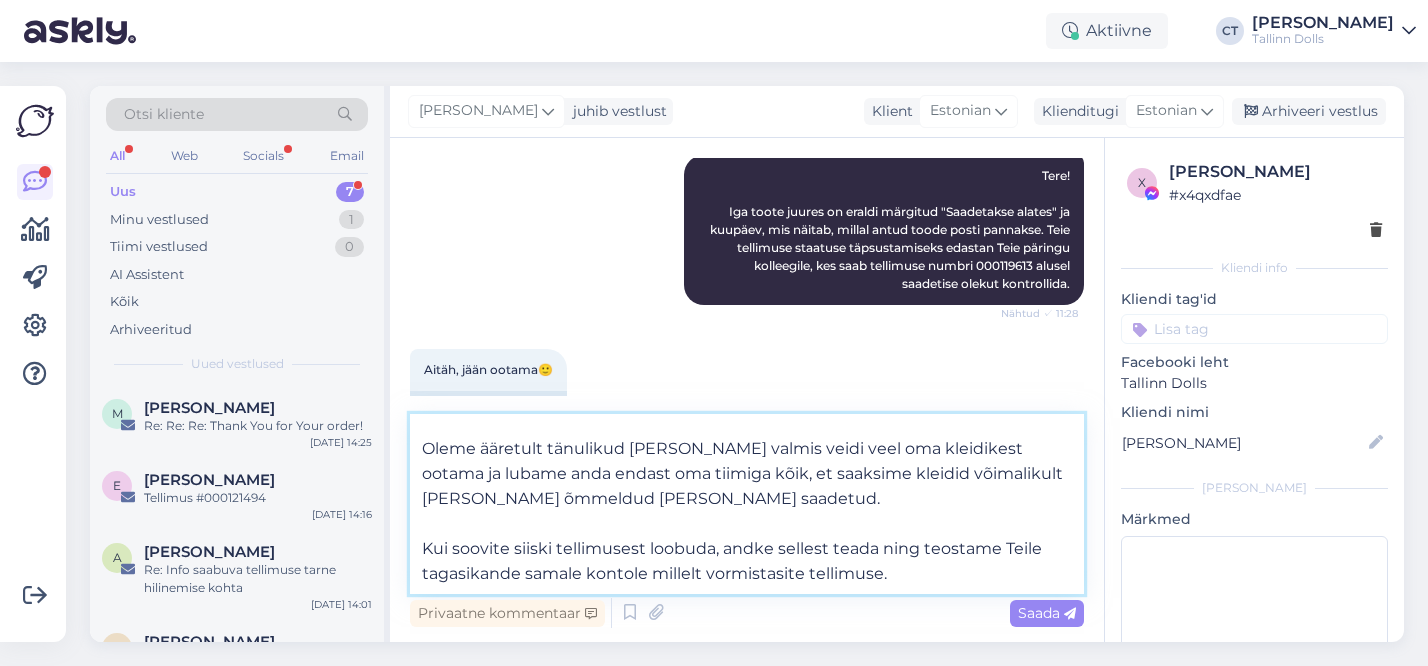 scroll, scrollTop: 261, scrollLeft: 0, axis: vertical 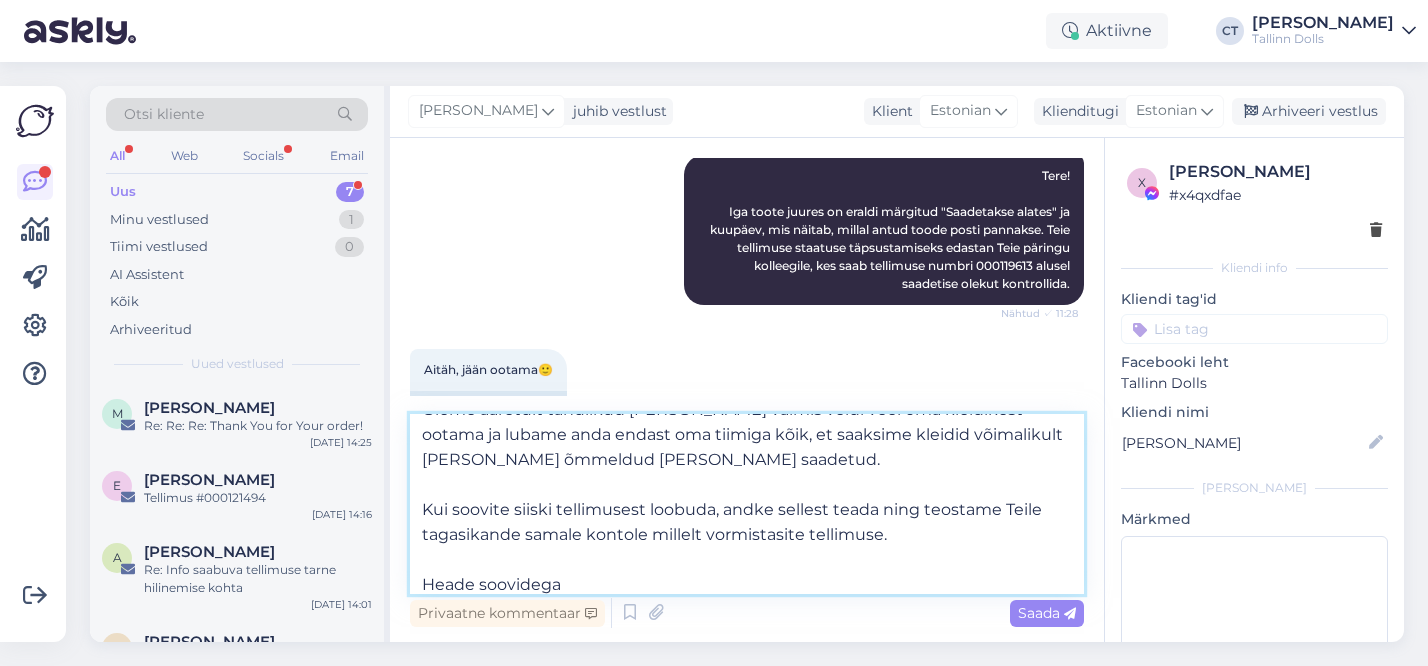 type on "Tere, Svea!
Täname Teid väga Teie COMET MAXI DRESS ELECTRIC BLUE kleidi tellimuse eest!
Teie tellimuse tarne pidanuks algama alates 14.07, kuid kahjuks peame tõdema, et oleme sattunud olukorda, kus Teie kleidi tarne hilineb.
Hetkel on kangatarne jäänud kinni ning me ei saa ka transpordiettevõttelt vastust, et millal kangas täpsemalt saabuda võiks.
Hetkel on kõige realistlikum aeg, mida julgeme Teile lubada - juuli lõpp või augusti kuu esimene nädal.
Oleme ääretult tänulikud kui olete valmis veidi veel oma kleidikest ootama ja lubame anda endast oma tiimiga kõik, et saaksime kleidid võimalikult ruttu valmis õmmeldud ja välja saadetud.
Kui soovite siiski tellimusest loobuda, andke sellest teada ning teostame Teile tagasikande samale kontole millelt vormistasite tellimuse.
Heade soovidega," 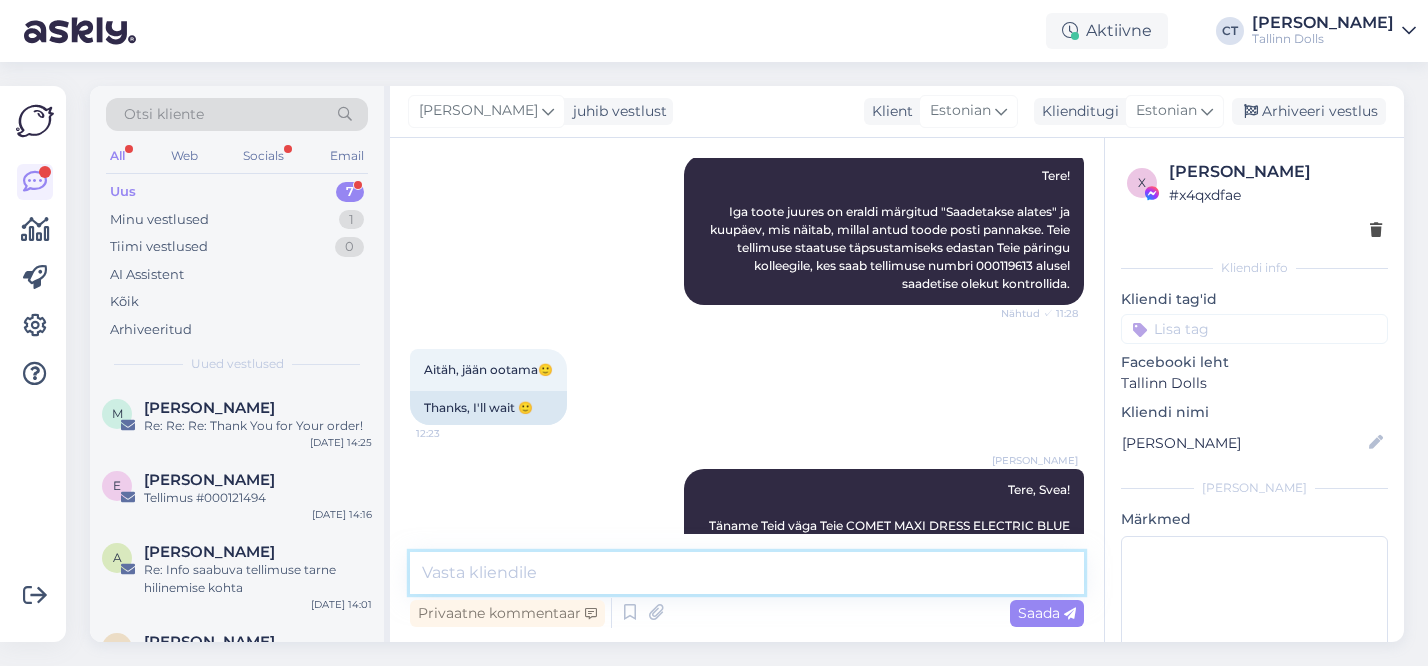 scroll, scrollTop: 644, scrollLeft: 0, axis: vertical 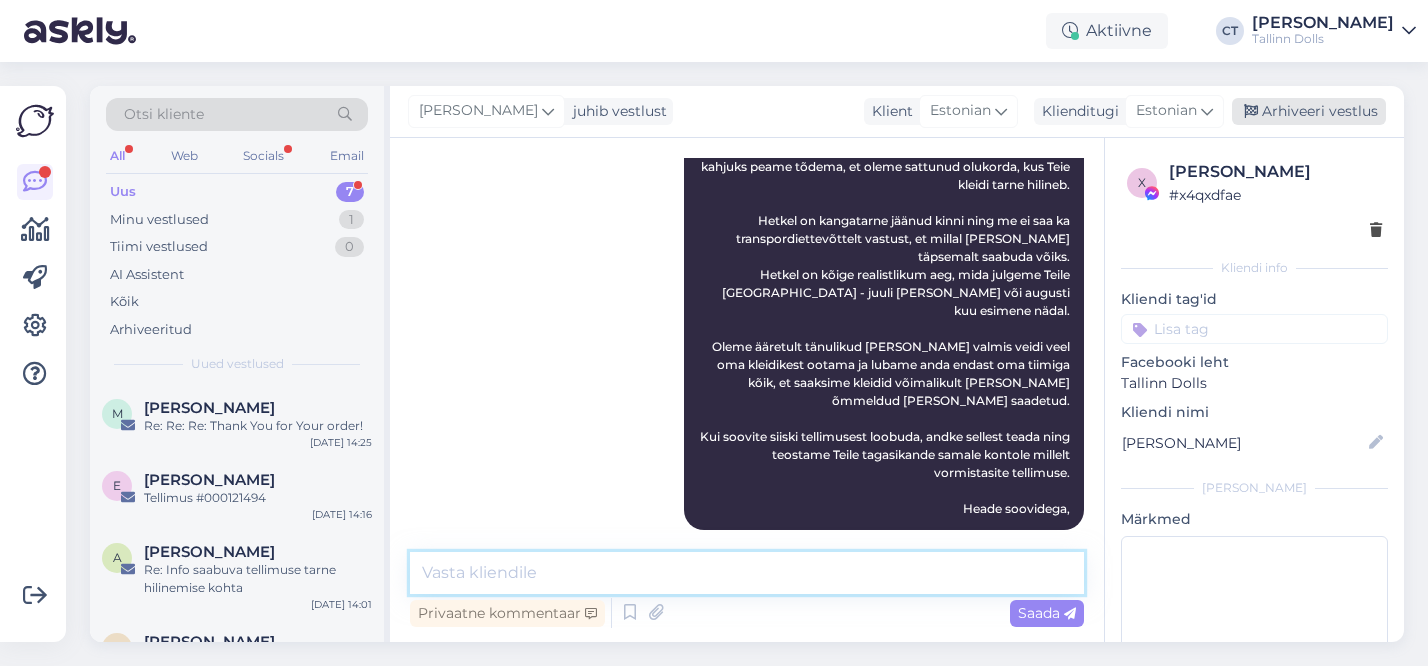 type 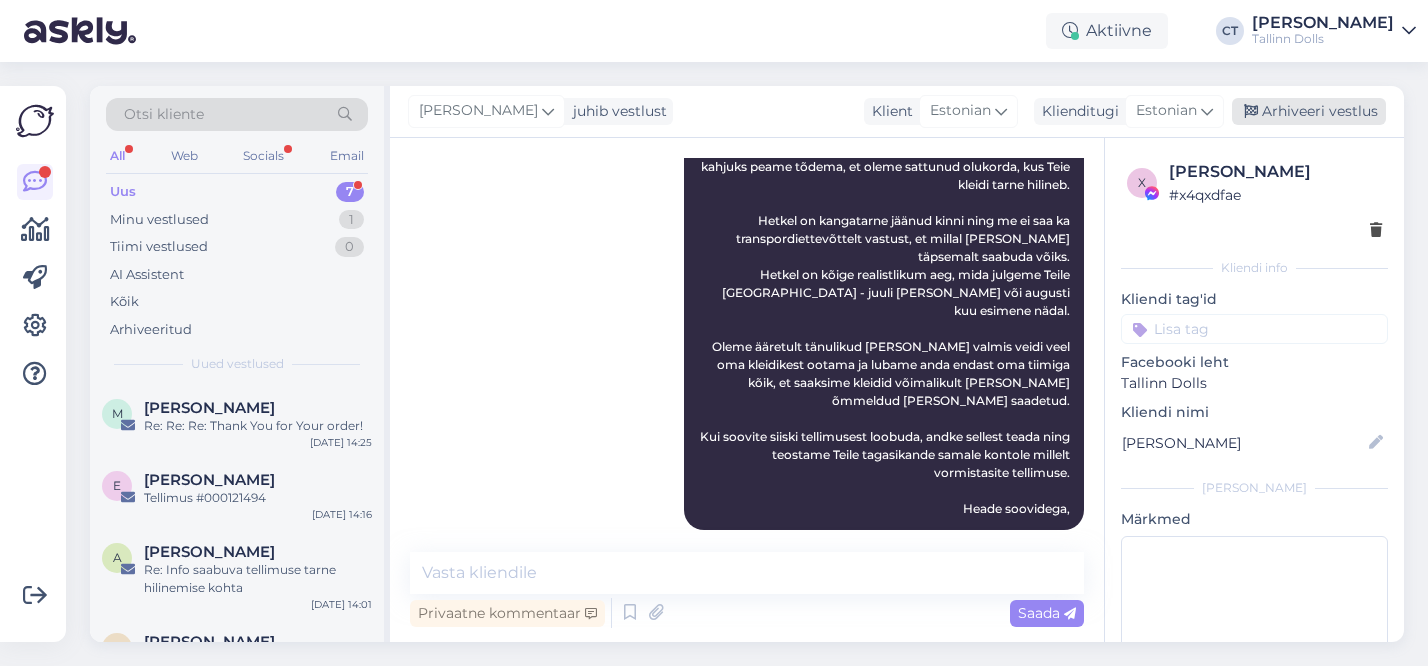 click on "Arhiveeri vestlus" at bounding box center [1309, 111] 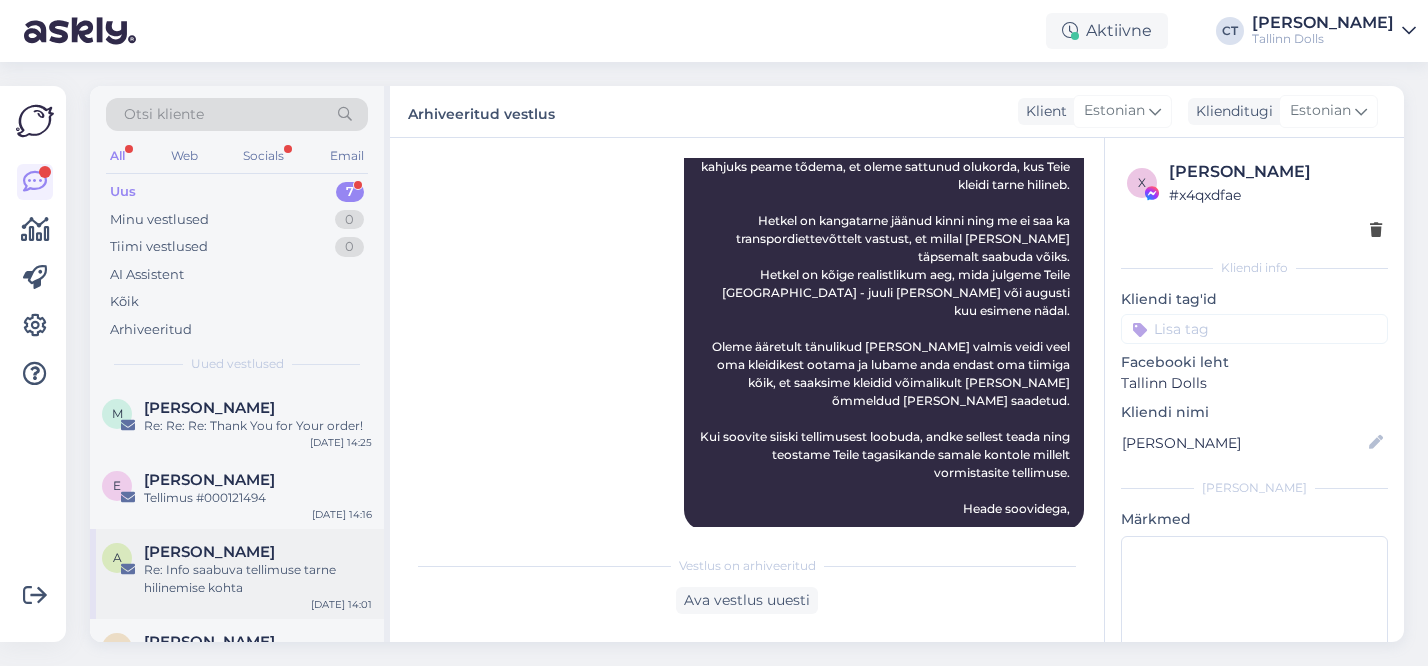 scroll, scrollTop: 343, scrollLeft: 0, axis: vertical 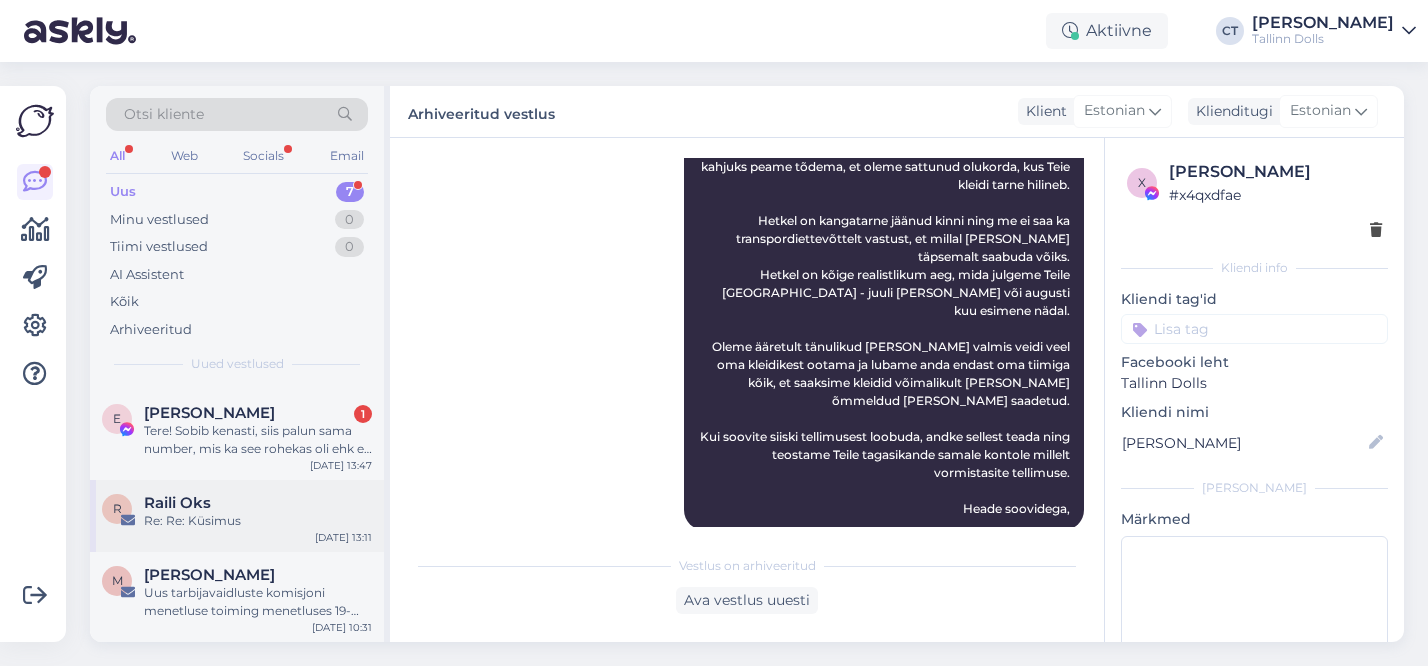 click on "R Raili Oks Re: Re: Küsimus Jul 17 13:11" at bounding box center (237, 516) 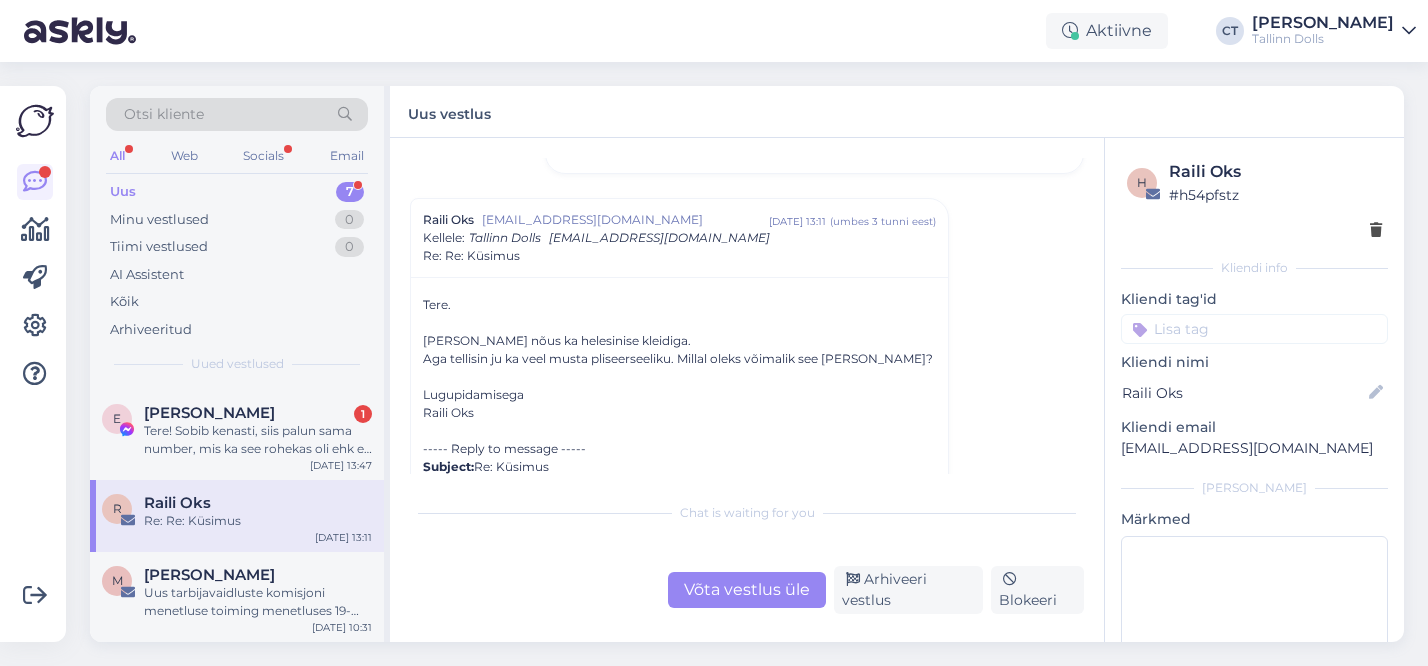 scroll, scrollTop: 535, scrollLeft: 0, axis: vertical 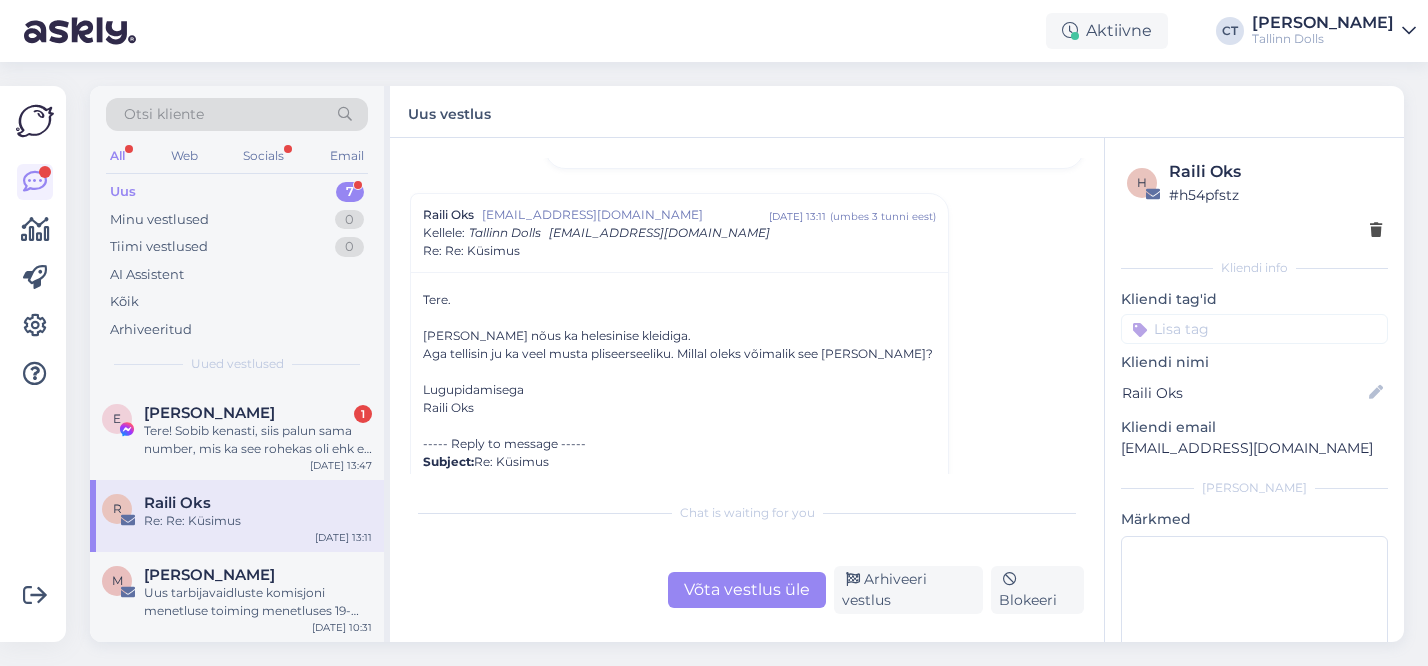 click on "Võta vestlus üle" at bounding box center (747, 590) 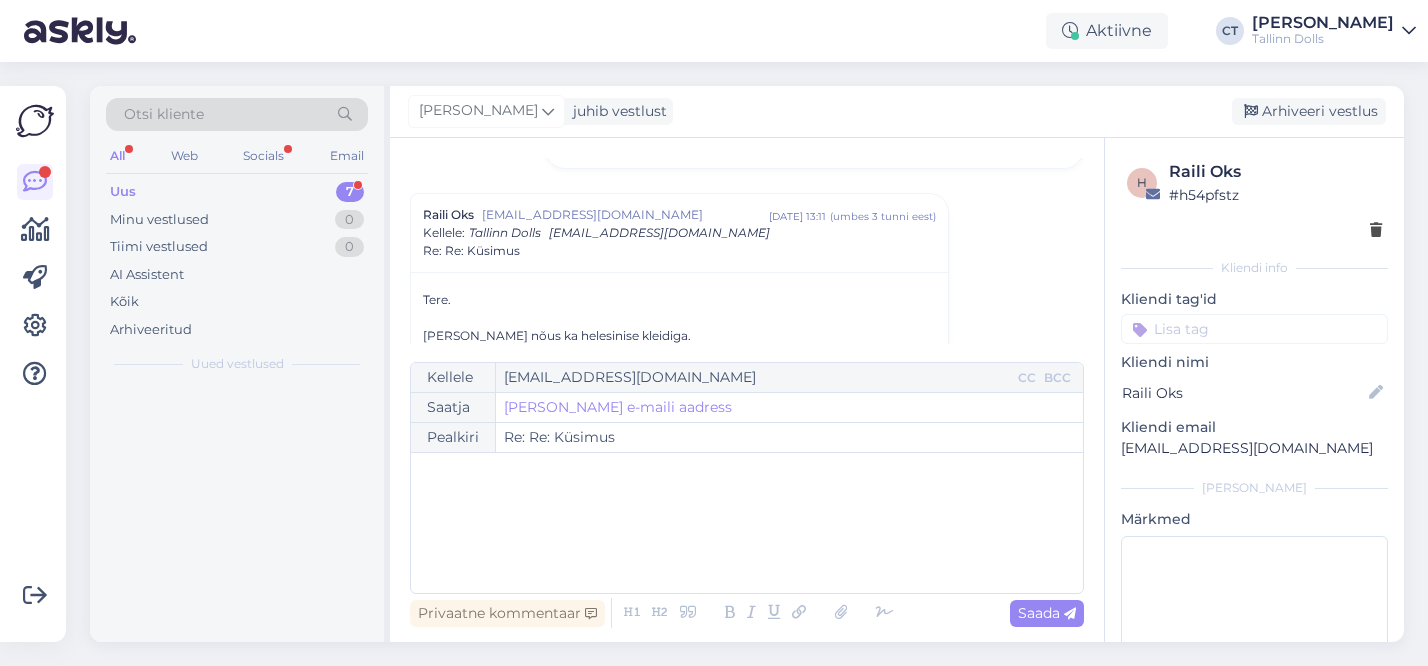 scroll, scrollTop: 570, scrollLeft: 0, axis: vertical 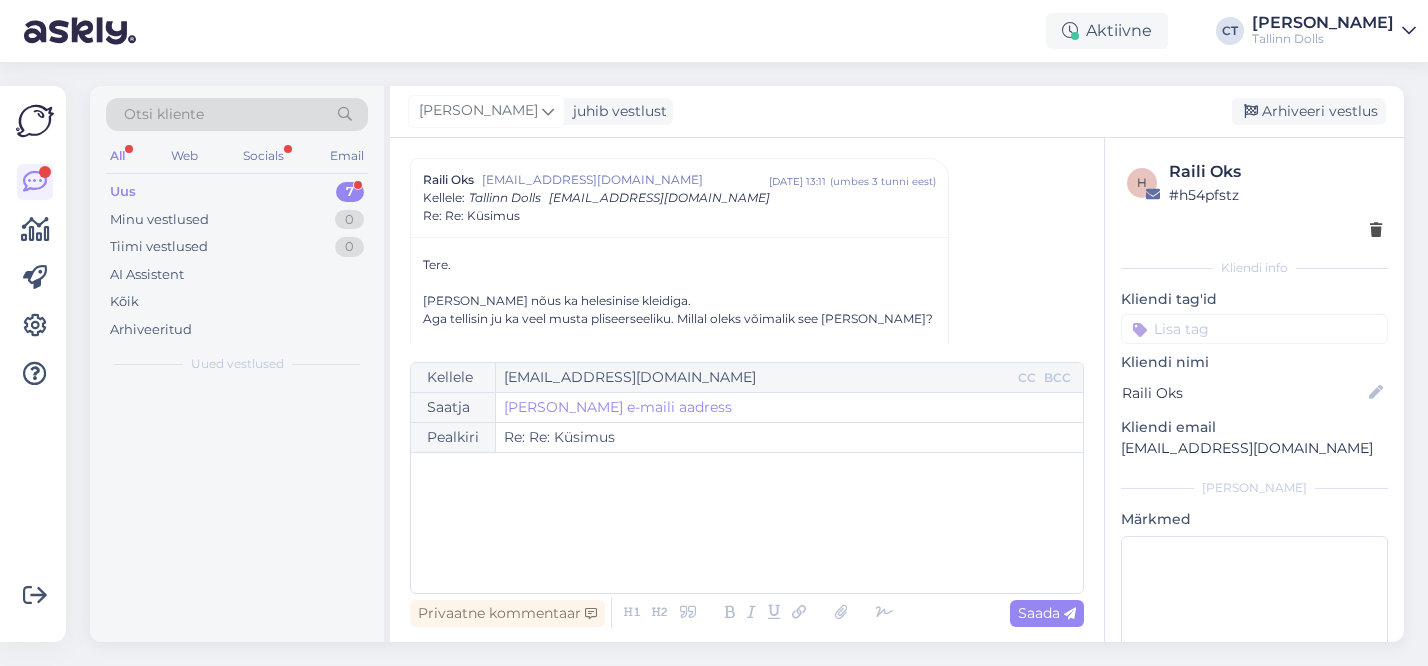 click on "﻿" at bounding box center [747, 523] 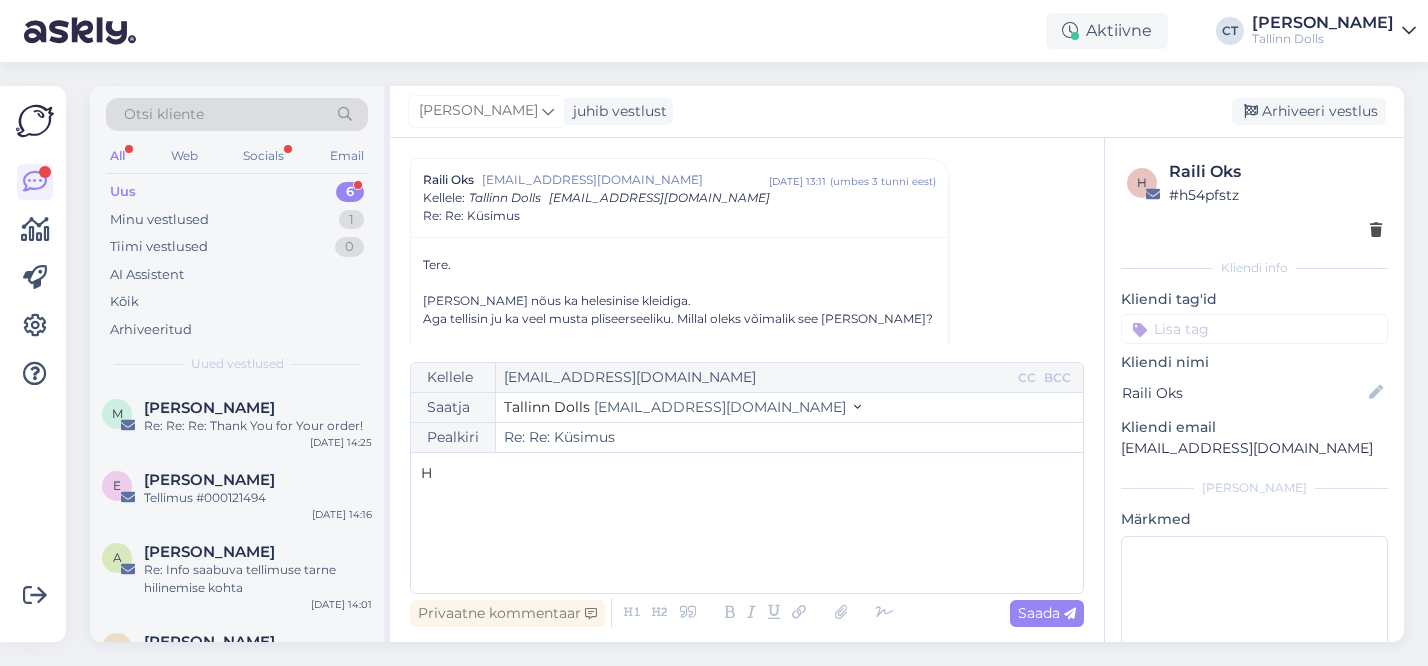 type 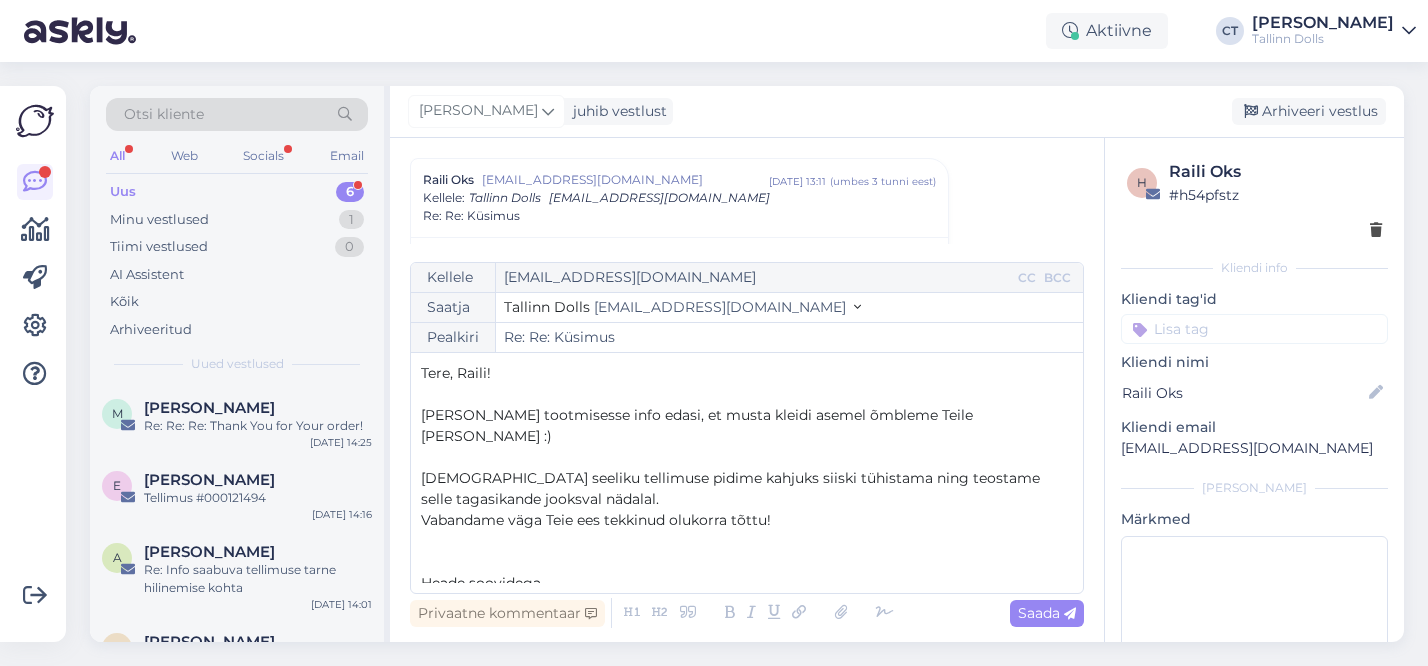 scroll, scrollTop: 11, scrollLeft: 0, axis: vertical 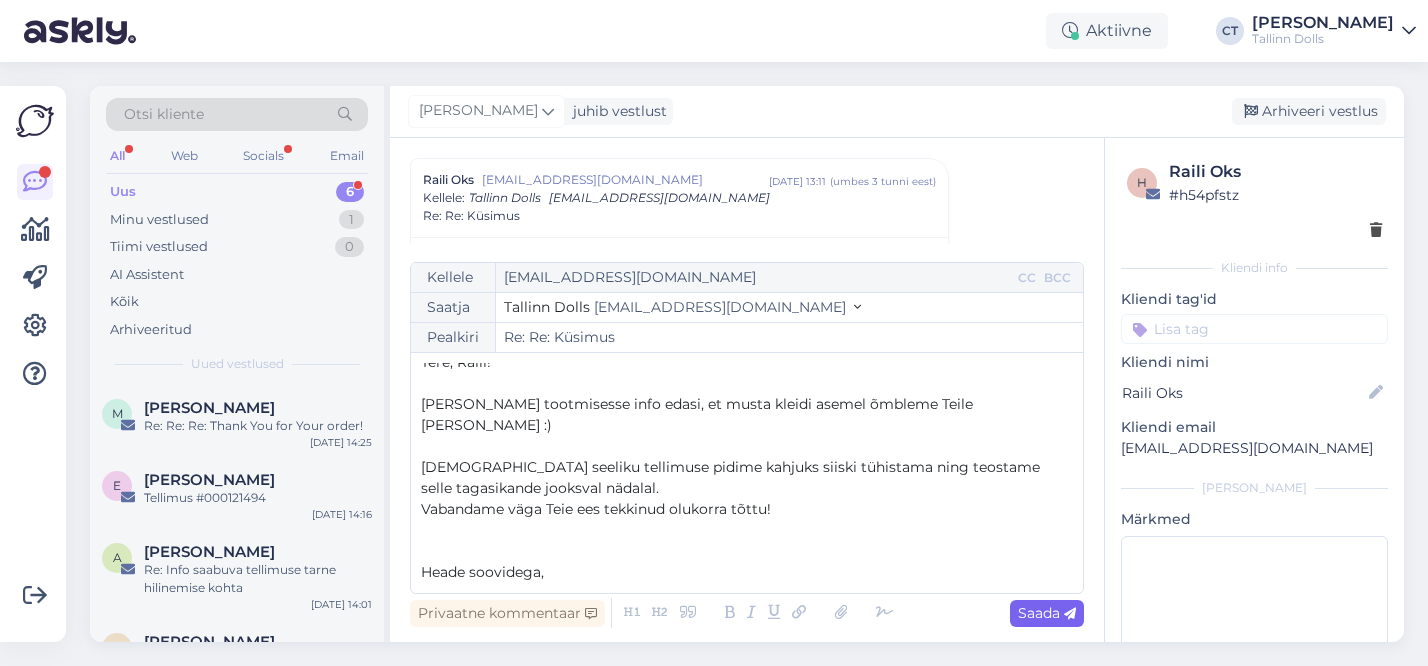 click on "Saada" at bounding box center [1047, 613] 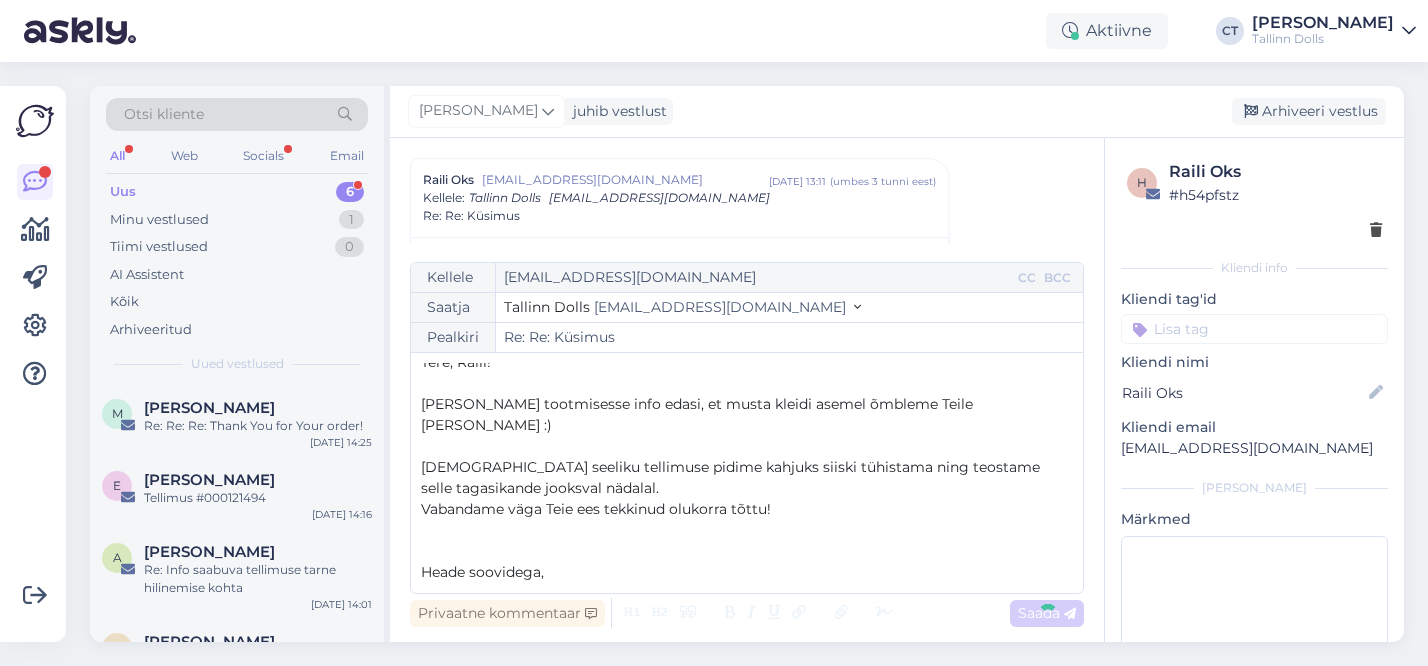 type on "Re: Re: Re: Küsimus" 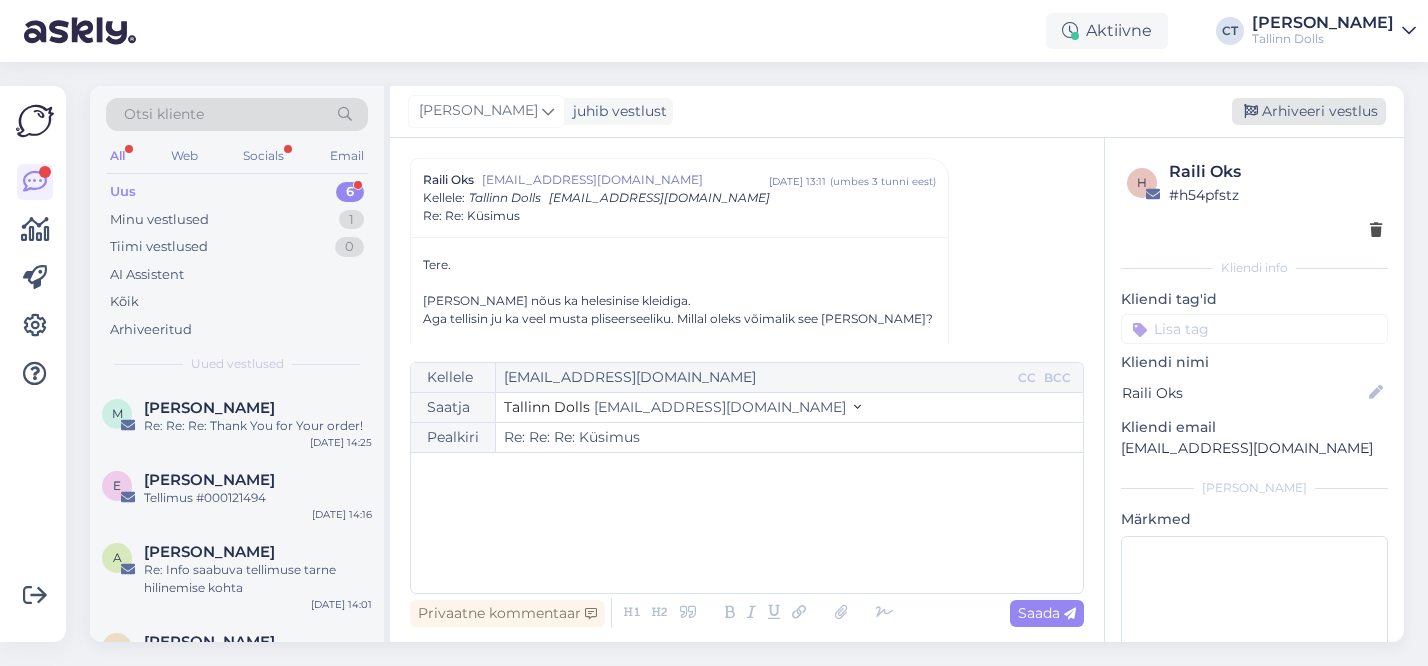 scroll, scrollTop: 1285, scrollLeft: 0, axis: vertical 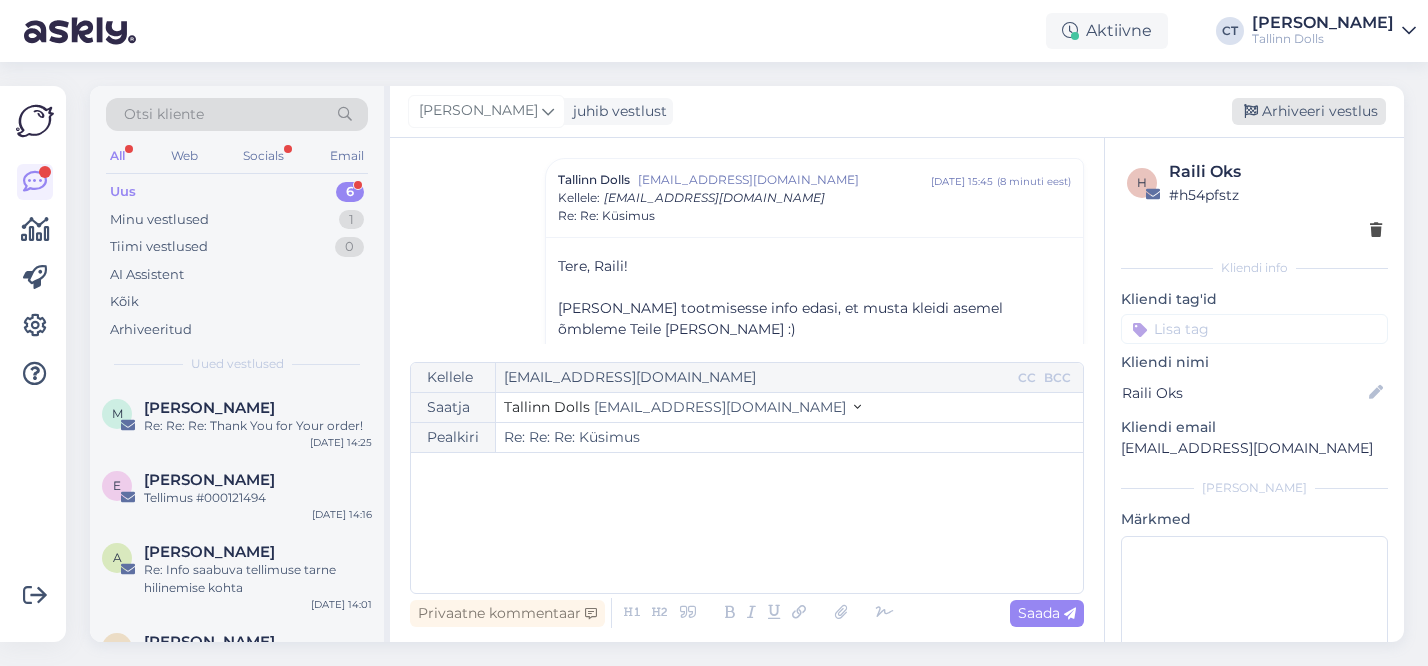 click on "Arhiveeri vestlus" at bounding box center (1309, 111) 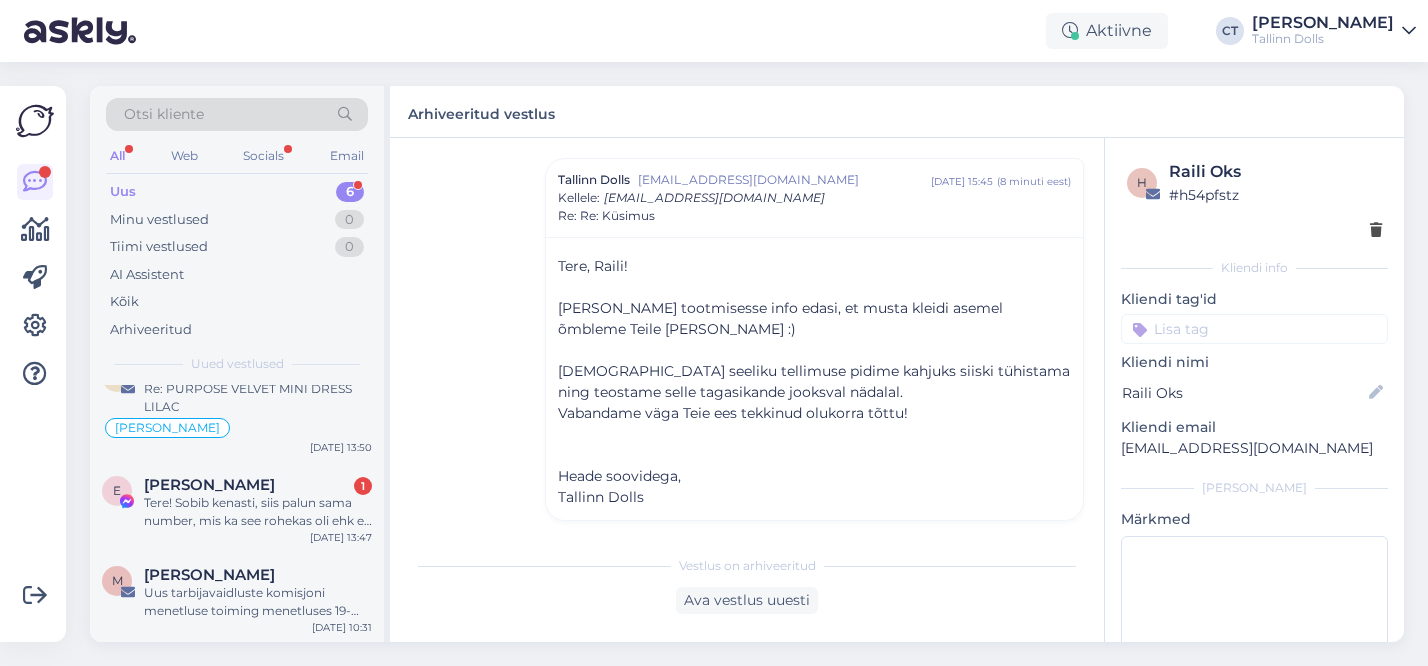 scroll, scrollTop: 228, scrollLeft: 0, axis: vertical 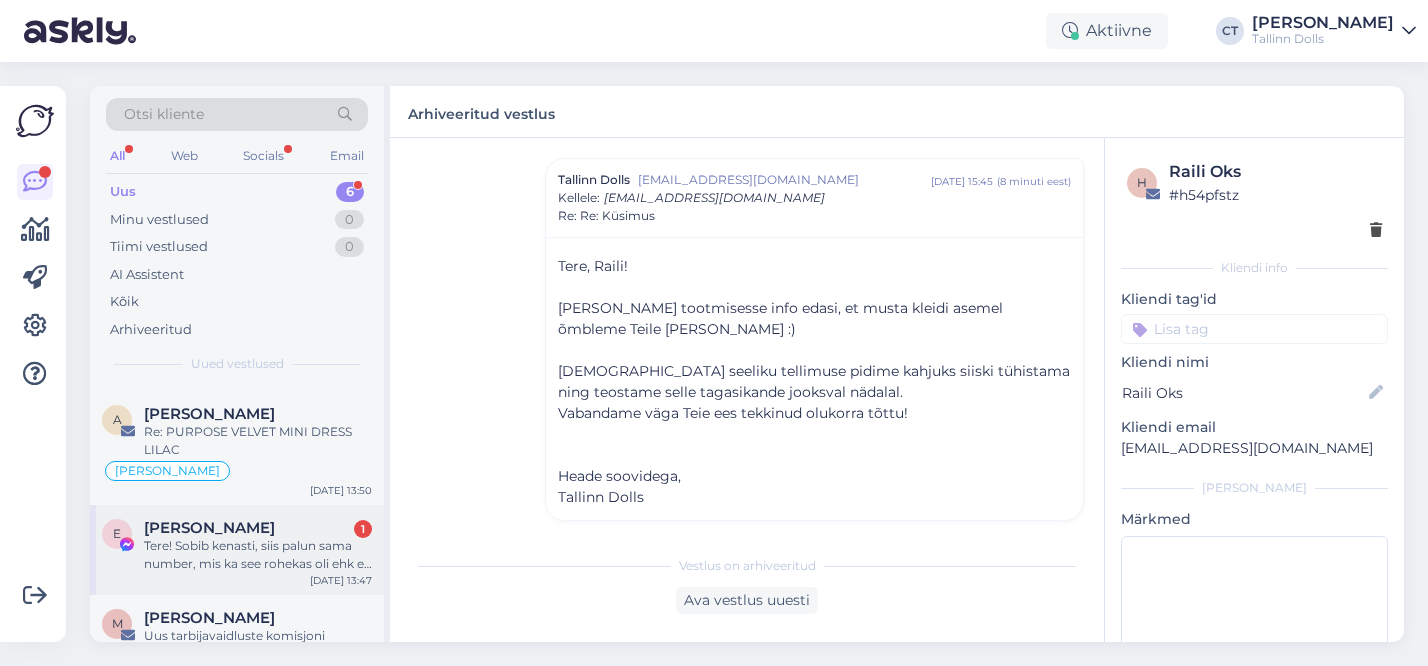 click on "Tere! Sobib kenasti, siis palun sama number, mis ka see rohekas oli ehk et M :) suur tänu! ja andke siis palun [PERSON_NAME] võib teile poodi järele tulla." at bounding box center [258, 555] 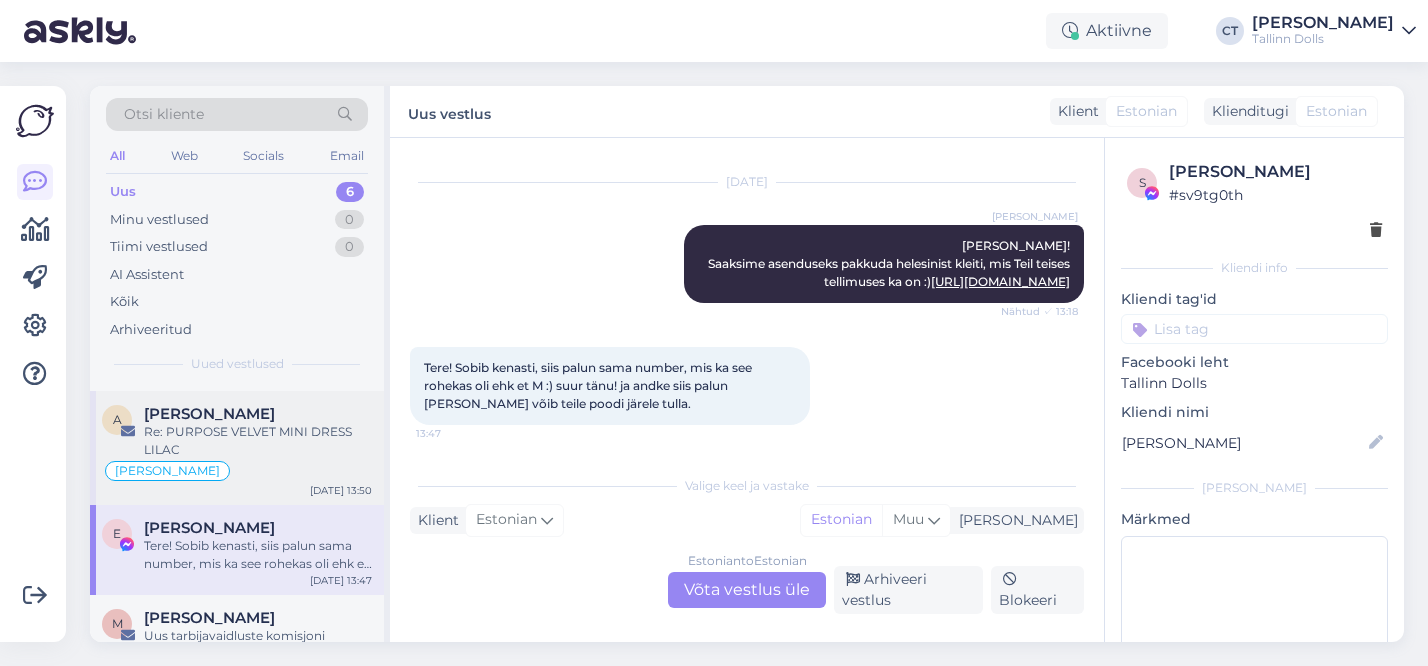 click on "sinine frill jacquard" at bounding box center (237, 471) 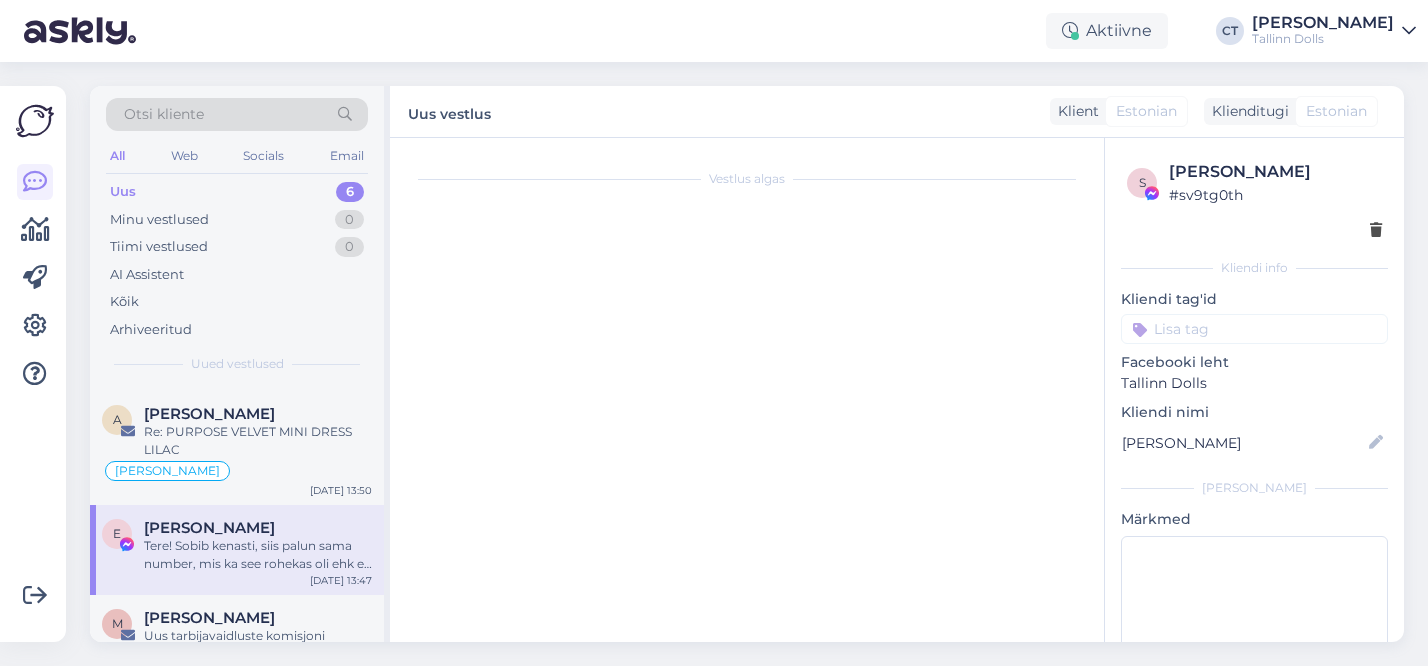 type on "sinine frill jacquard" 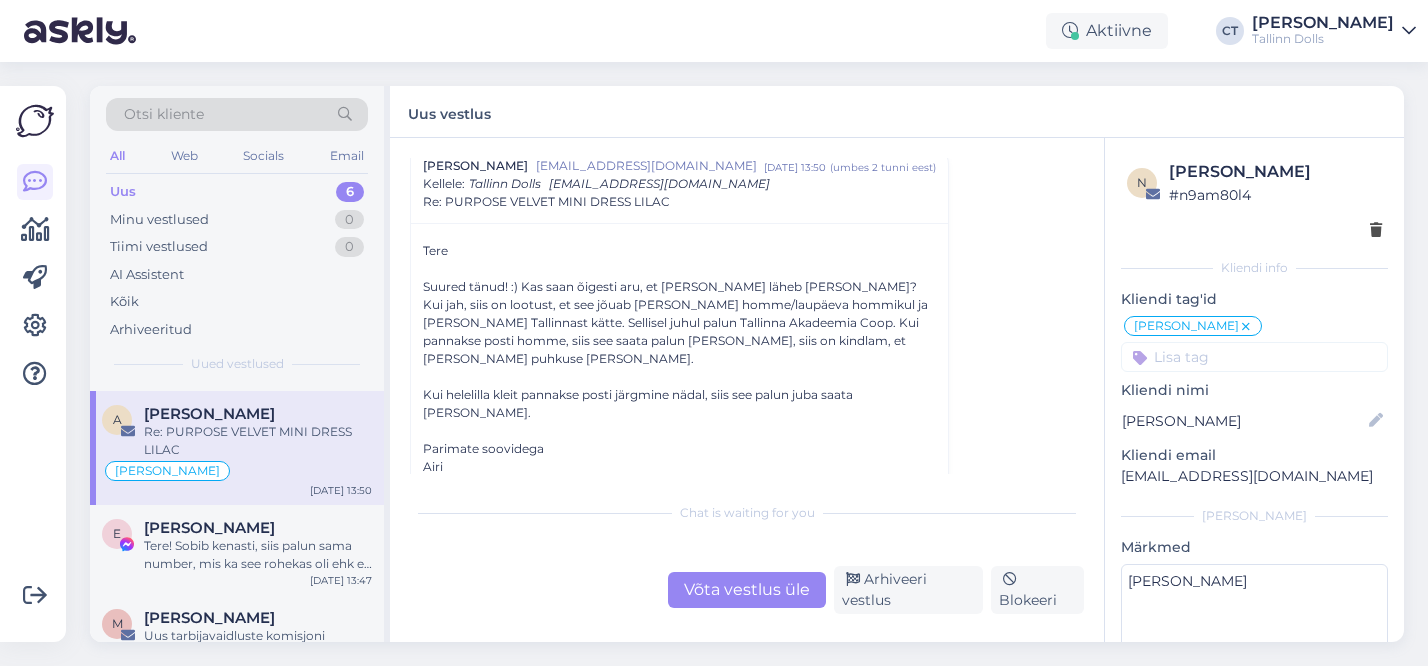 scroll, scrollTop: 1793, scrollLeft: 0, axis: vertical 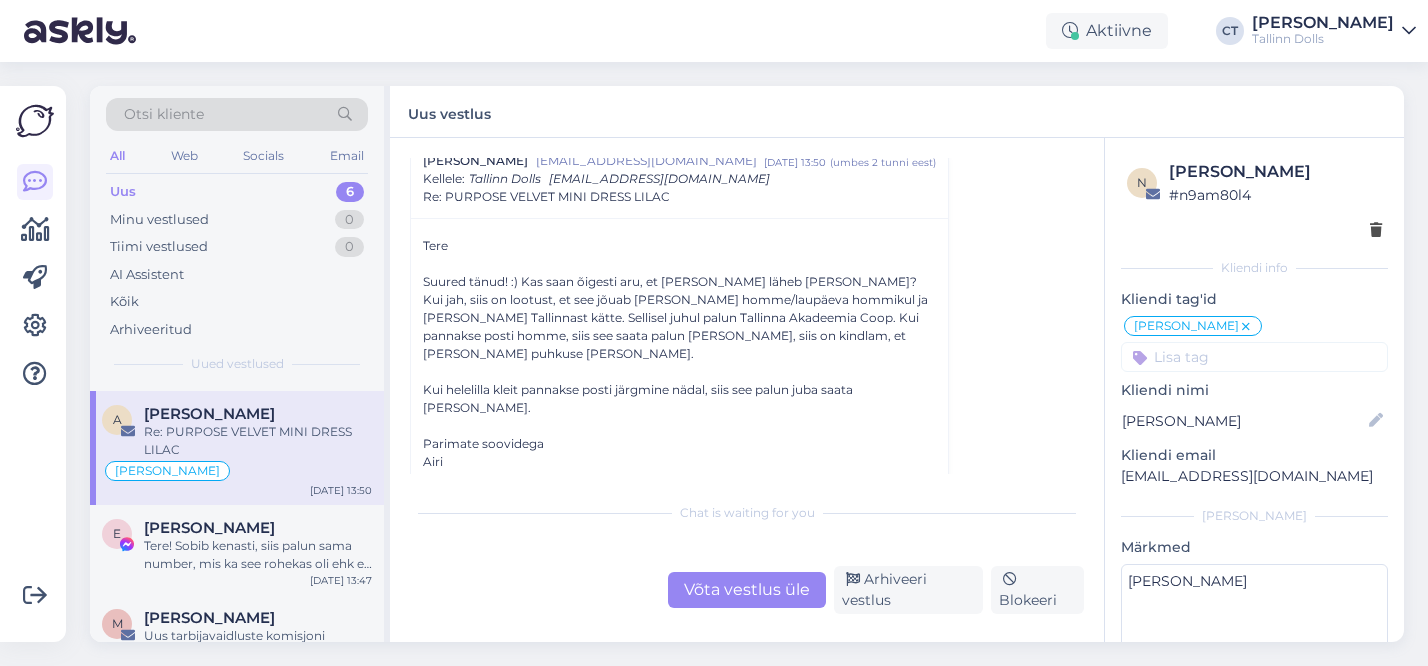 click on "Võta vestlus üle" at bounding box center (747, 590) 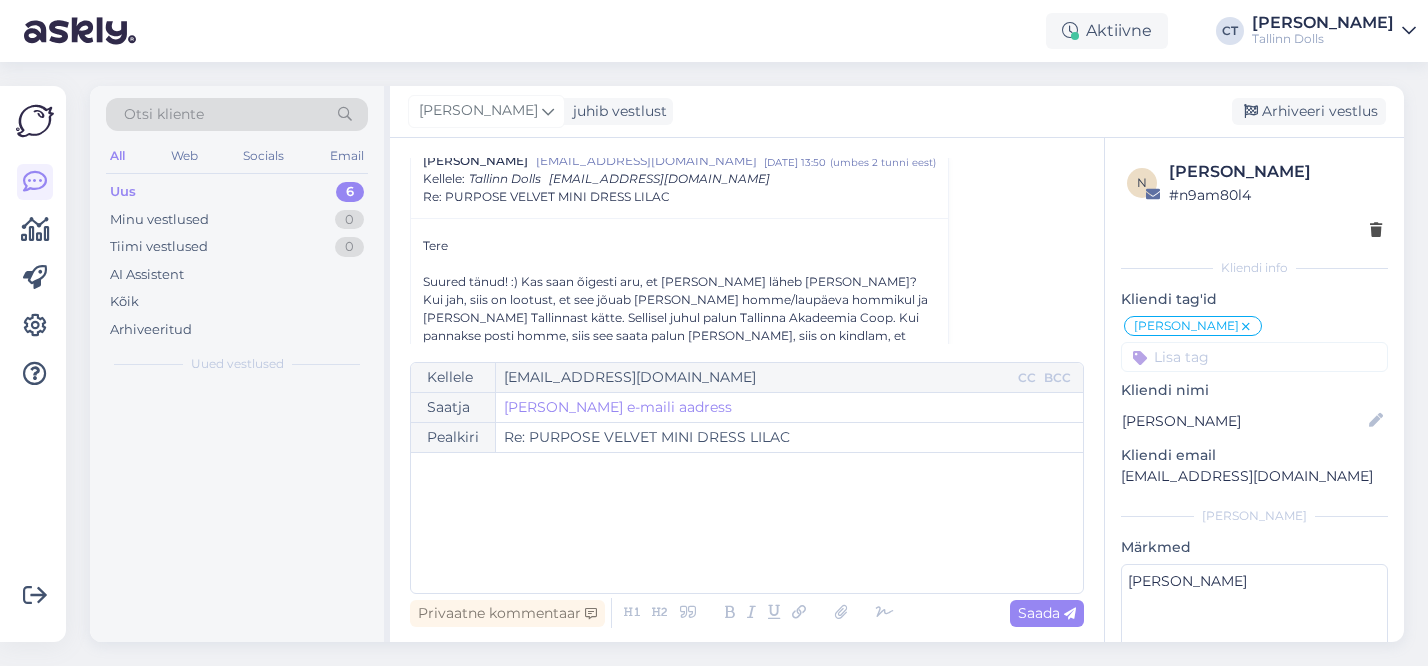scroll, scrollTop: 1774, scrollLeft: 0, axis: vertical 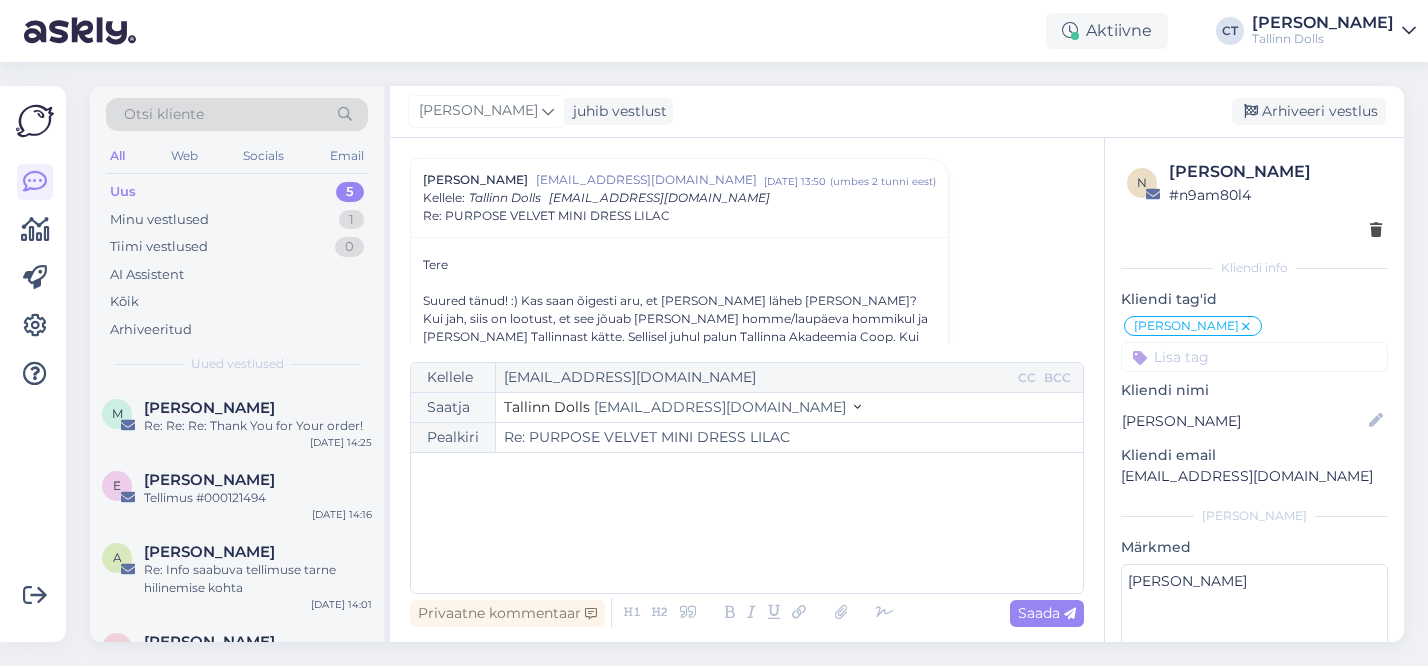click on "﻿" at bounding box center [747, 523] 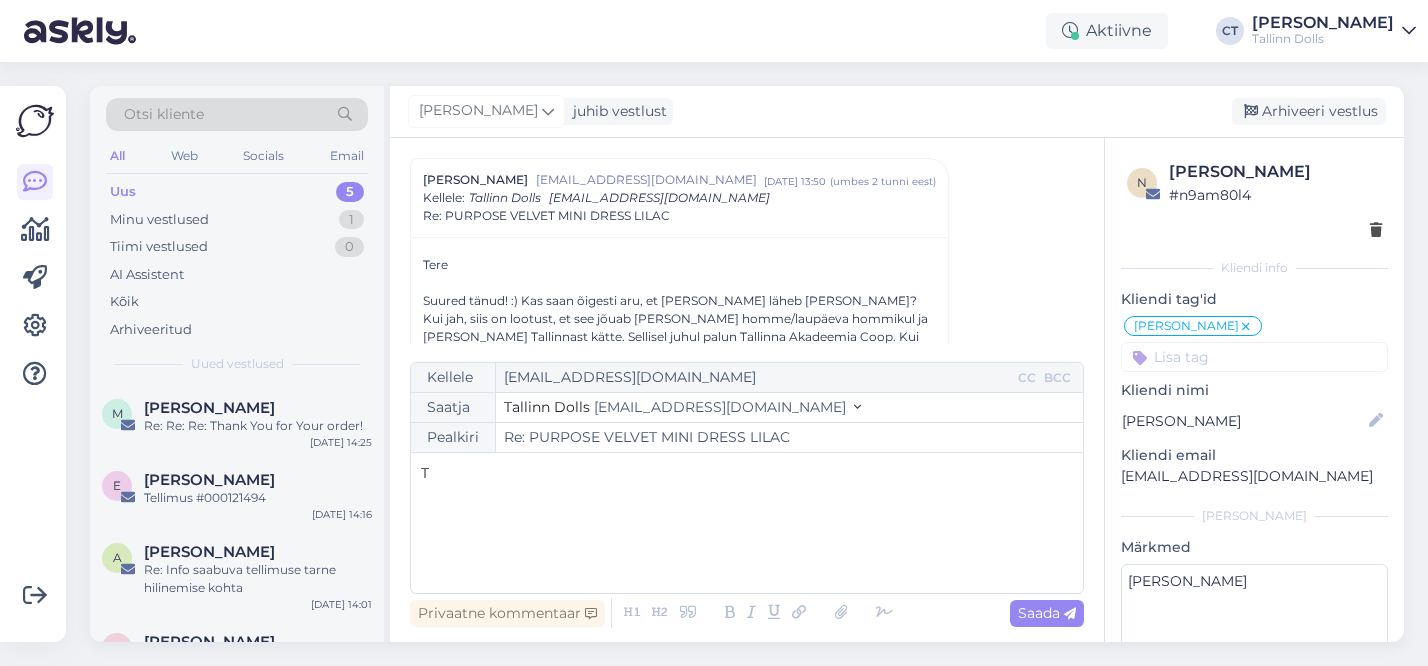 type 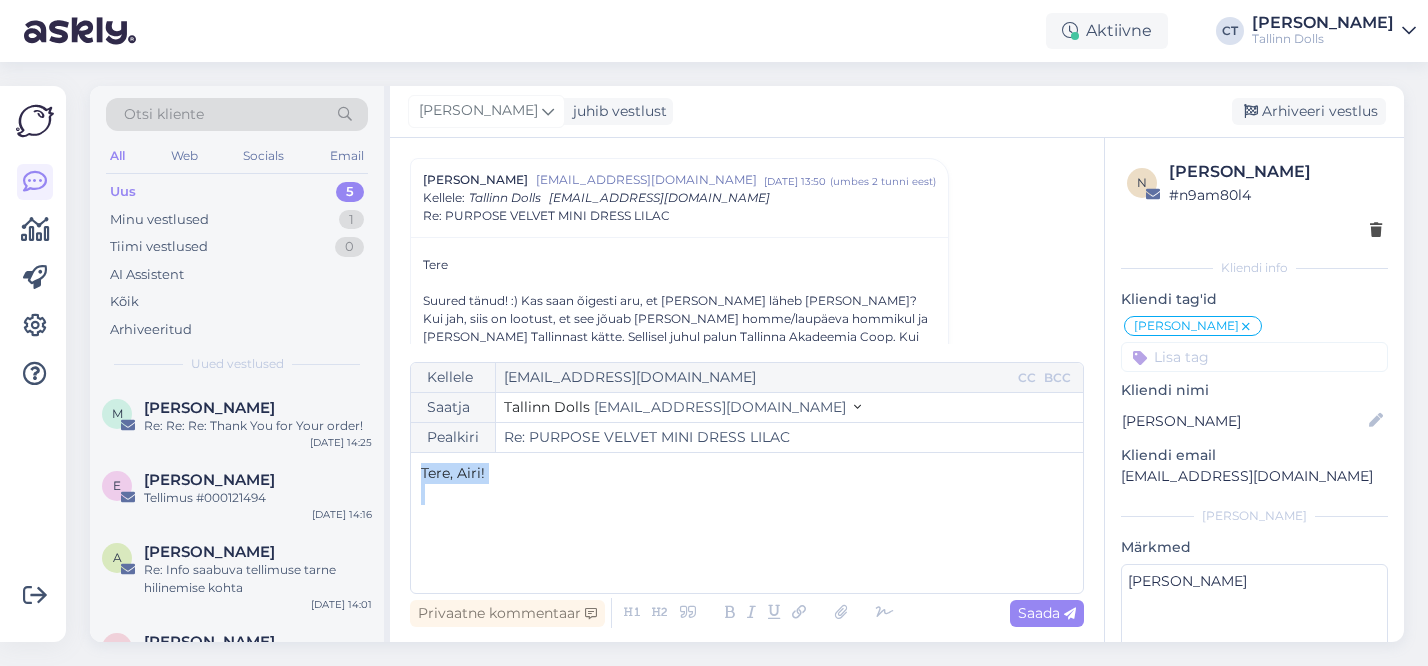 drag, startPoint x: 435, startPoint y: 507, endPoint x: 413, endPoint y: 454, distance: 57.384666 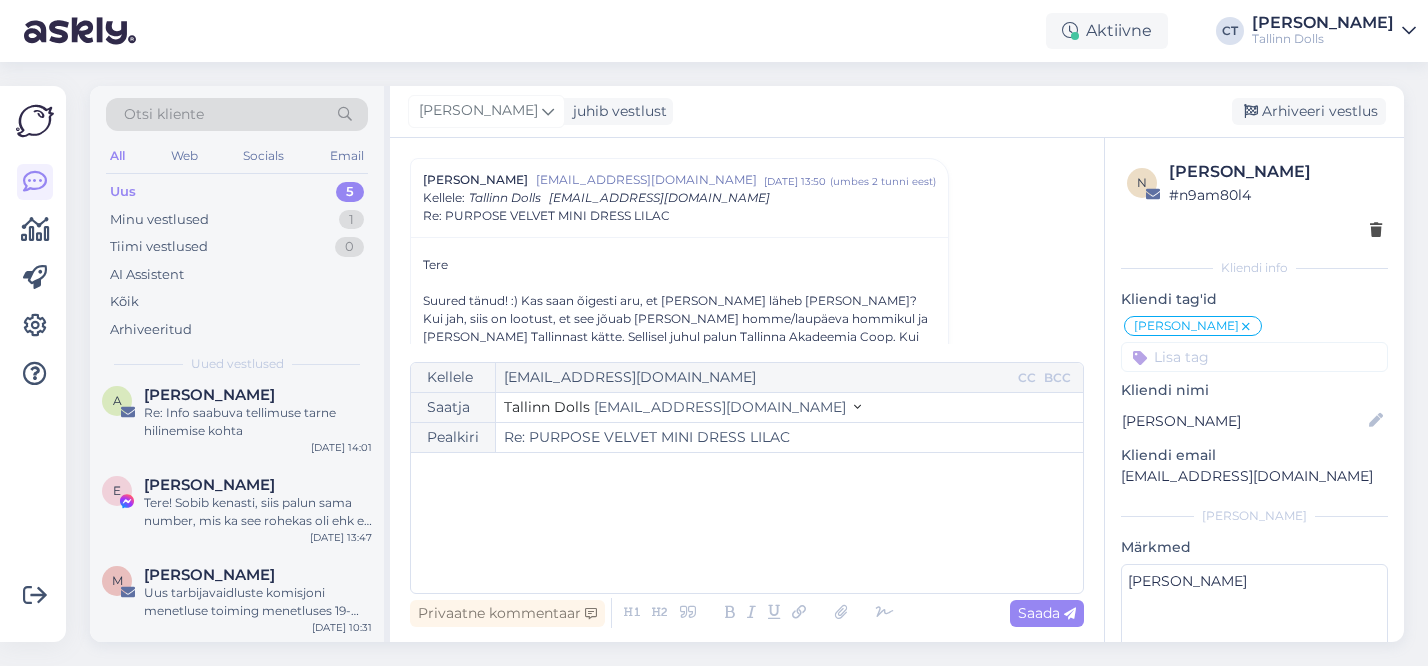 scroll, scrollTop: 85, scrollLeft: 0, axis: vertical 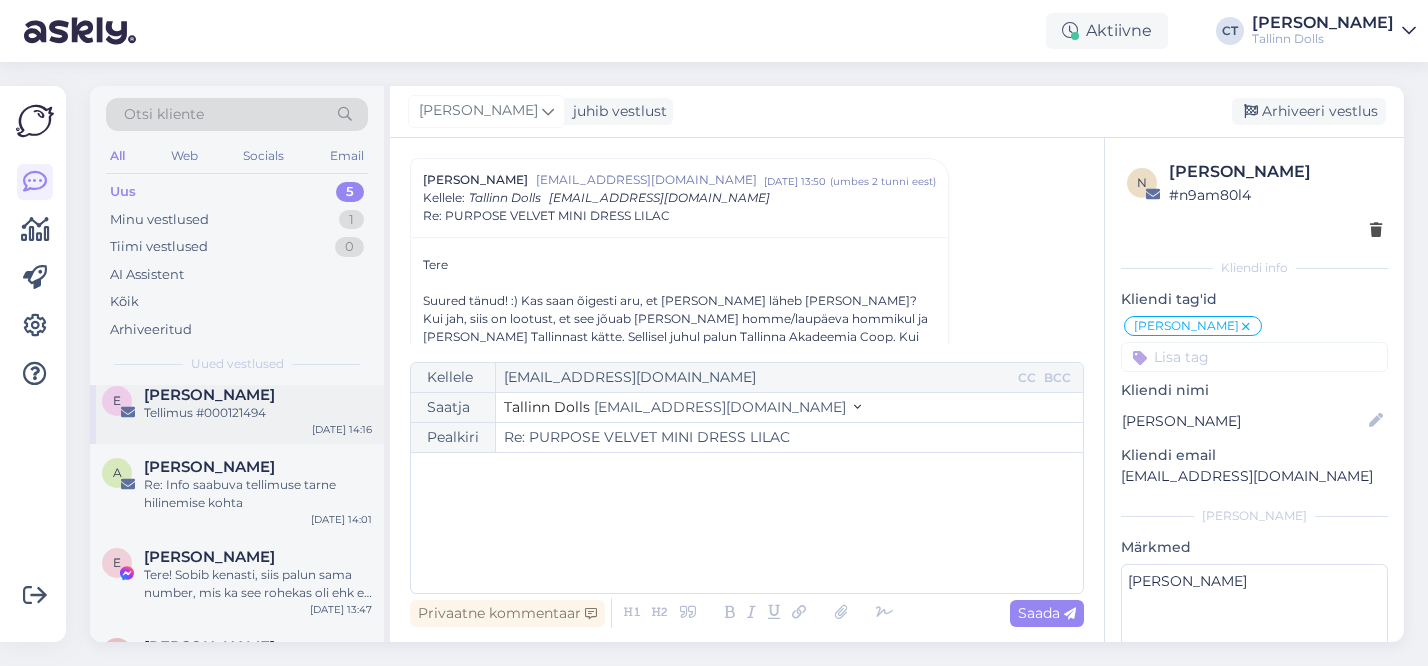 click on "Re: Info saabuva tellimuse tarne hilinemise kohta" at bounding box center (258, 494) 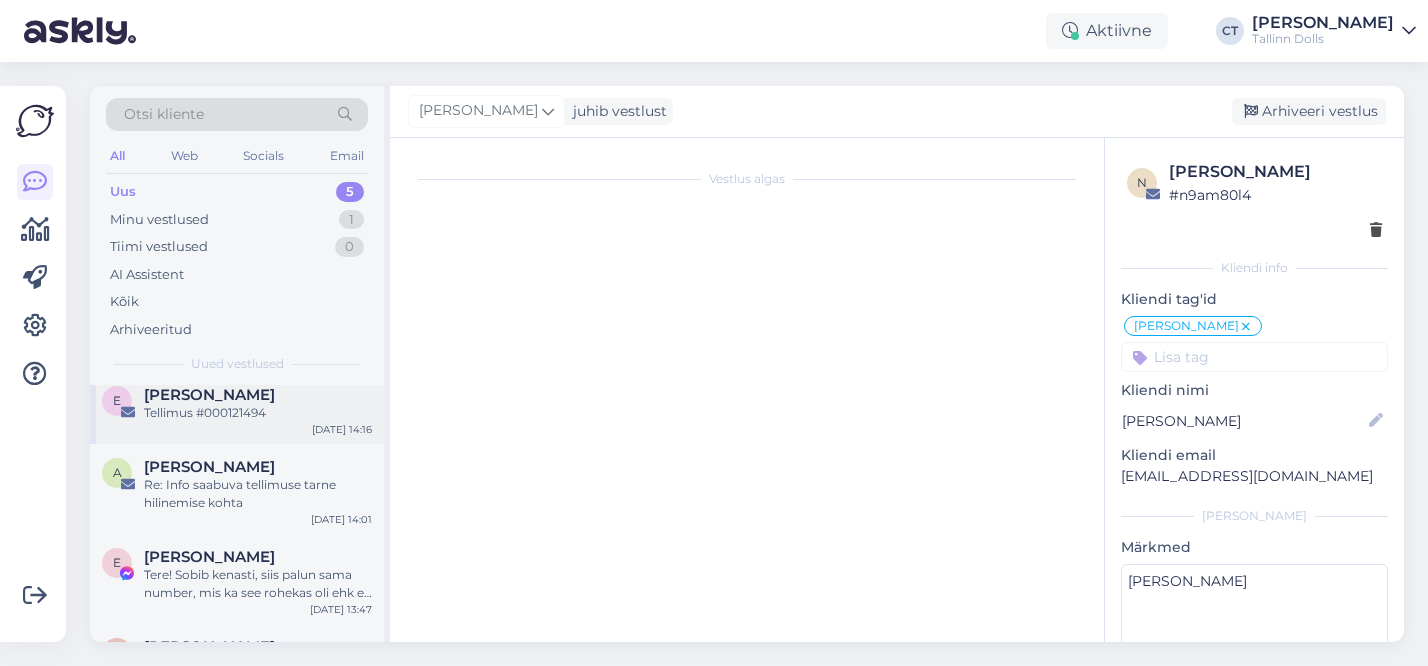 type 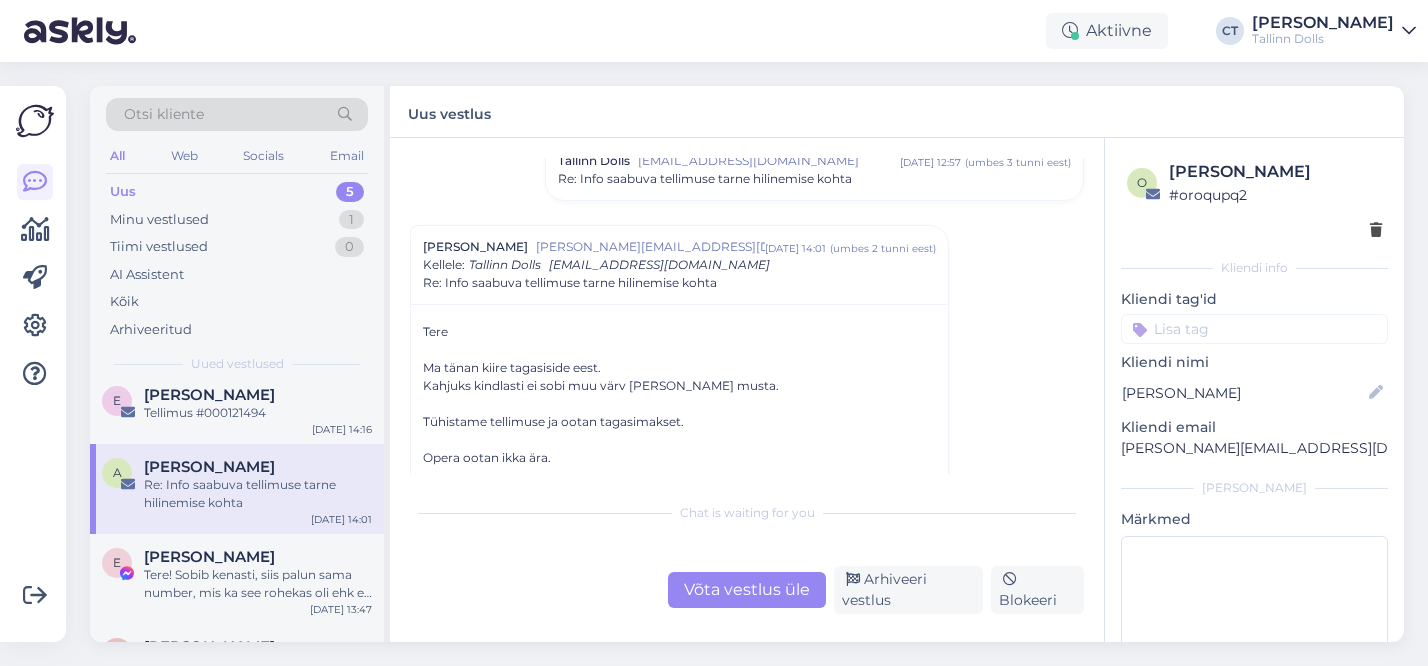 scroll, scrollTop: 346, scrollLeft: 0, axis: vertical 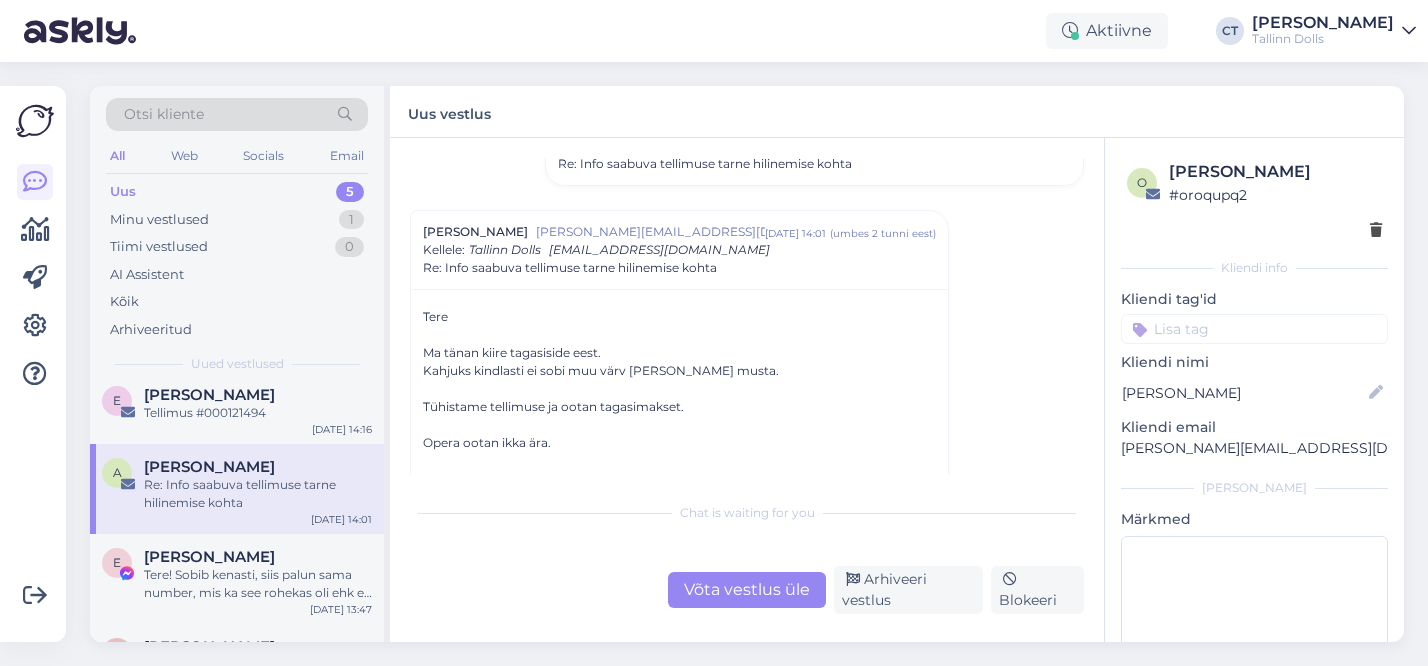 drag, startPoint x: 1313, startPoint y: 173, endPoint x: 1219, endPoint y: 165, distance: 94.33981 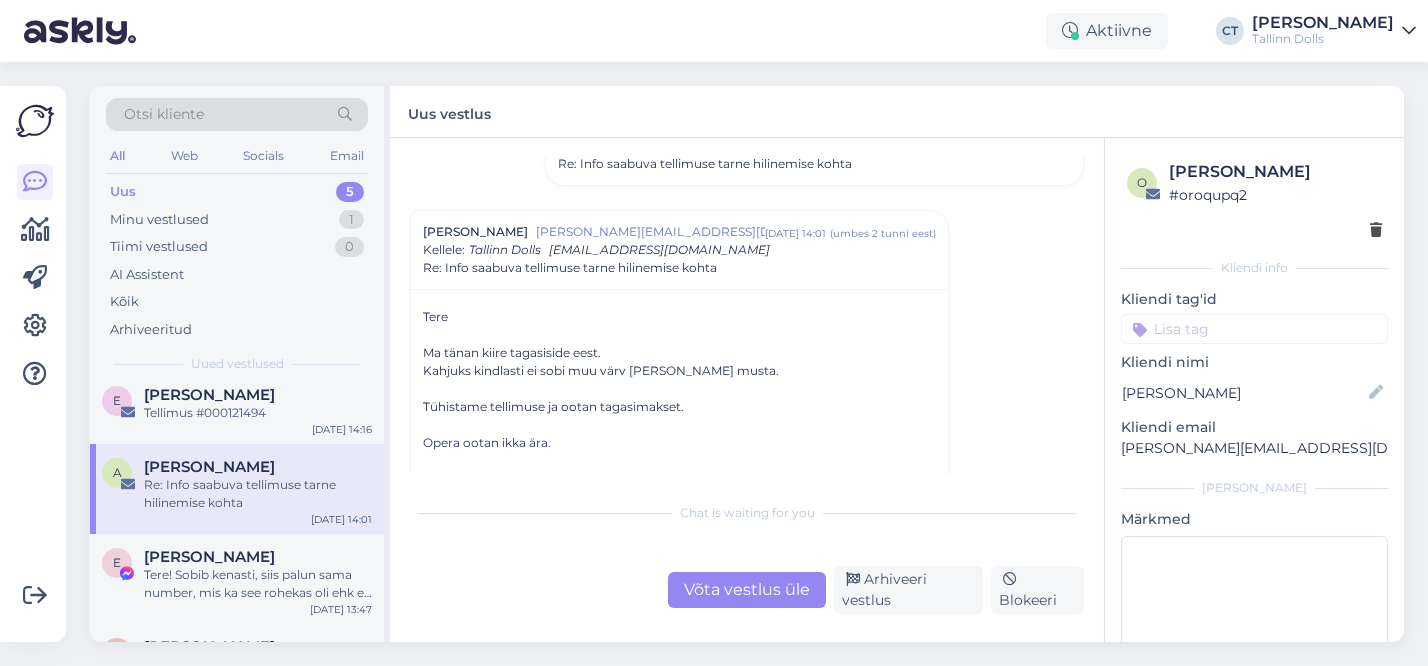 click on "Anna Kredentsar" at bounding box center (1275, 172) 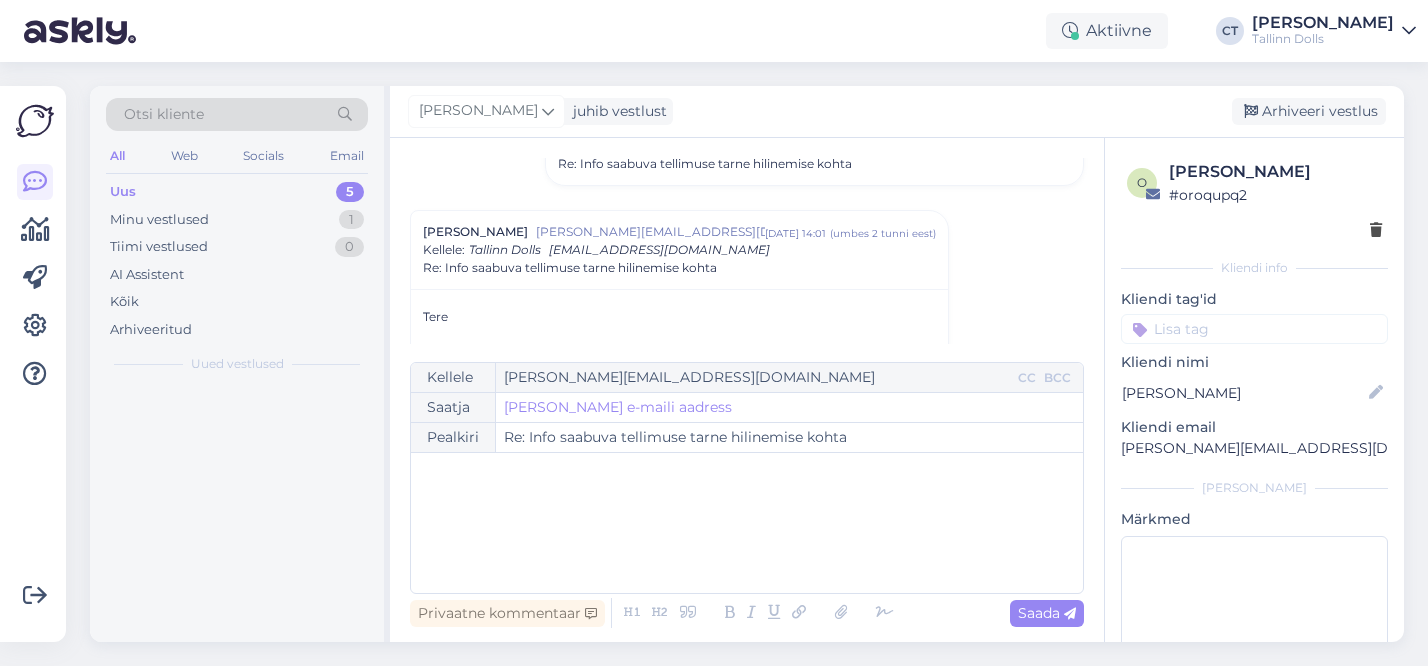 scroll, scrollTop: 398, scrollLeft: 0, axis: vertical 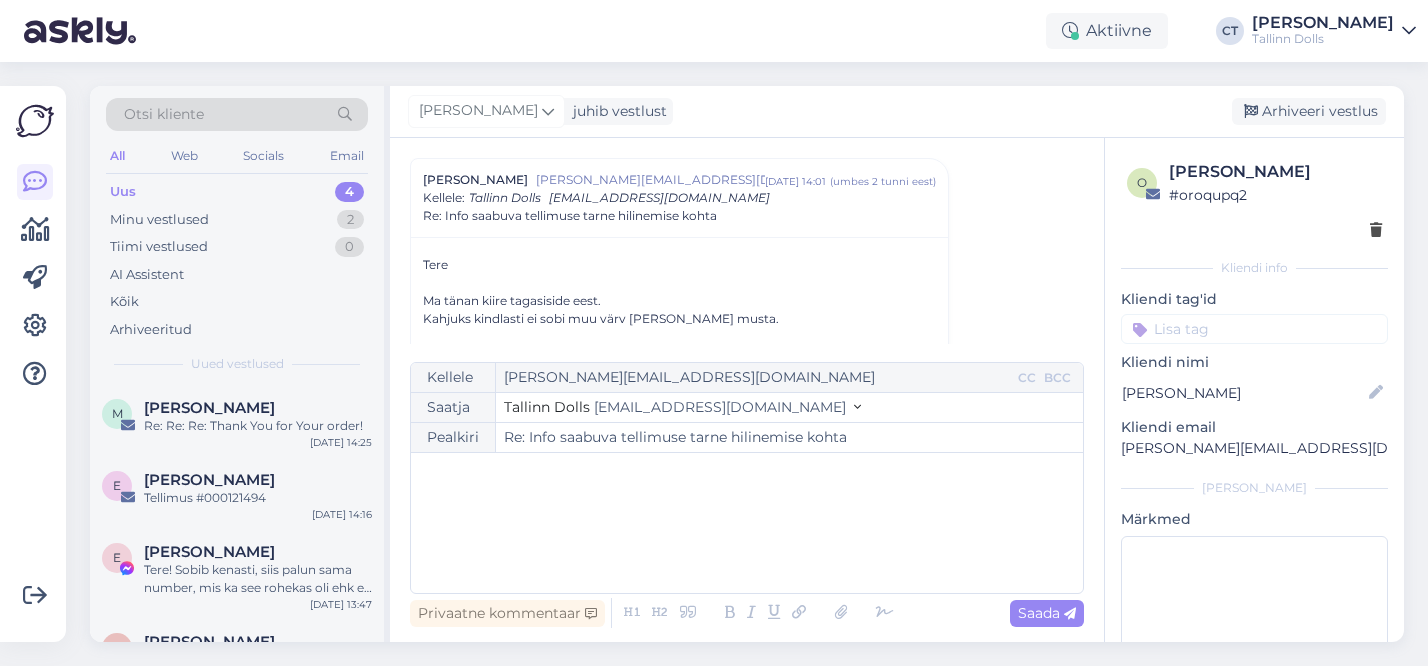 click on "﻿" at bounding box center (747, 523) 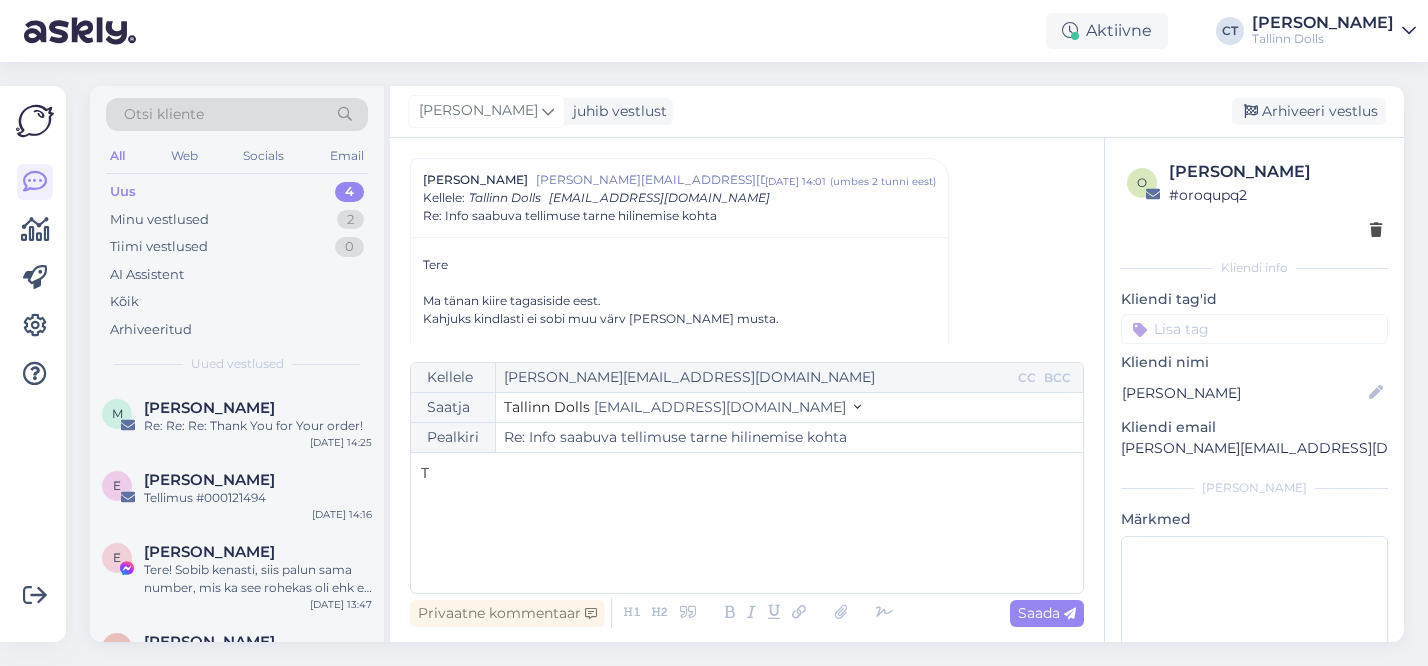 type 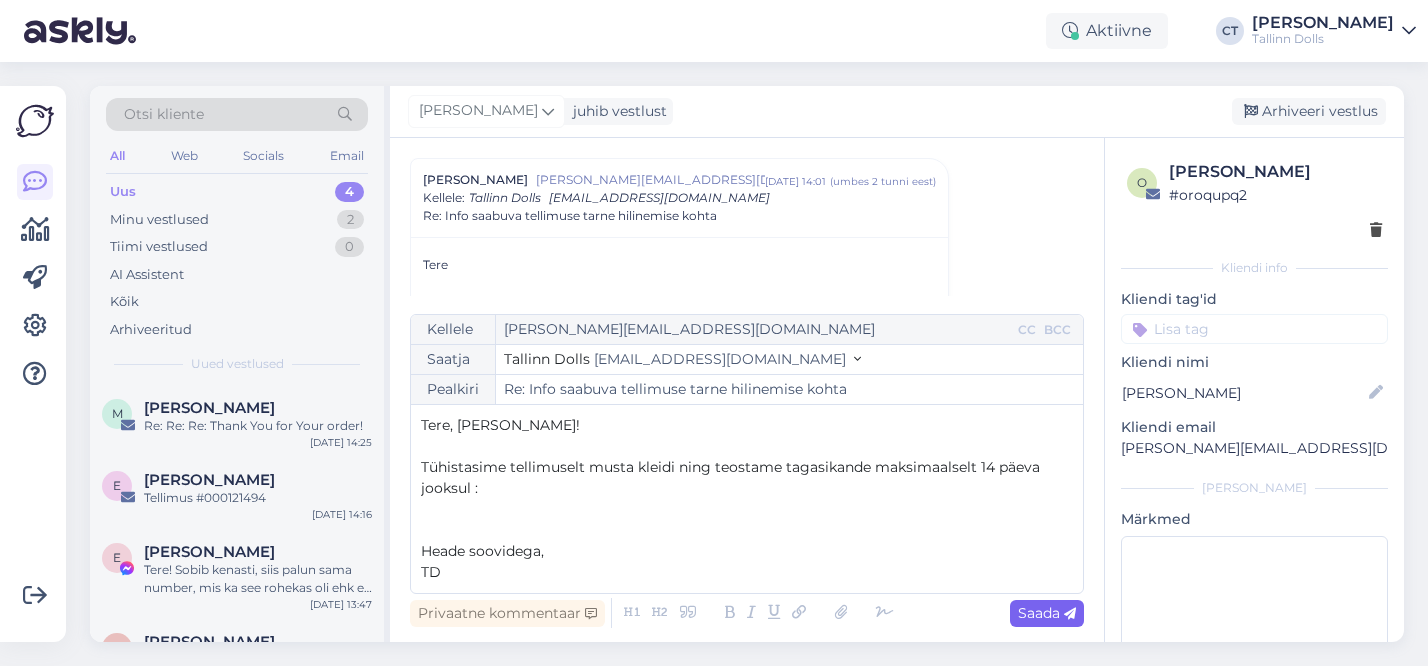 click on "Saada" at bounding box center (1047, 613) 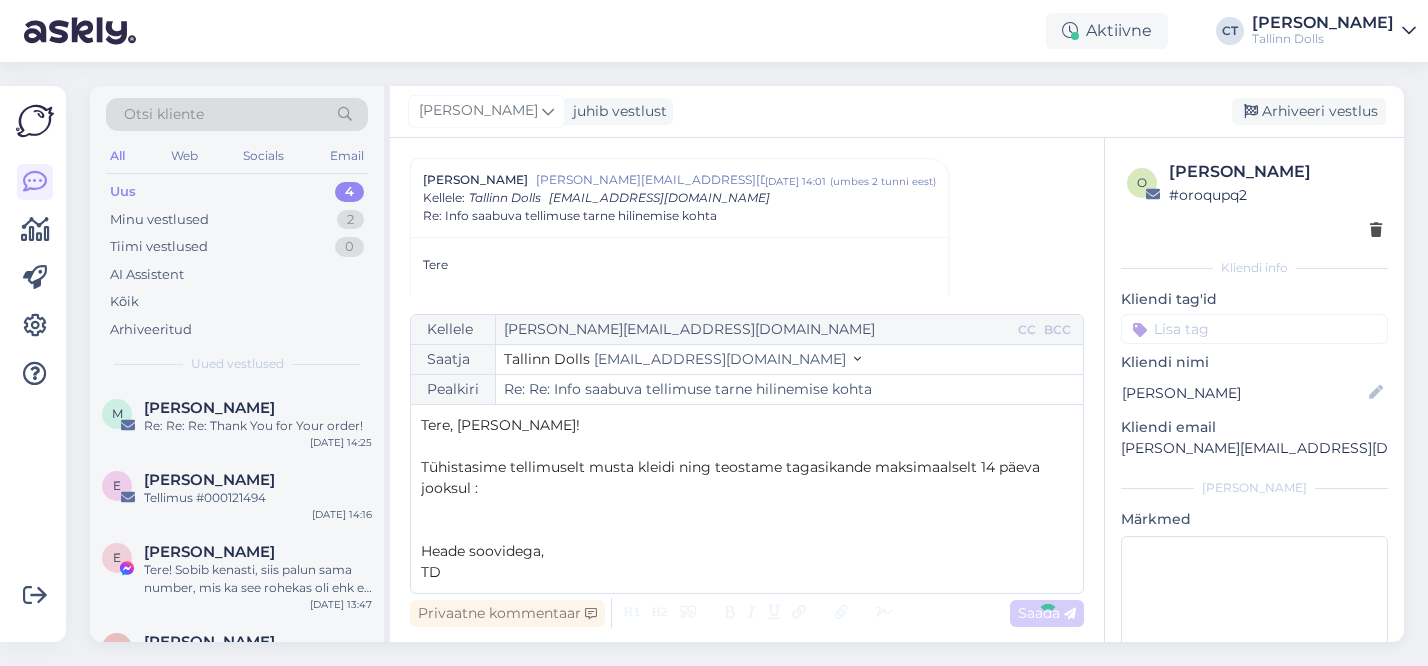 type on "Re: Info saabuva tellimuse tarne hilinemise kohta" 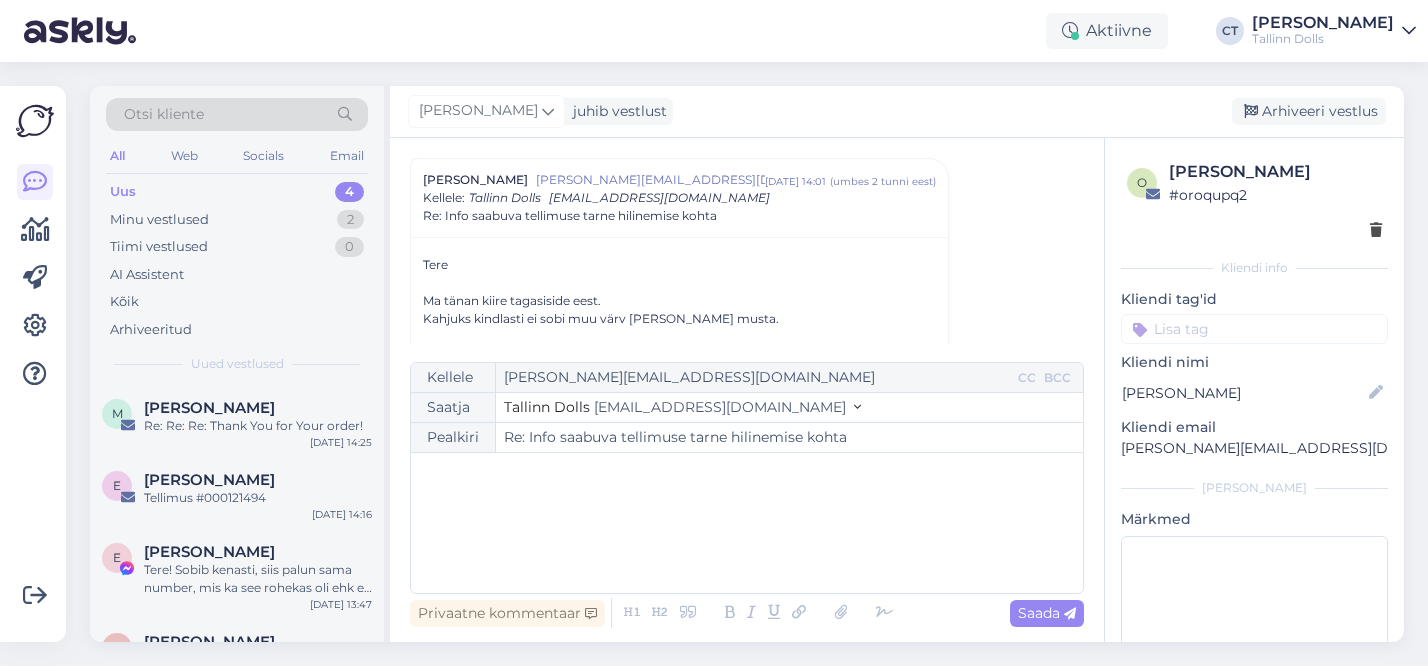 scroll, scrollTop: 1139, scrollLeft: 0, axis: vertical 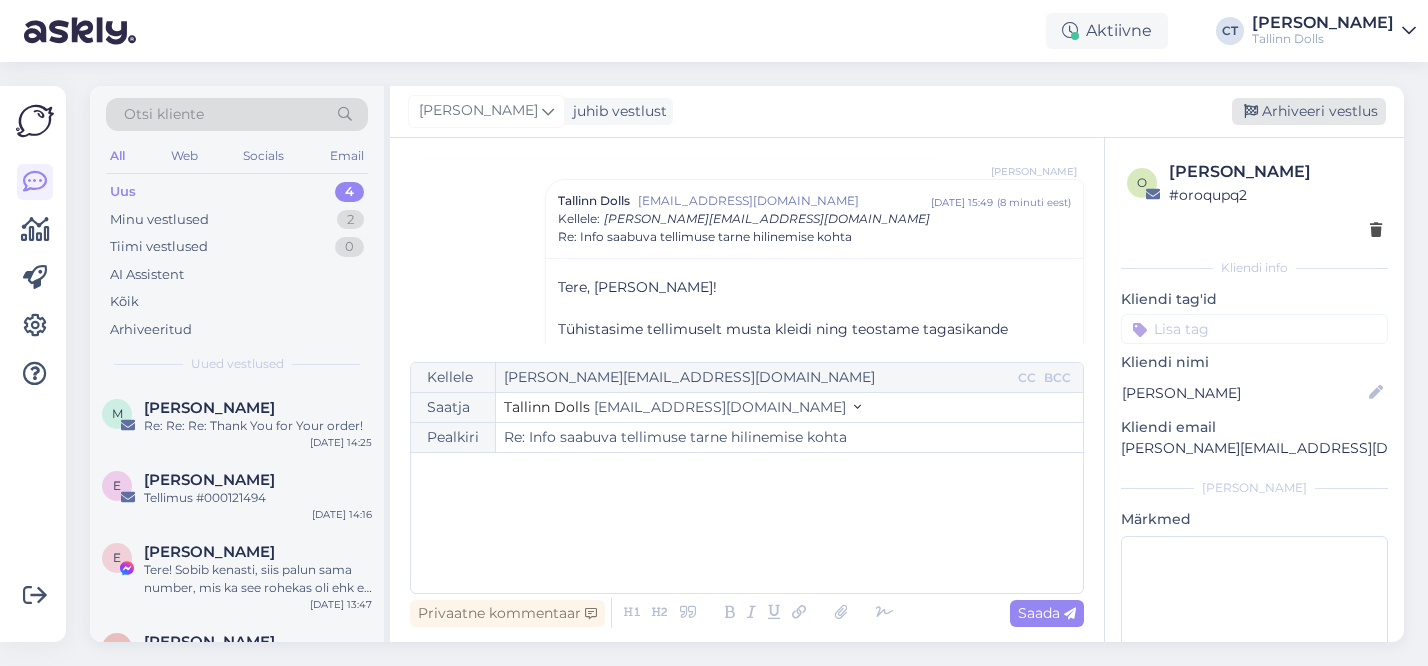 click on "Arhiveeri vestlus" at bounding box center [1309, 111] 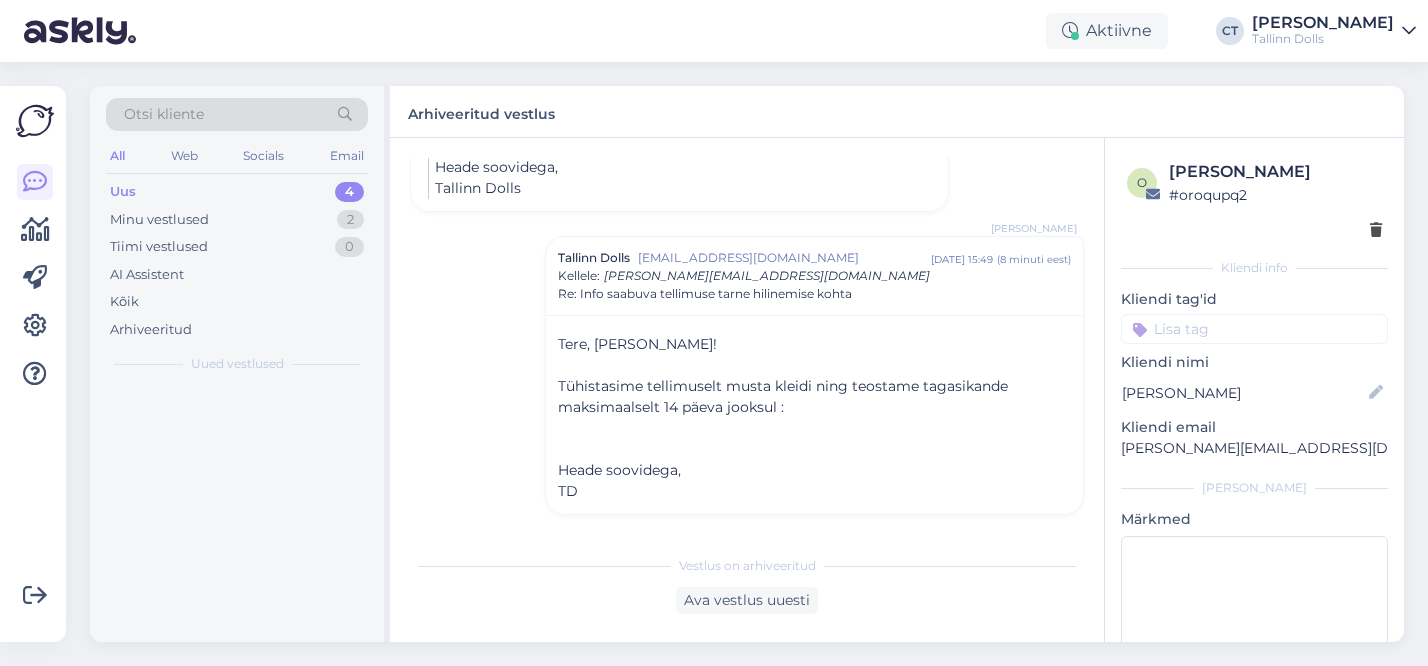 scroll, scrollTop: 1103, scrollLeft: 0, axis: vertical 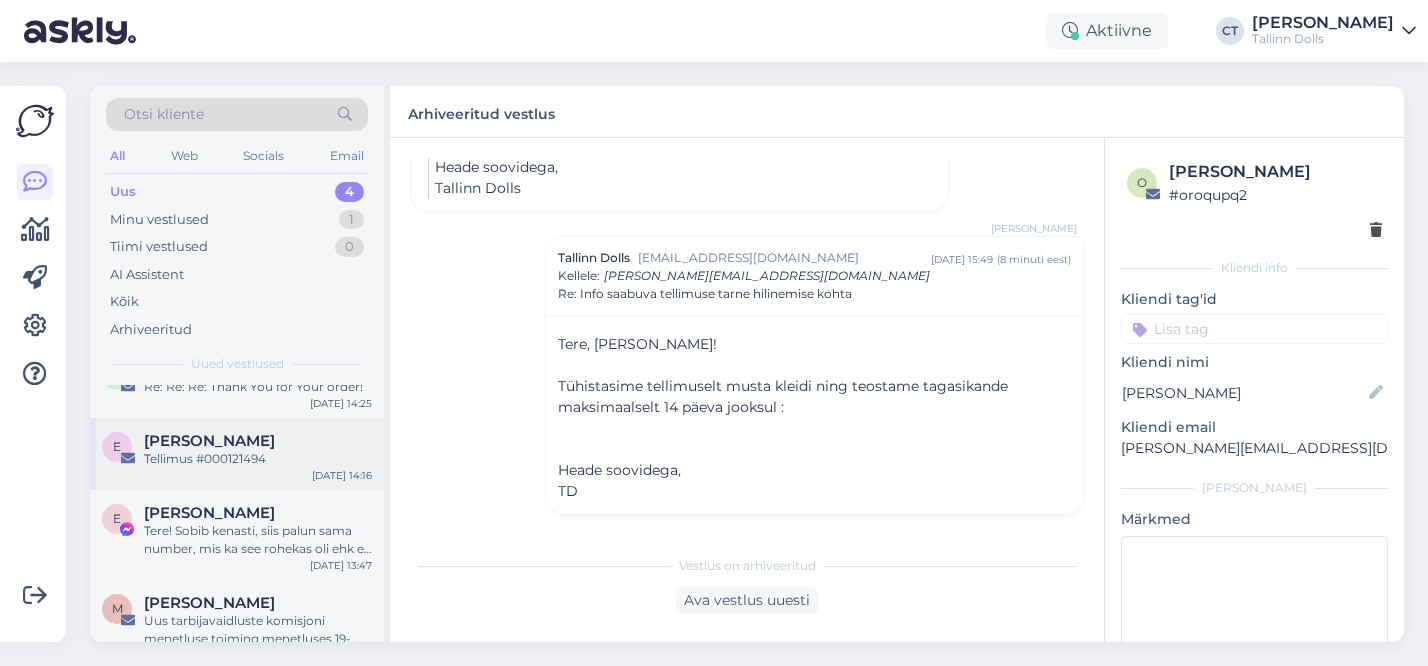 click on "Tellimus #000121494" at bounding box center (258, 459) 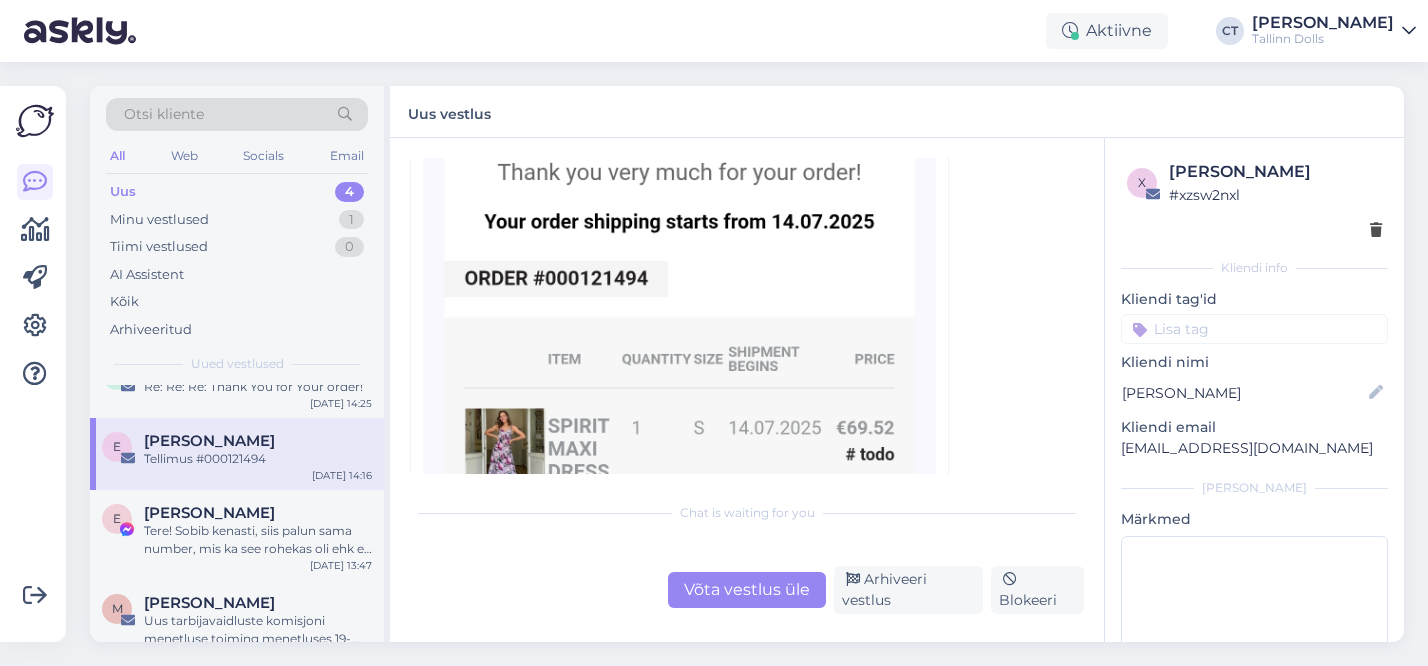 scroll, scrollTop: 490, scrollLeft: 0, axis: vertical 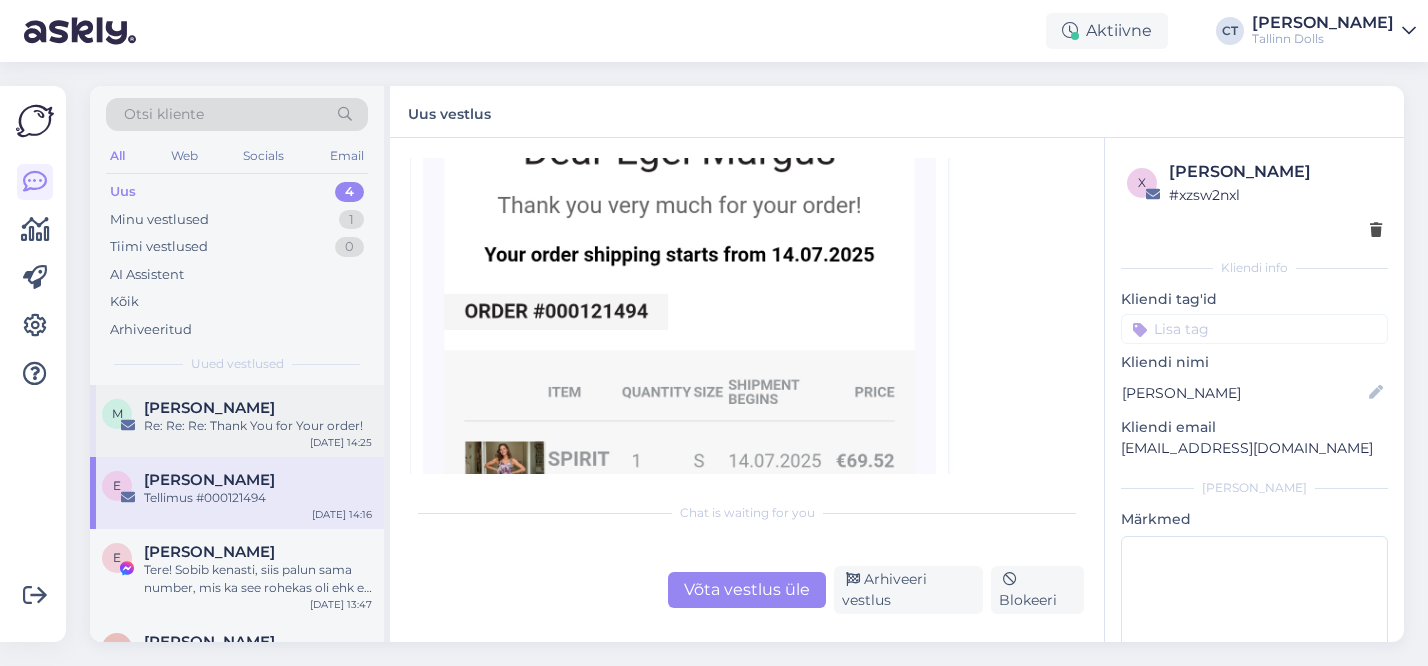 click on "M Mai Konstaabel Re: Re: Re: Thank You for Your order! Jul 17 14:25" at bounding box center (237, 421) 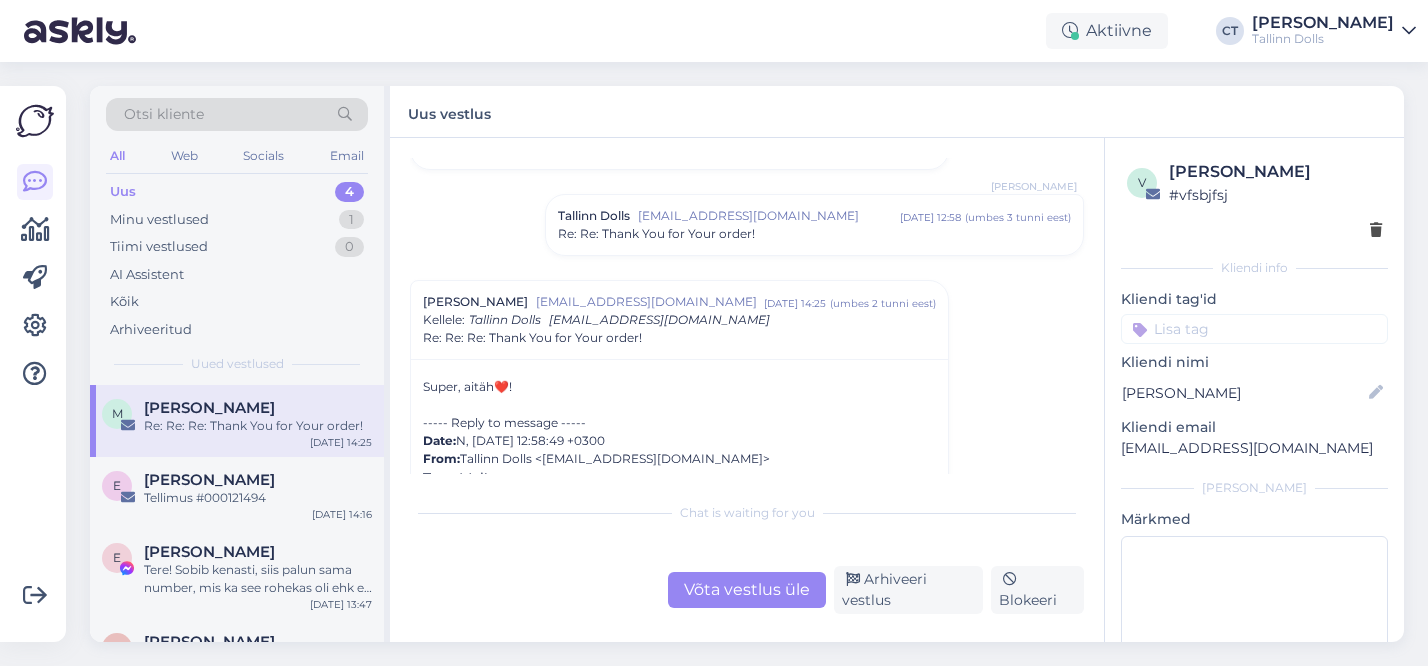 scroll, scrollTop: 441, scrollLeft: 0, axis: vertical 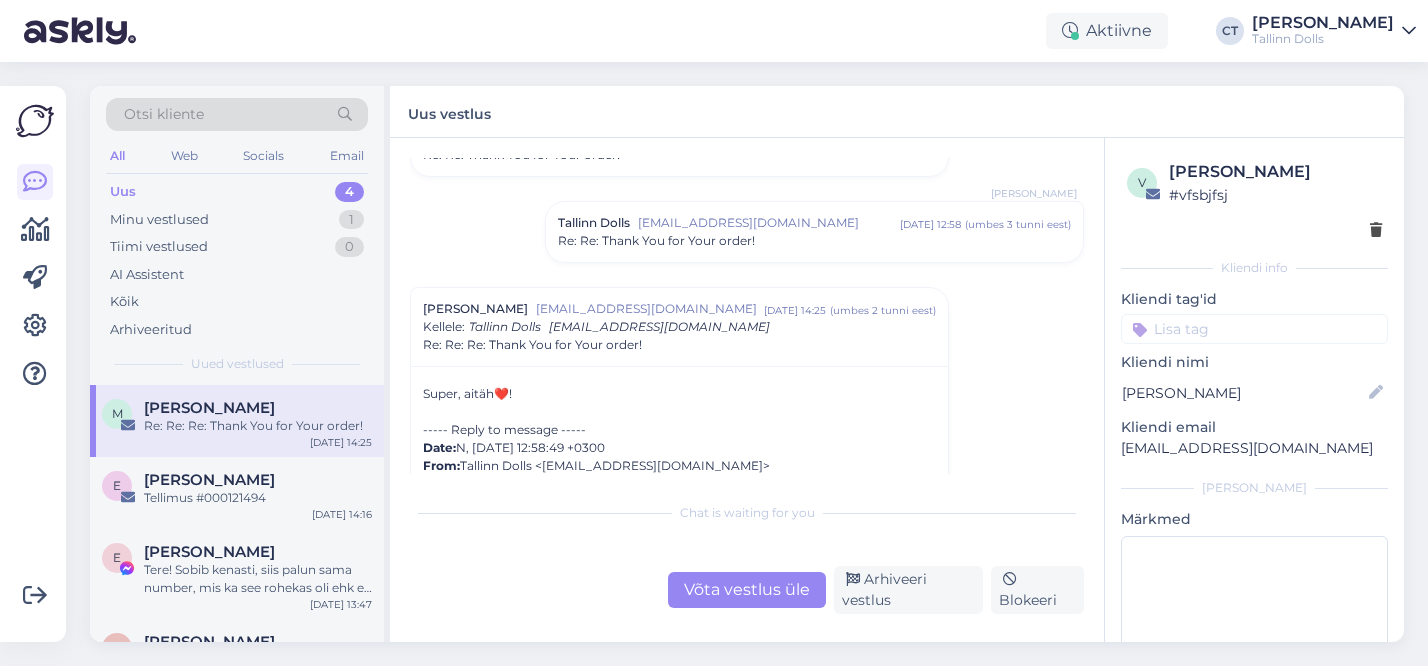 click on "Re: Re: Thank You for Your order!" at bounding box center (814, 241) 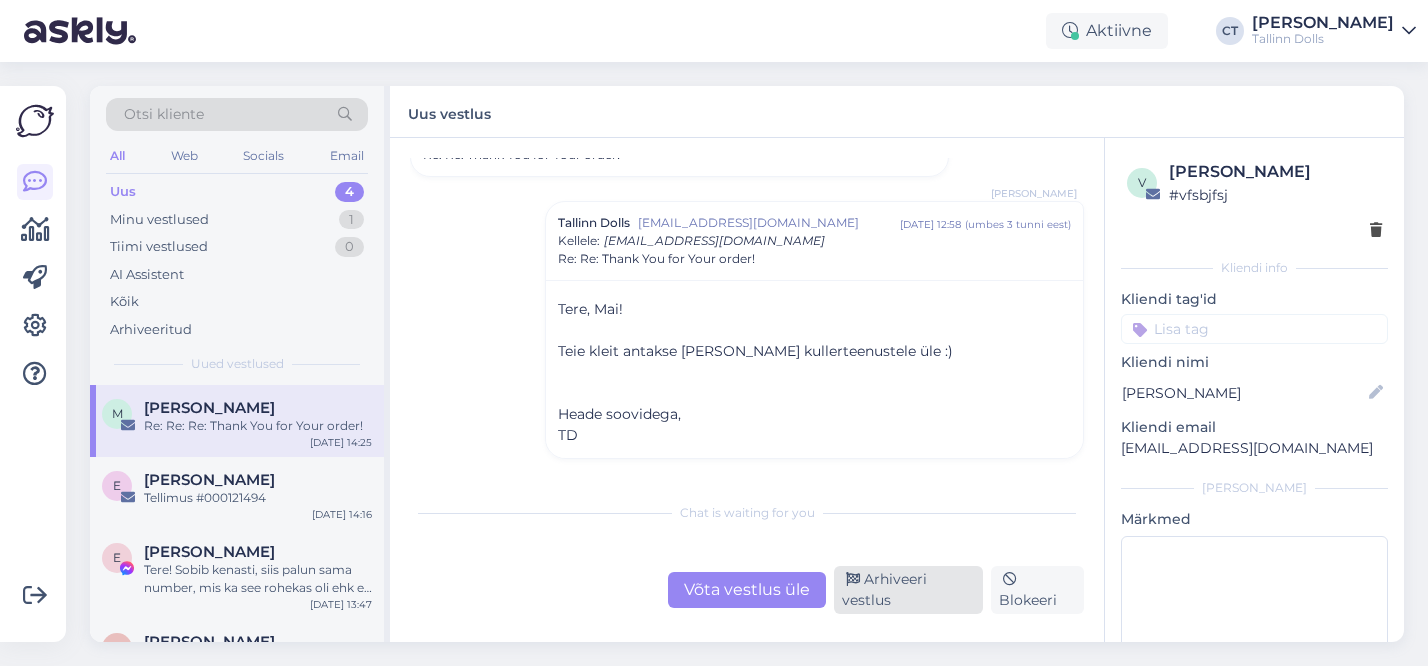 click on "Arhiveeri vestlus" at bounding box center (908, 590) 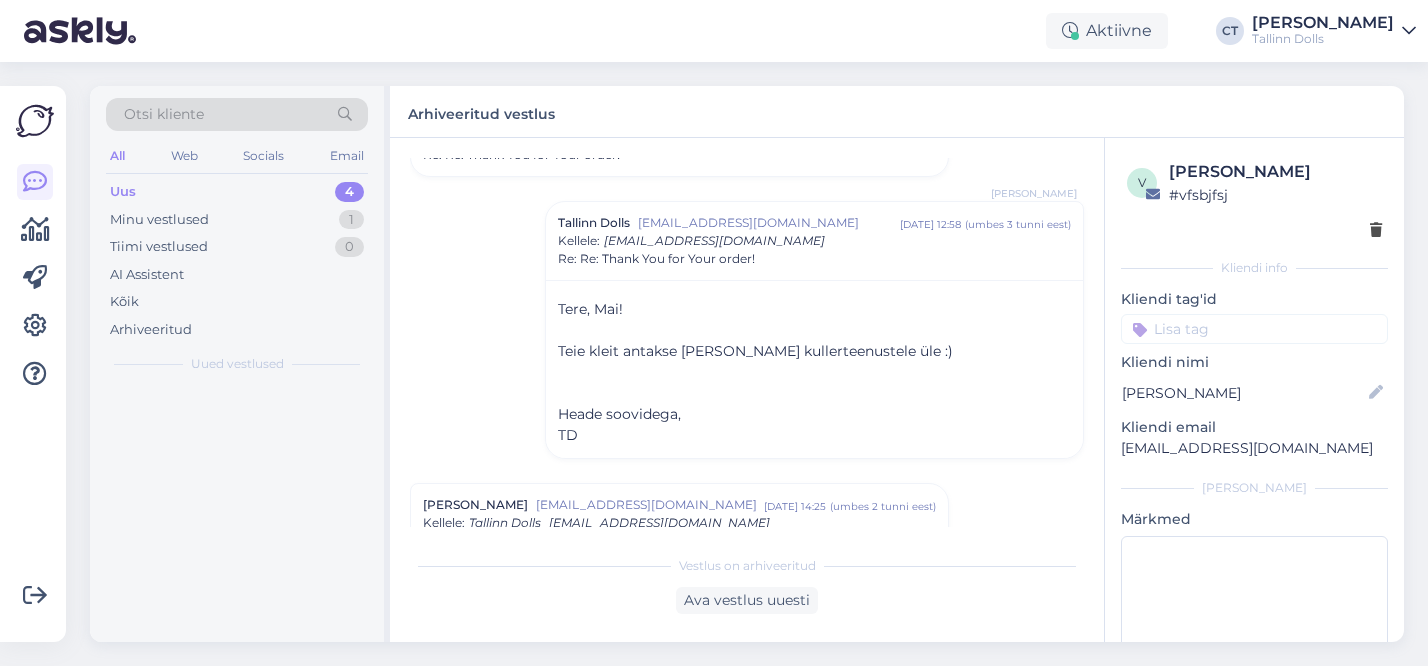 scroll, scrollTop: 766, scrollLeft: 0, axis: vertical 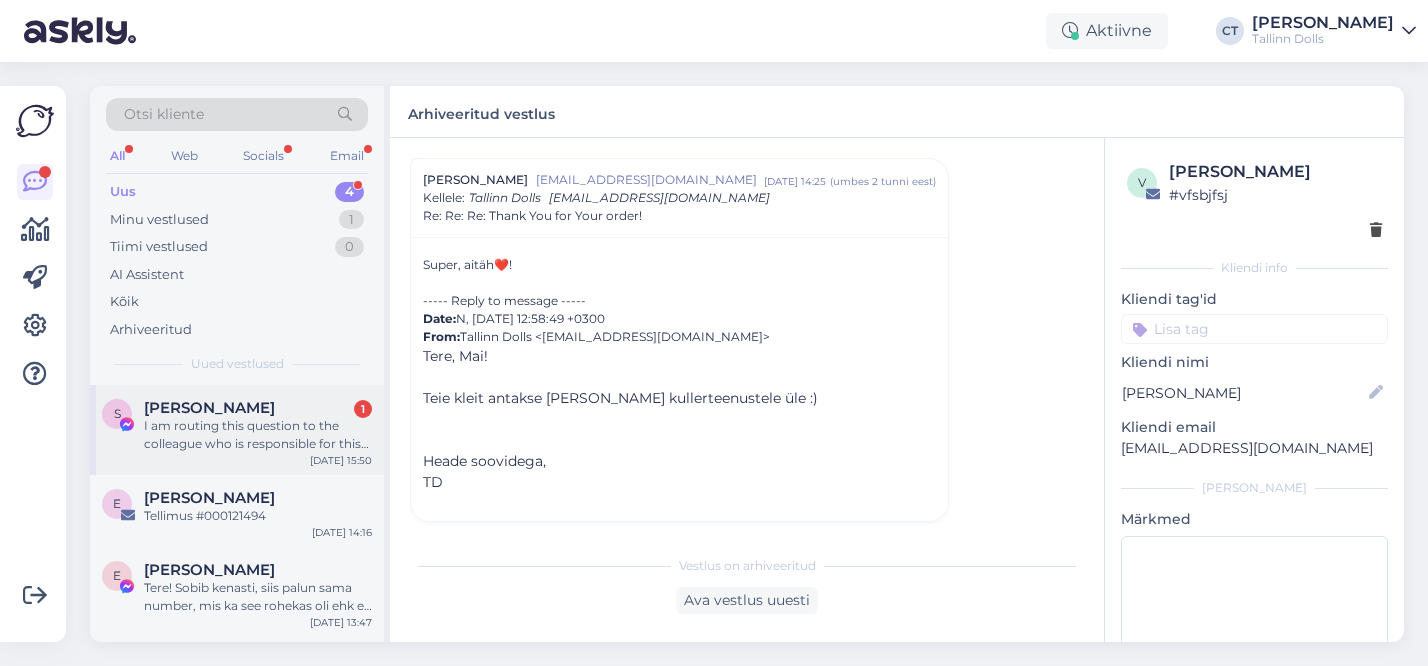click on "I am routing this question to the colleague who is responsible for this topic. The reply might take a bit. But it’ll be saved here for you to read later." at bounding box center (258, 435) 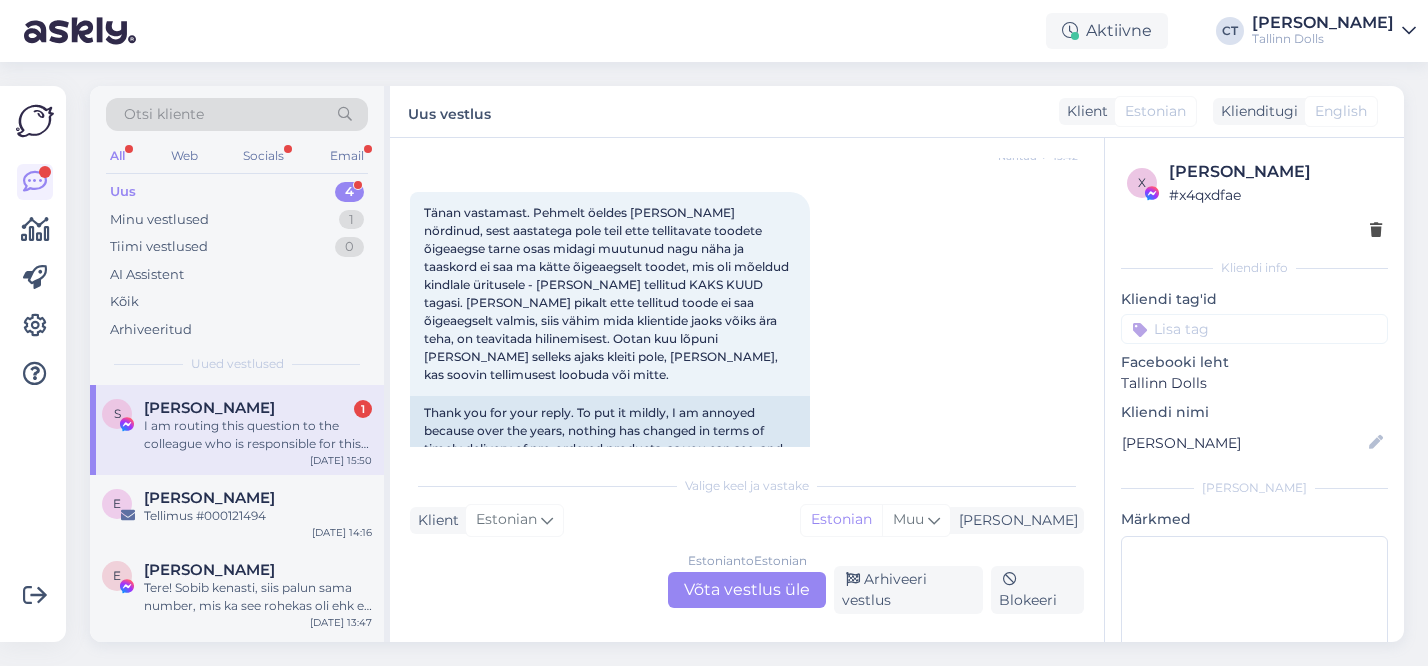 scroll, scrollTop: 1367, scrollLeft: 0, axis: vertical 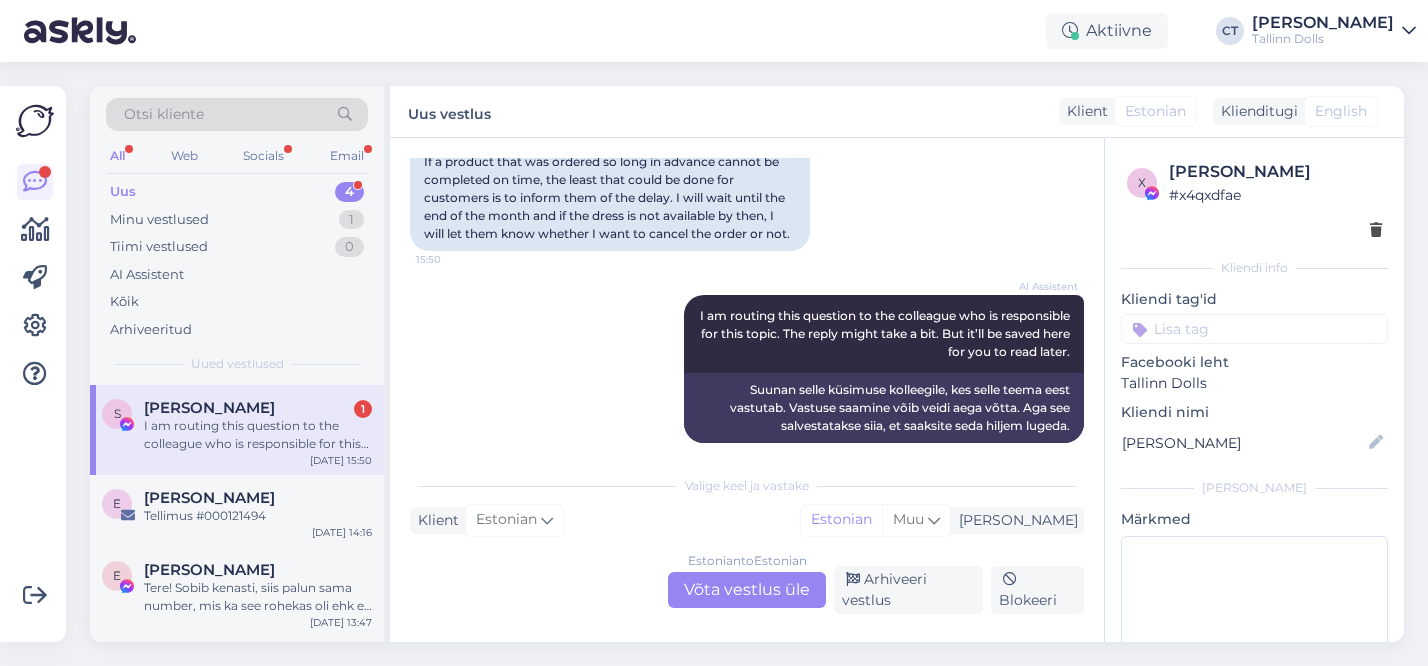 click on "Estonian  to  Estonian Võta vestlus üle" at bounding box center (747, 590) 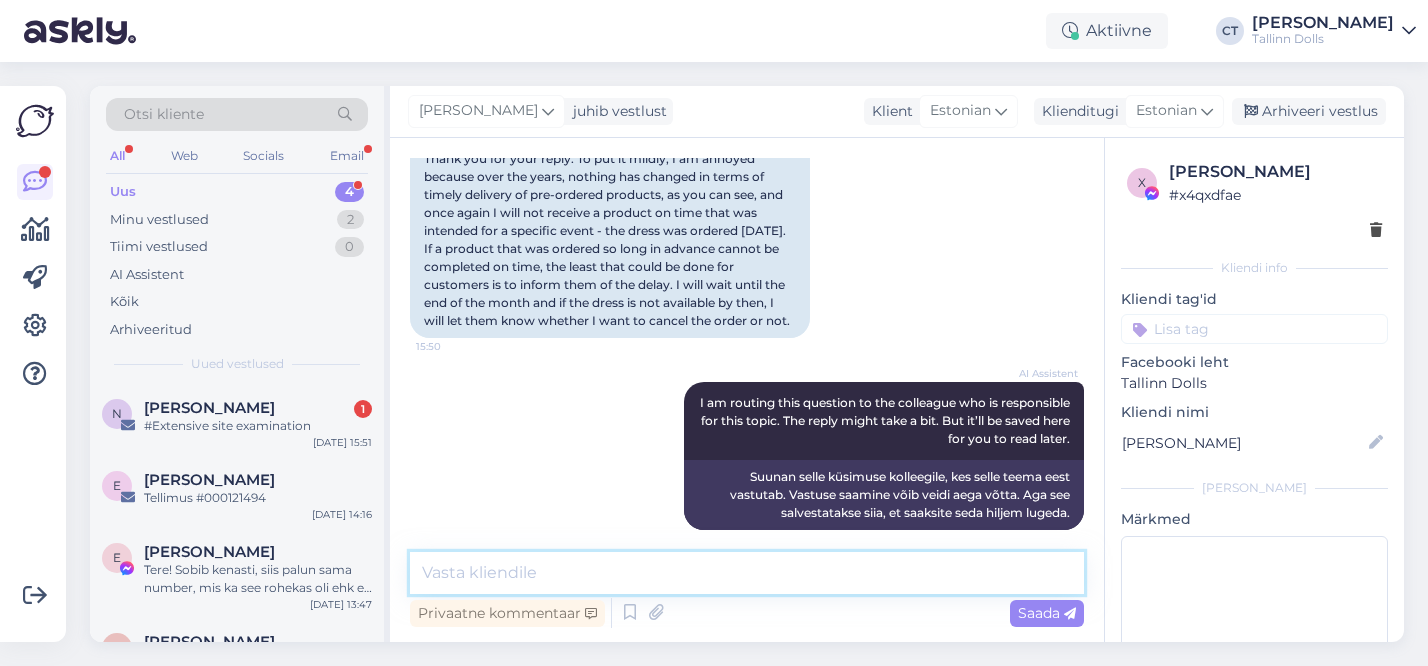 click at bounding box center [747, 573] 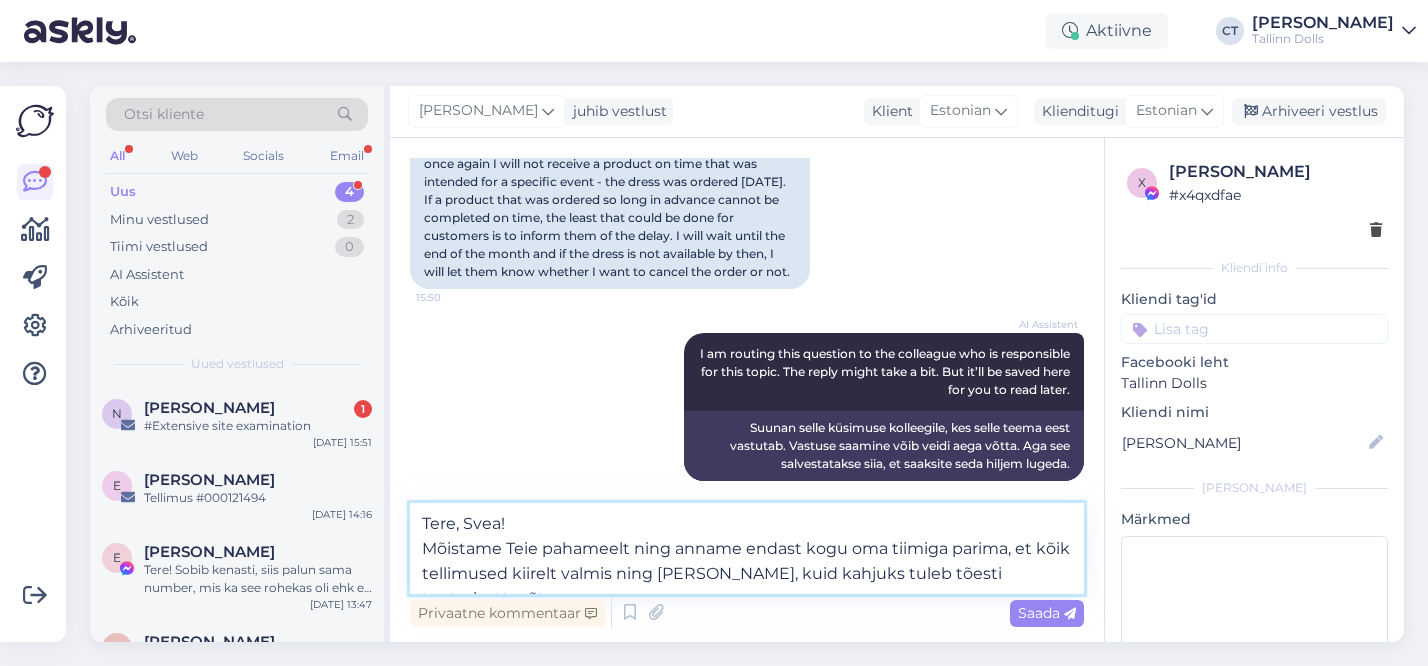 scroll, scrollTop: 1354, scrollLeft: 0, axis: vertical 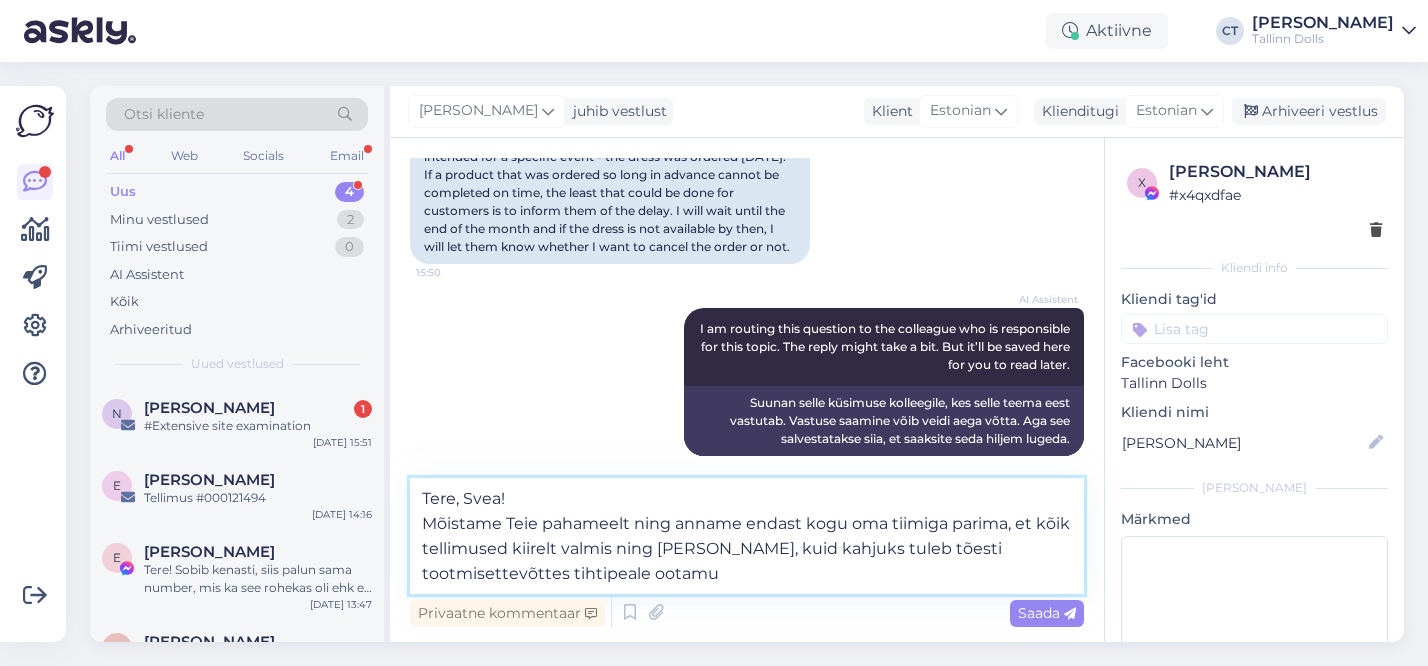 click on "Tere, Svea!
Mõistame Teie pahameelt ning anname endast kogu oma tiimiga parima, et kõik tellimused kiirelt valmis ning teele saada, kuid kahjuks tuleb tõesti tootmisettevõttes tihtipeale ootamu" at bounding box center [747, 536] 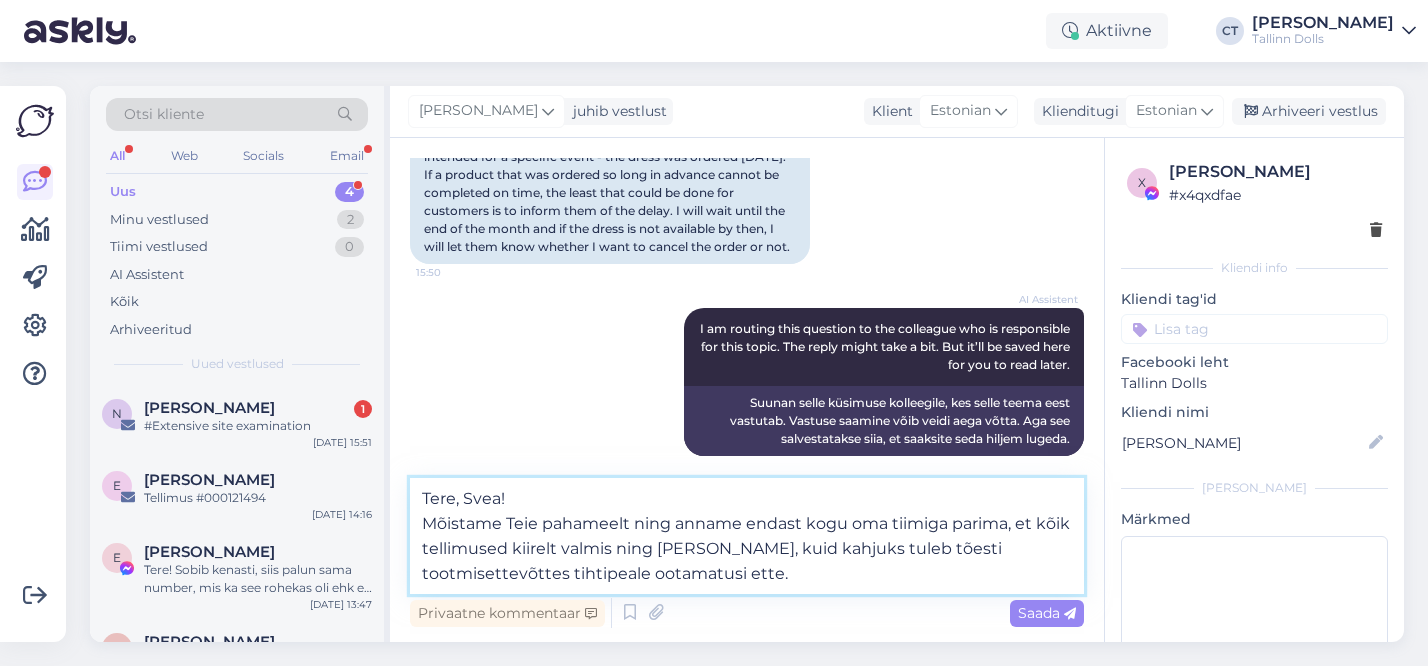 scroll, scrollTop: 1367, scrollLeft: 0, axis: vertical 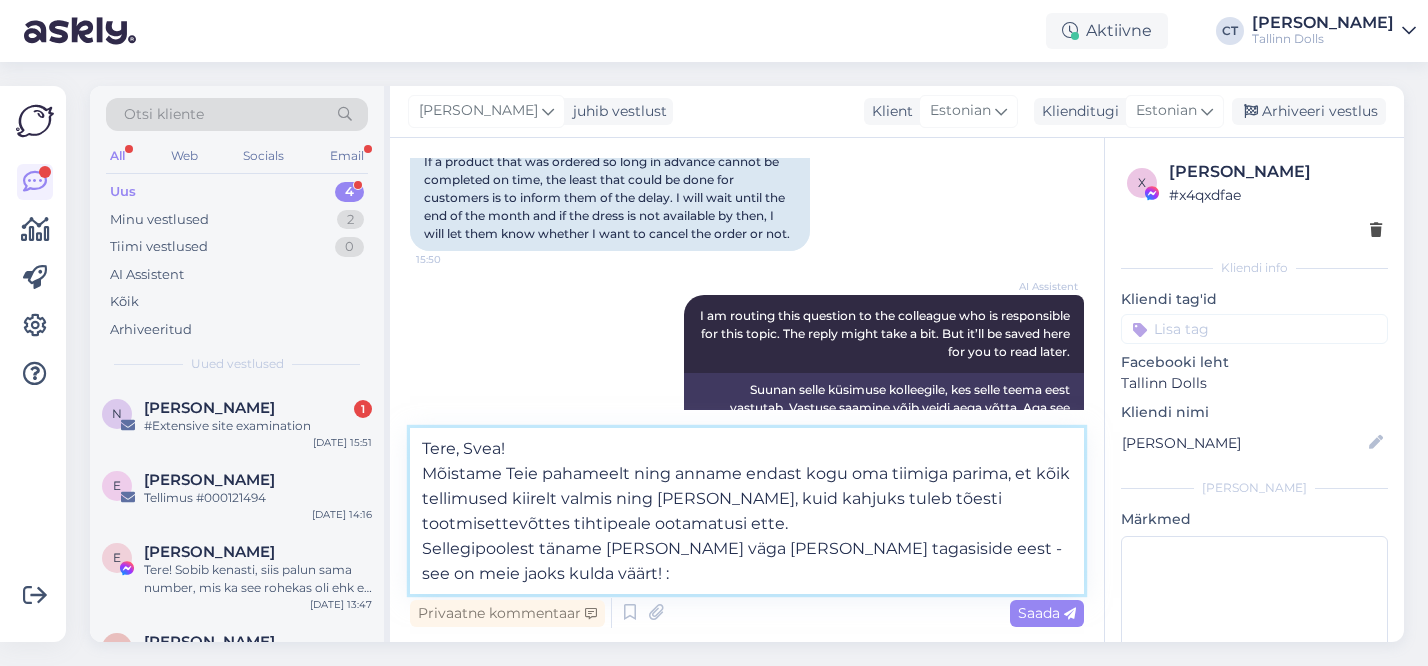 type on "Tere, Svea!
Mõistame Teie pahameelt ning anname endast kogu oma tiimiga parima, et kõik tellimused kiirelt valmis ning teele saada, kuid kahjuks tuleb tõesti tootmisettevõttes tihtipeale ootamatusi ette.
Sellegipoolest täname Teid väga Teie tagasiside eest - see on meie jaoks kulda väärt! :)" 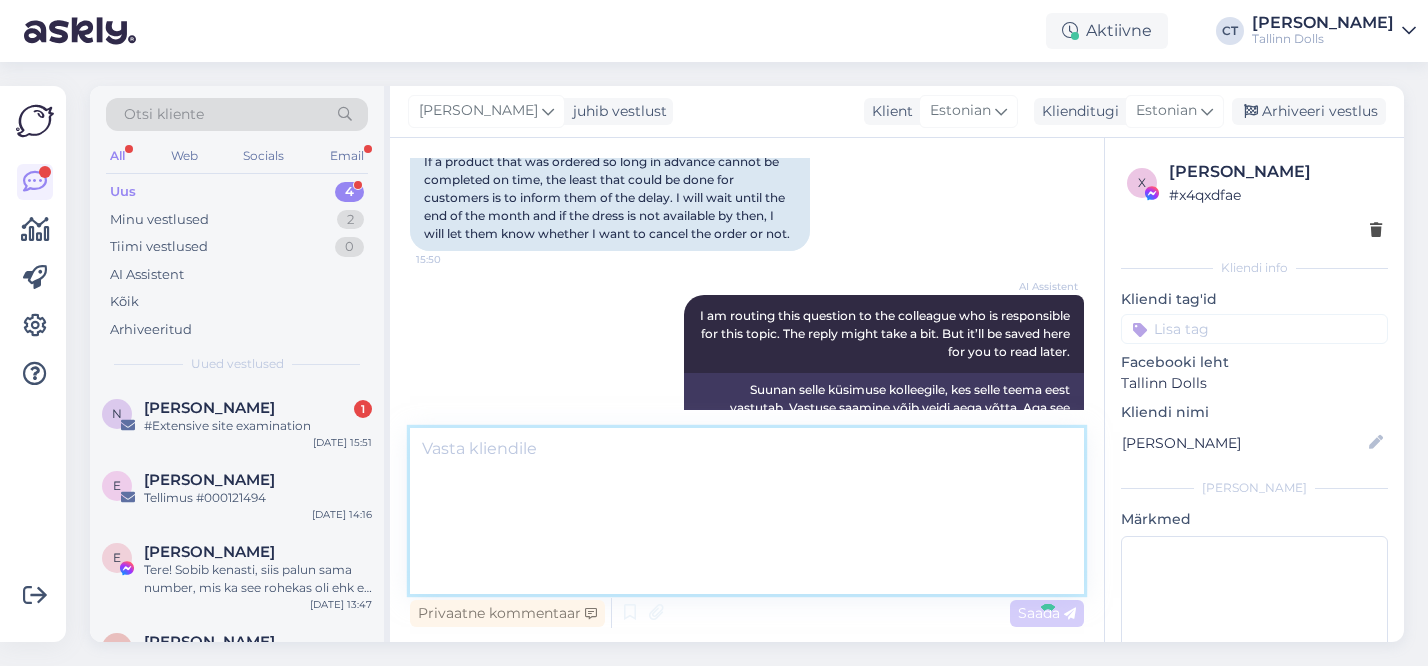 scroll, scrollTop: 1474, scrollLeft: 0, axis: vertical 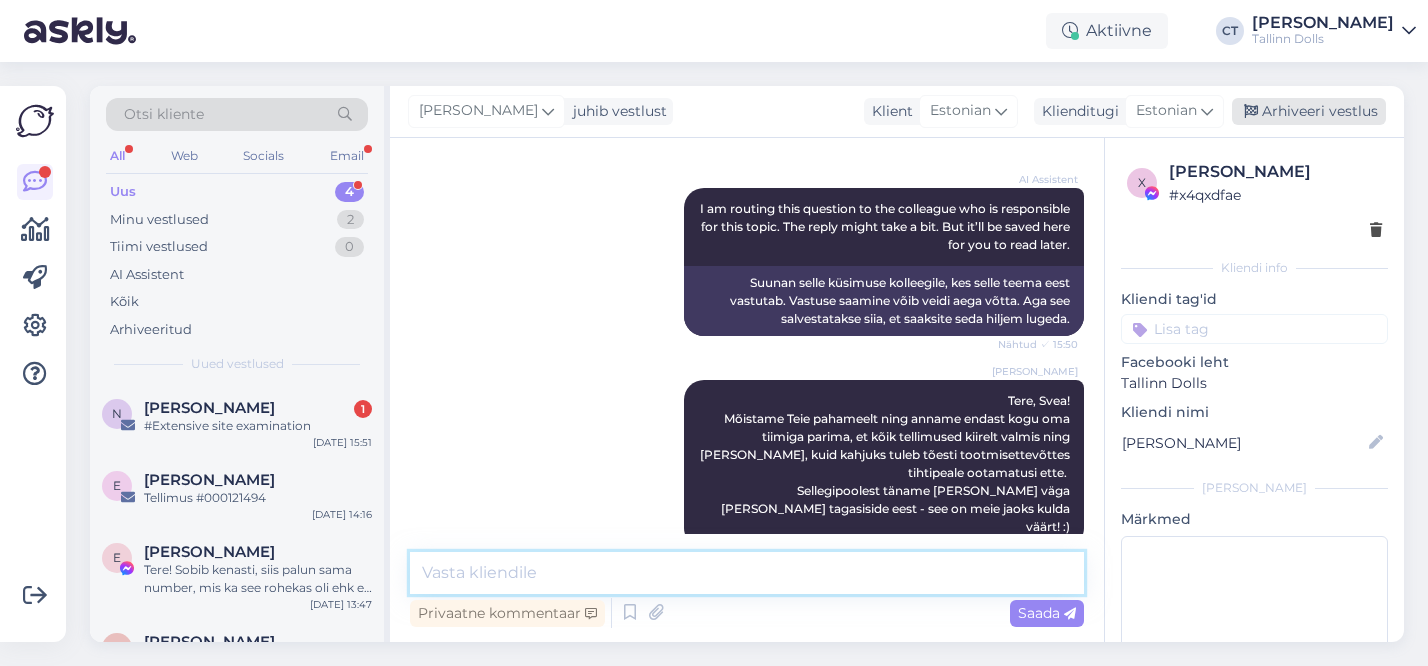 type 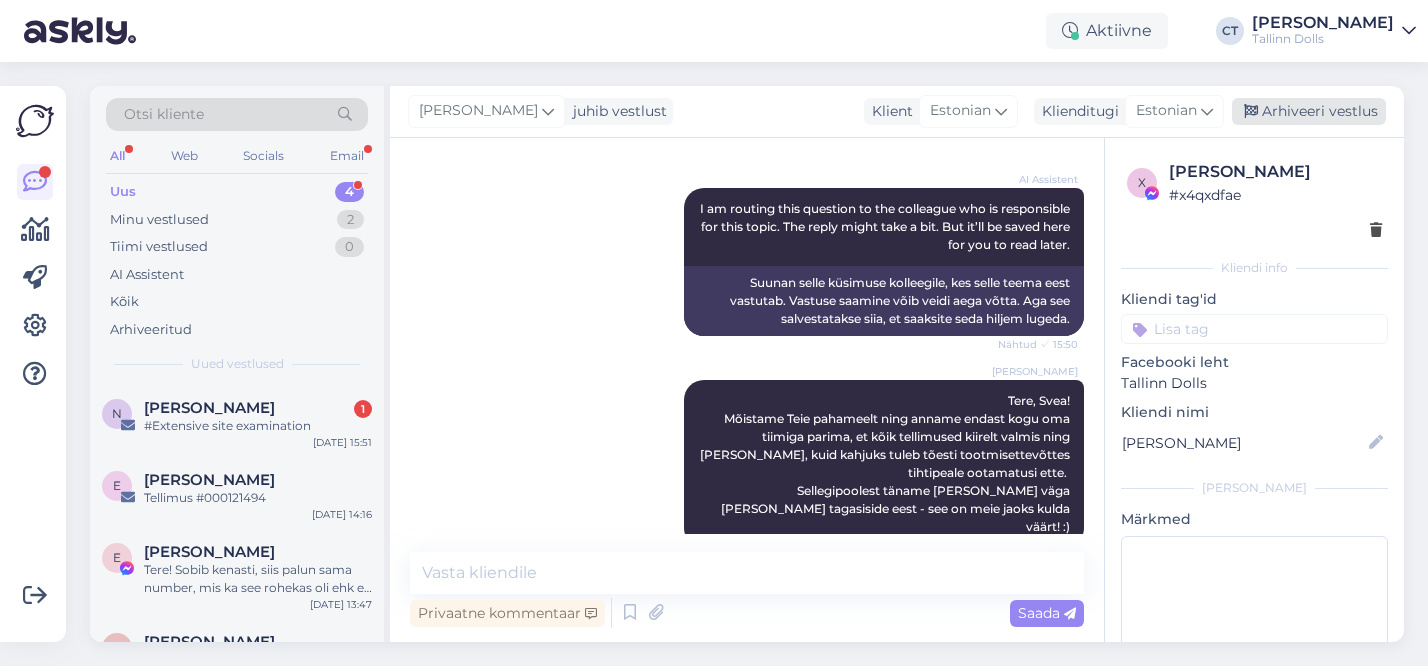 click on "Arhiveeri vestlus" at bounding box center [1309, 111] 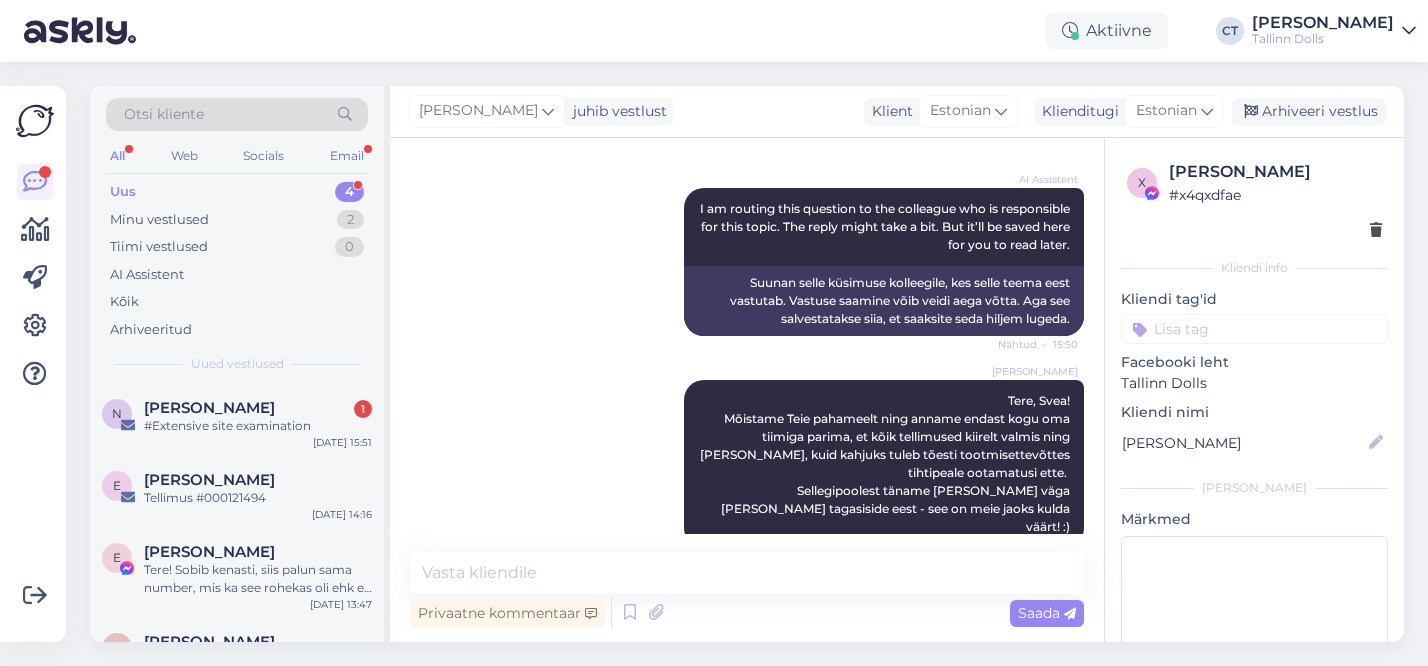 scroll, scrollTop: 1481, scrollLeft: 0, axis: vertical 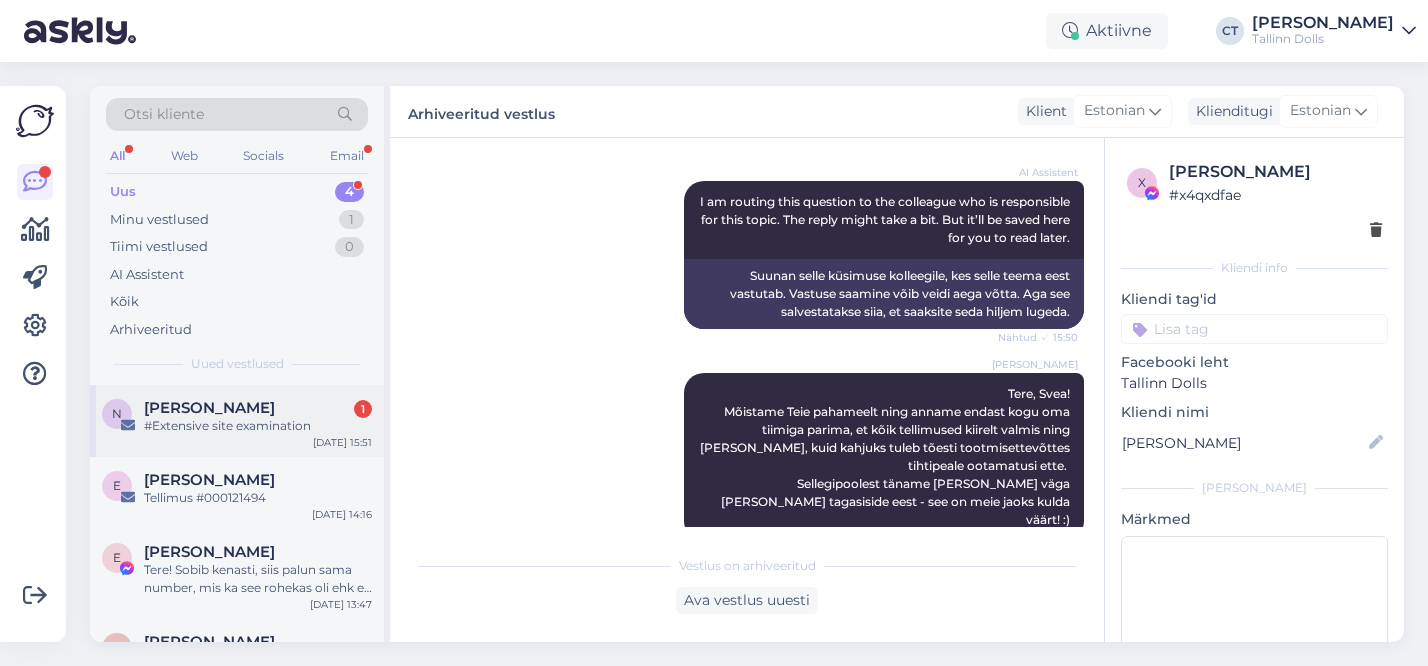 click on "#Extensive site examination" at bounding box center (258, 426) 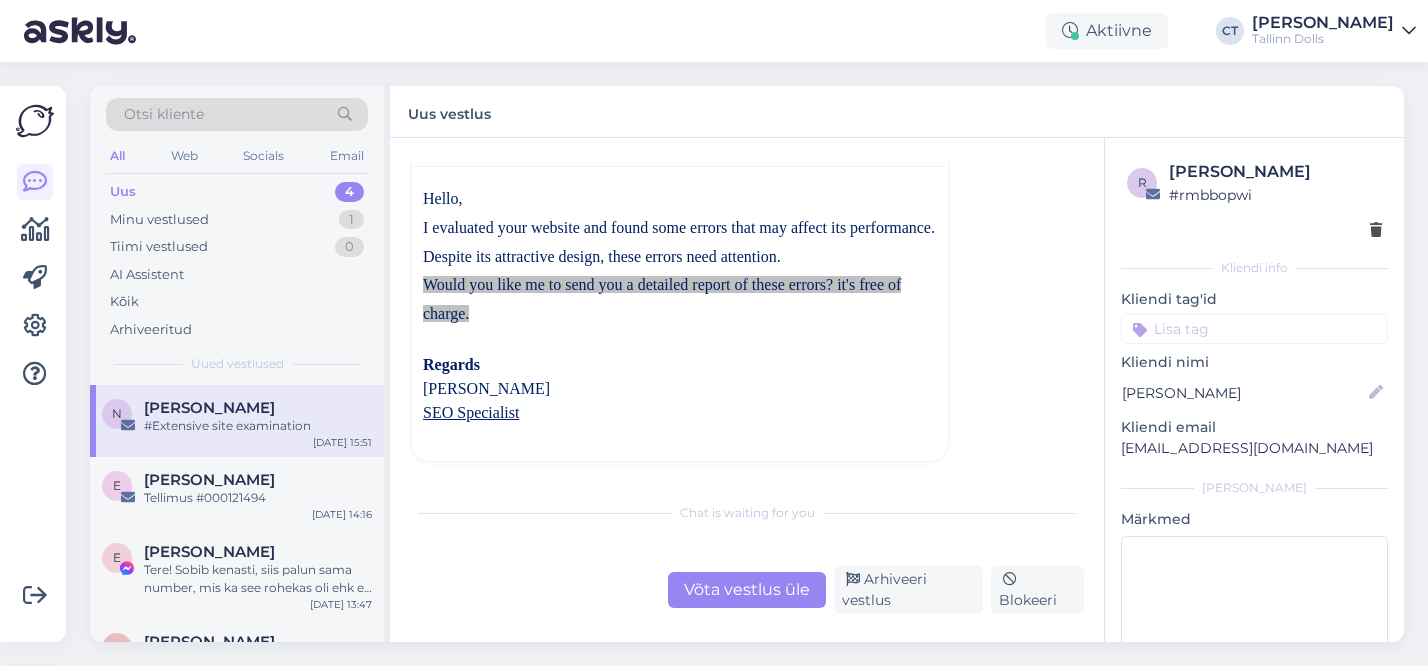 scroll, scrollTop: 0, scrollLeft: 0, axis: both 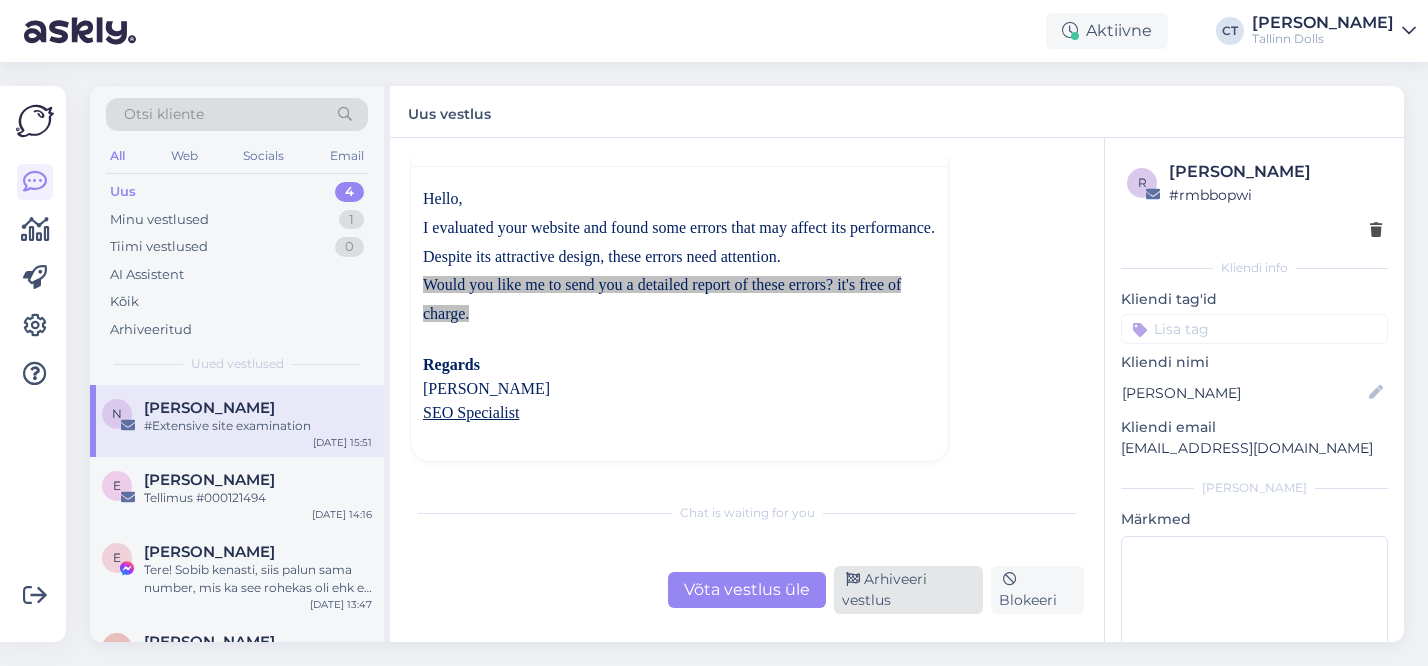 click on "Arhiveeri vestlus" at bounding box center (908, 590) 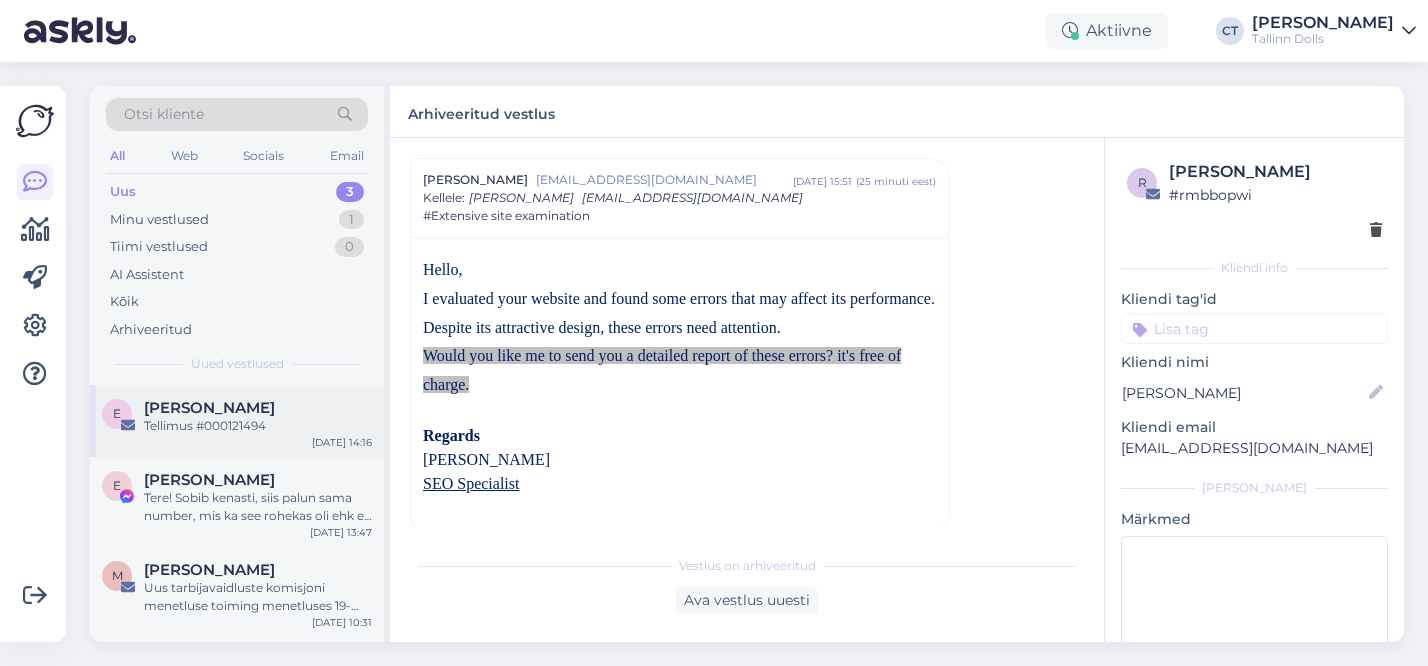 click on "[PERSON_NAME]" at bounding box center [209, 408] 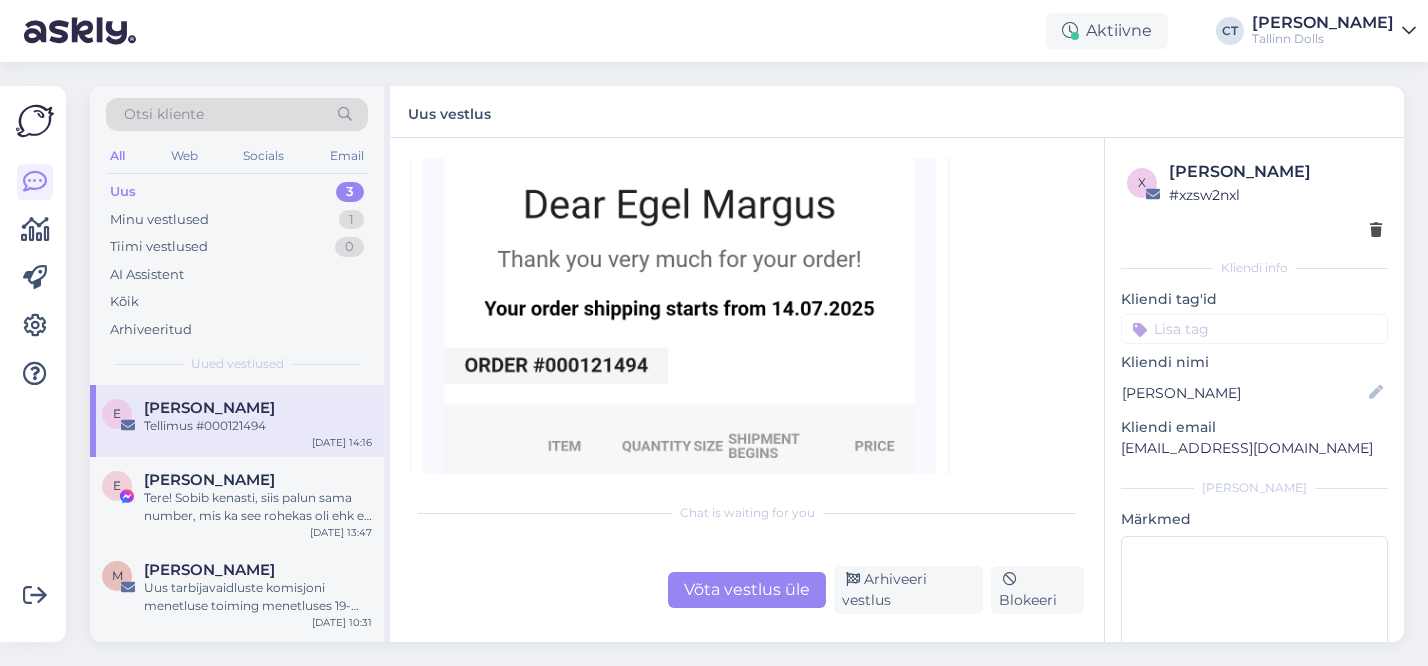 scroll, scrollTop: 494, scrollLeft: 0, axis: vertical 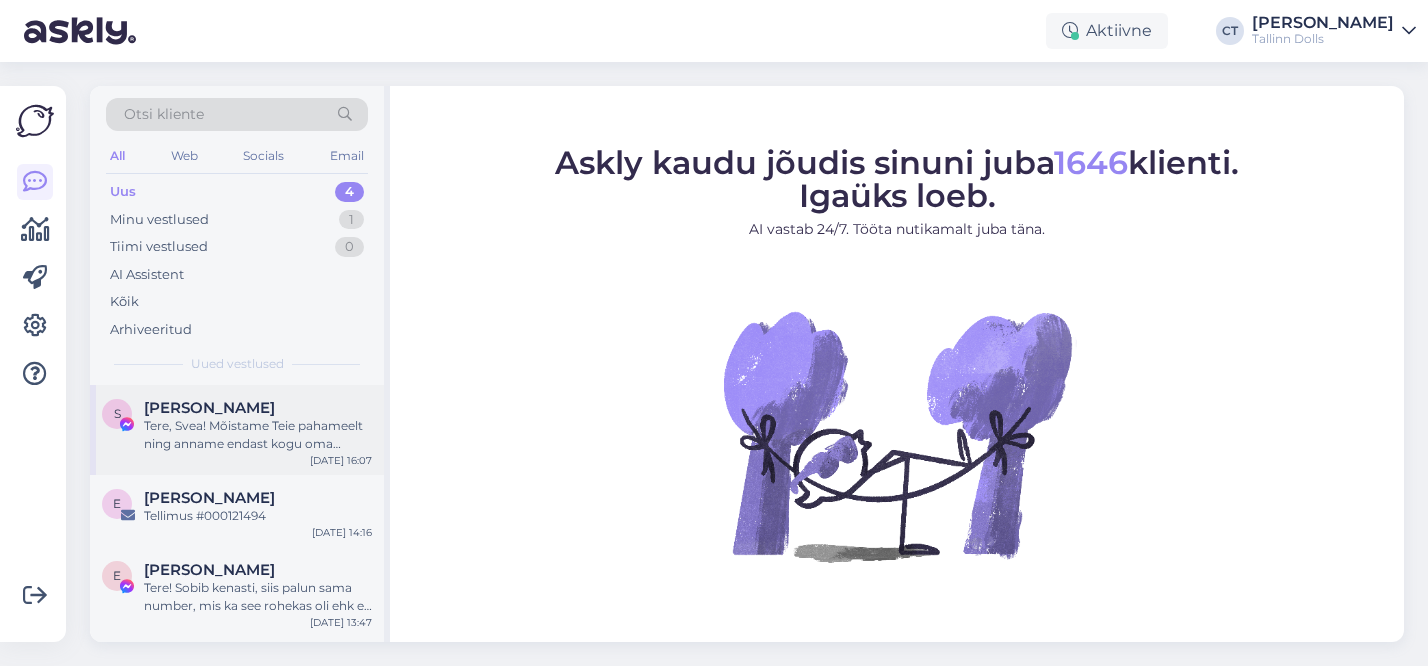 click on "Tere, Svea!
Mõistame Teie pahameelt ning anname endast kogu oma tiimiga parima, et kõik tellimused kiirelt valmis ning teele saada, kuid kahjuks tuleb tõesti tootmisettevõttes tihtipeale ootamatusi ette.
Sellegipoolest täname Teid väga Teie tagasiside eest - see on meie jaoks kulda väärt! :)" at bounding box center (258, 435) 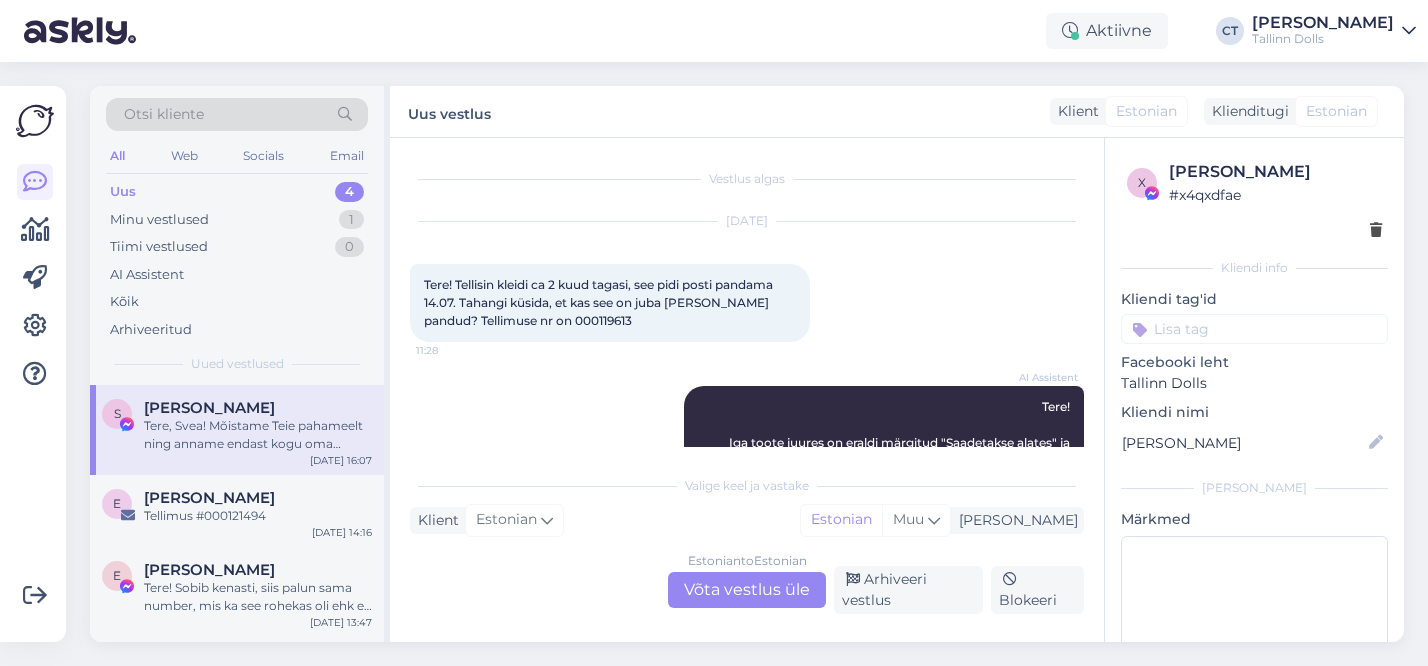 scroll, scrollTop: 1561, scrollLeft: 0, axis: vertical 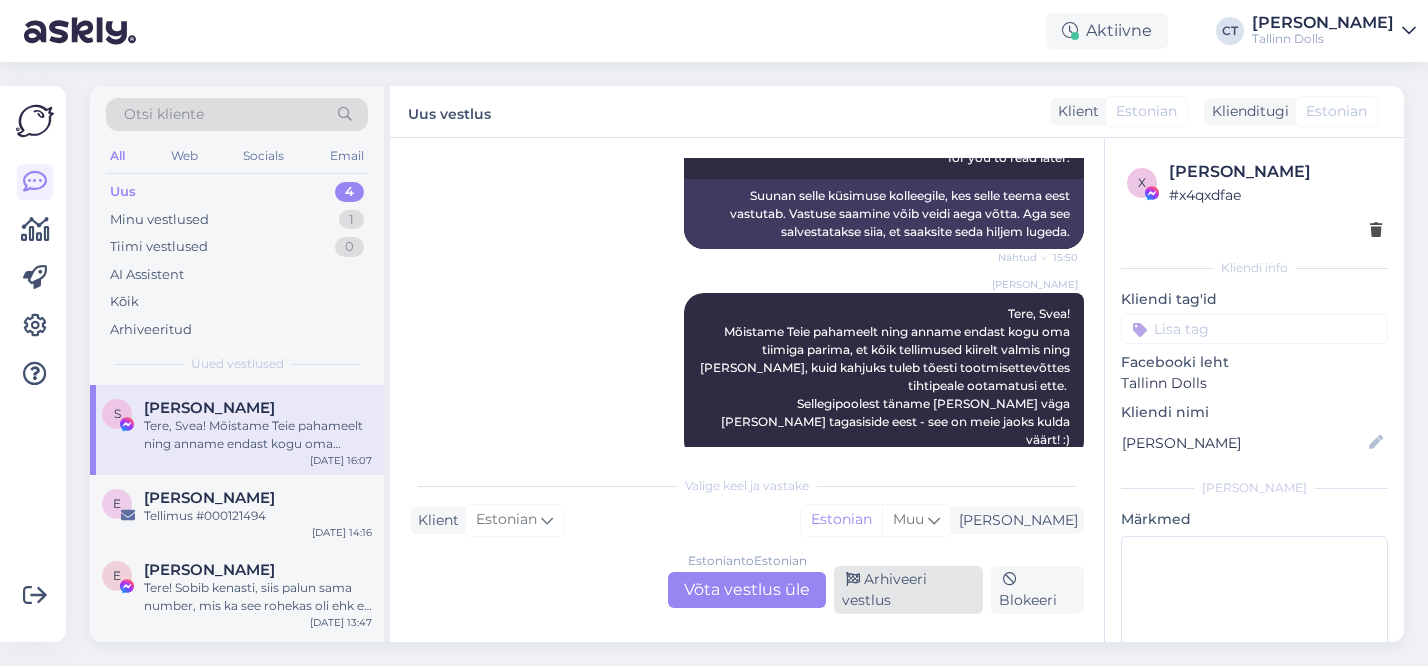 click on "Arhiveeri vestlus" at bounding box center (908, 590) 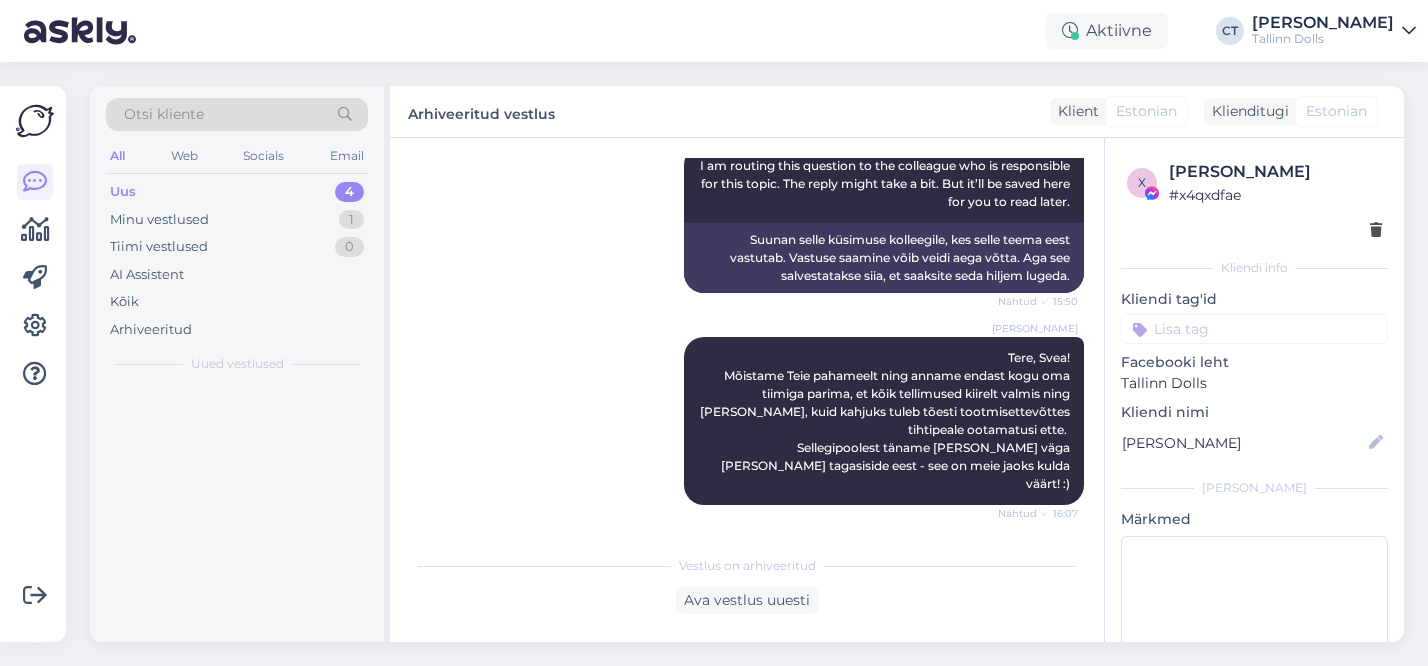 scroll, scrollTop: 1481, scrollLeft: 0, axis: vertical 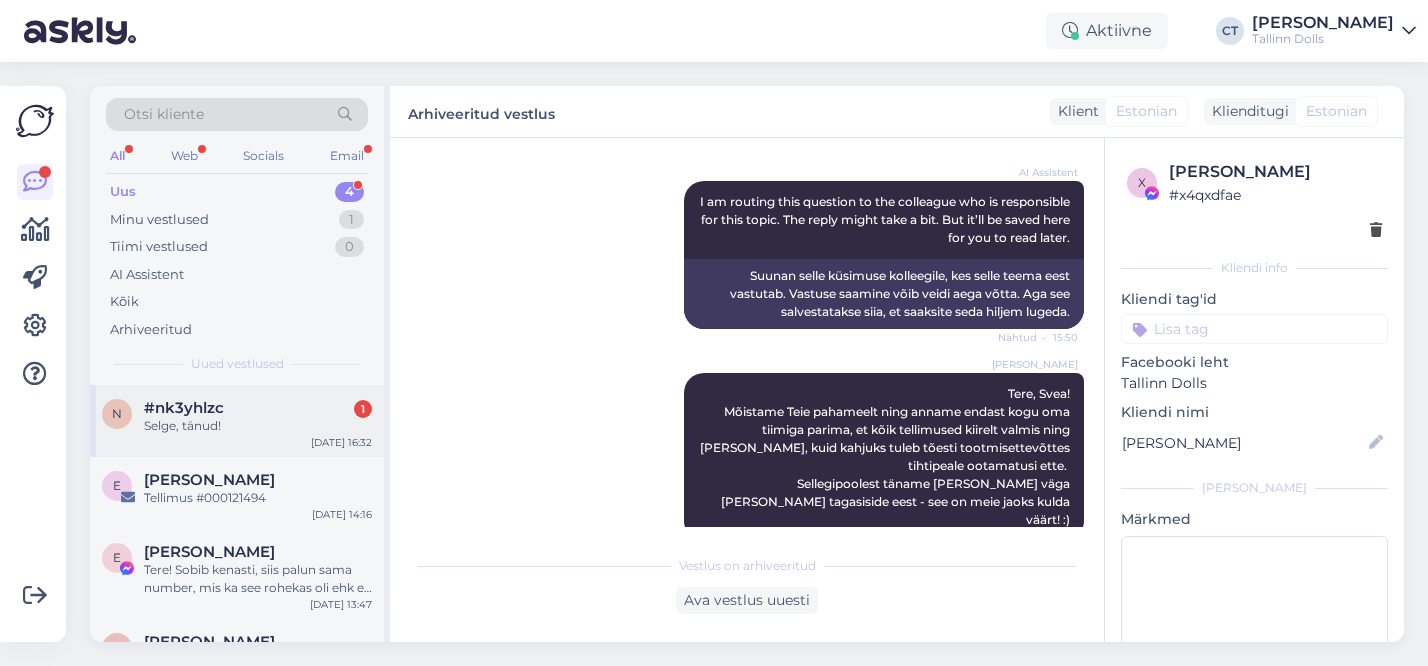 click on "n #nk3yhlzc 1 Selge, tänud! Jul 17 16:32" at bounding box center (237, 421) 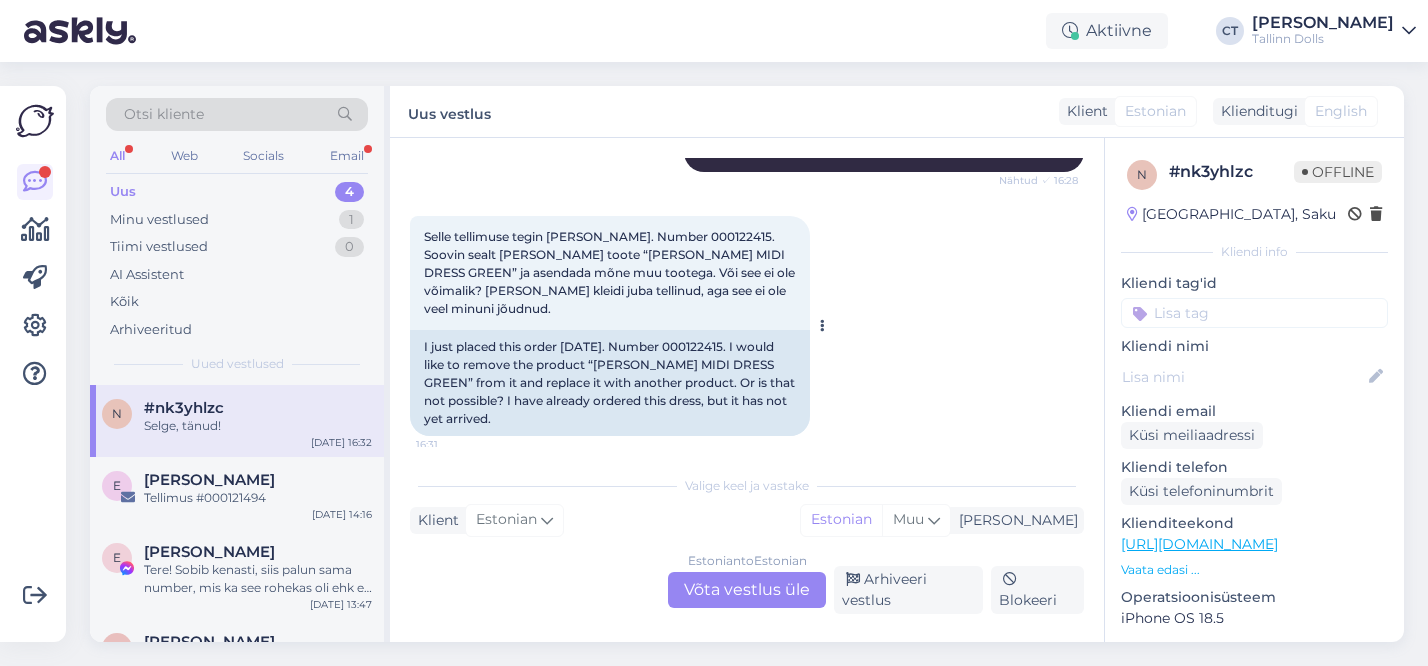 scroll, scrollTop: 340, scrollLeft: 0, axis: vertical 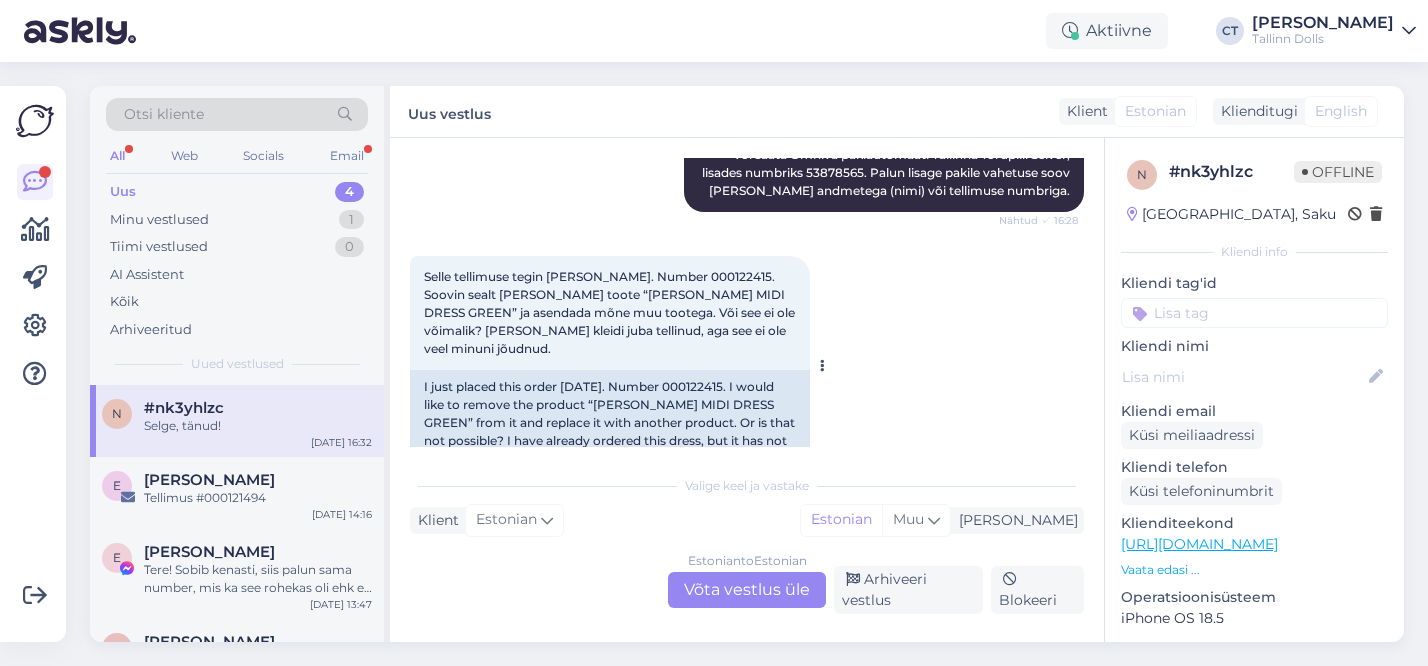 click on "Selle tellimuse tegin alles täna. Number 000122415. Soovin sealt maha võtta toote “ROSA MIDI DRESS GREEN” ja asendada mõne muu tootega. Või see ei ole võimalik? Olen selle kleidi juba tellinud, aga see ei ole veel minuni jõudnud." at bounding box center (611, 312) 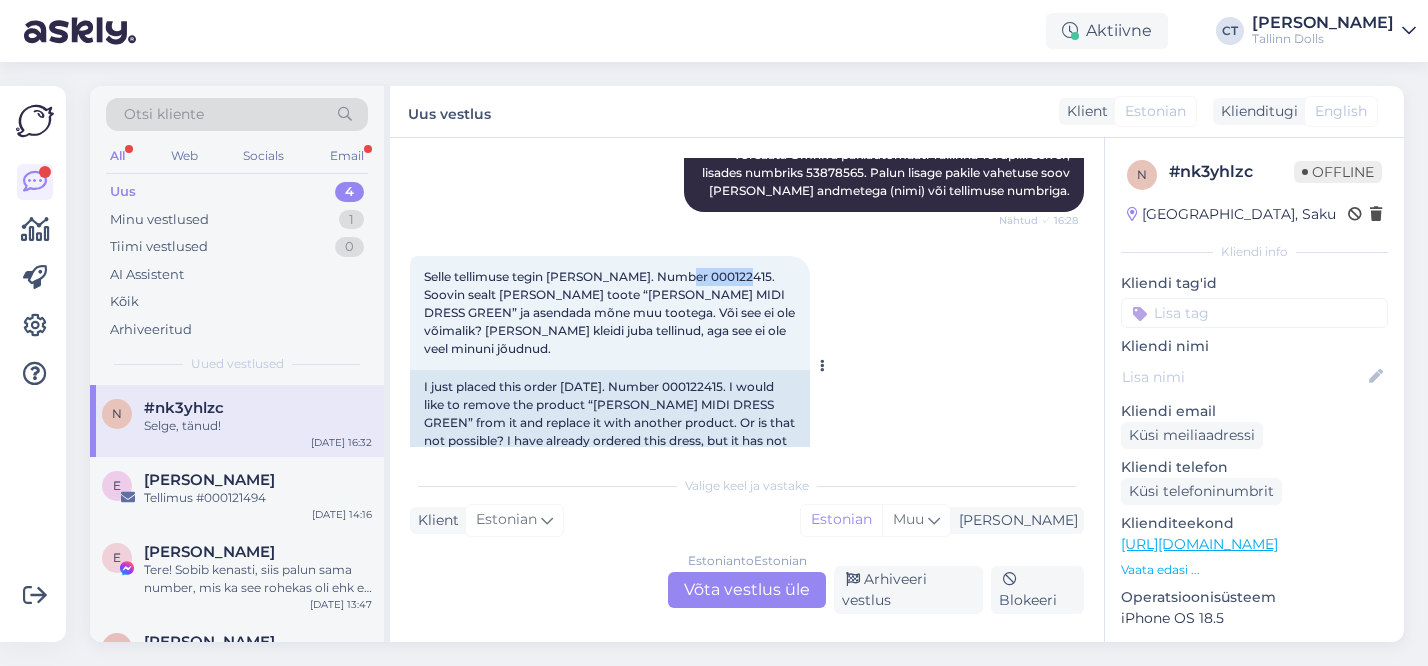 click on "Selle tellimuse tegin alles täna. Number 000122415. Soovin sealt maha võtta toote “ROSA MIDI DRESS GREEN” ja asendada mõne muu tootega. Või see ei ole võimalik? Olen selle kleidi juba tellinud, aga see ei ole veel minuni jõudnud." at bounding box center [611, 312] 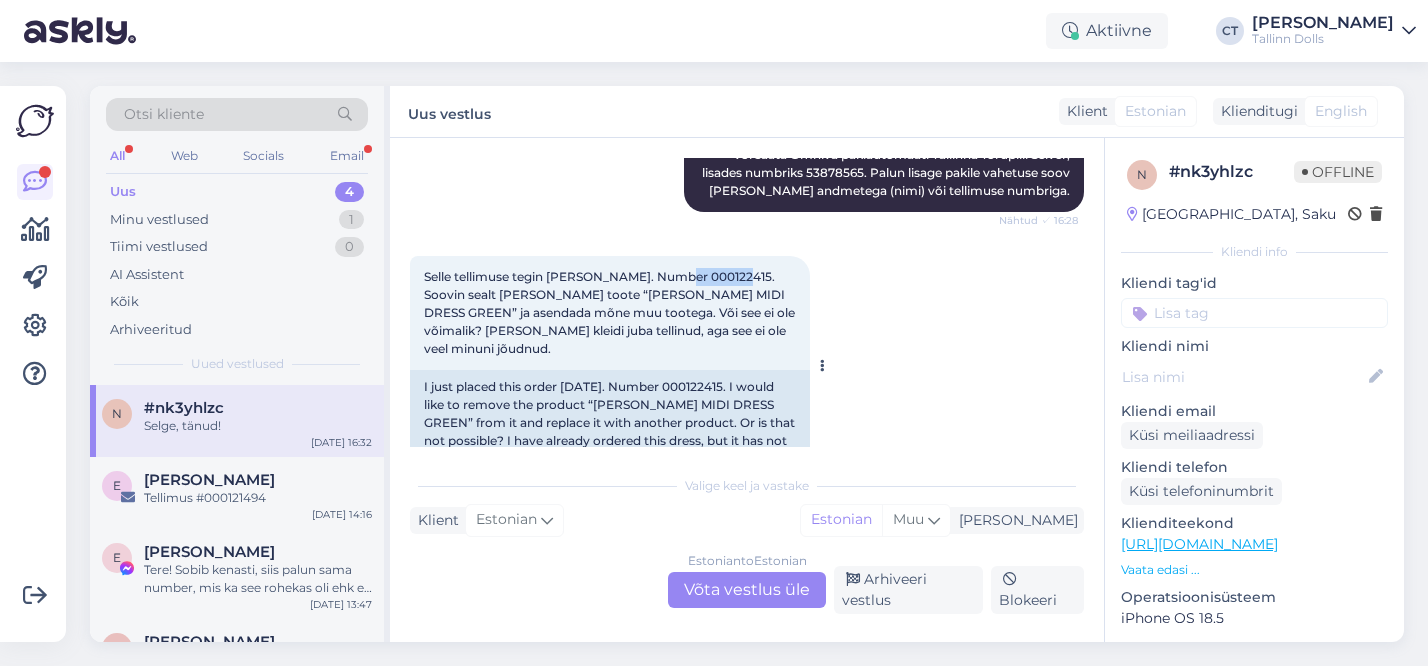 copy on "000122415" 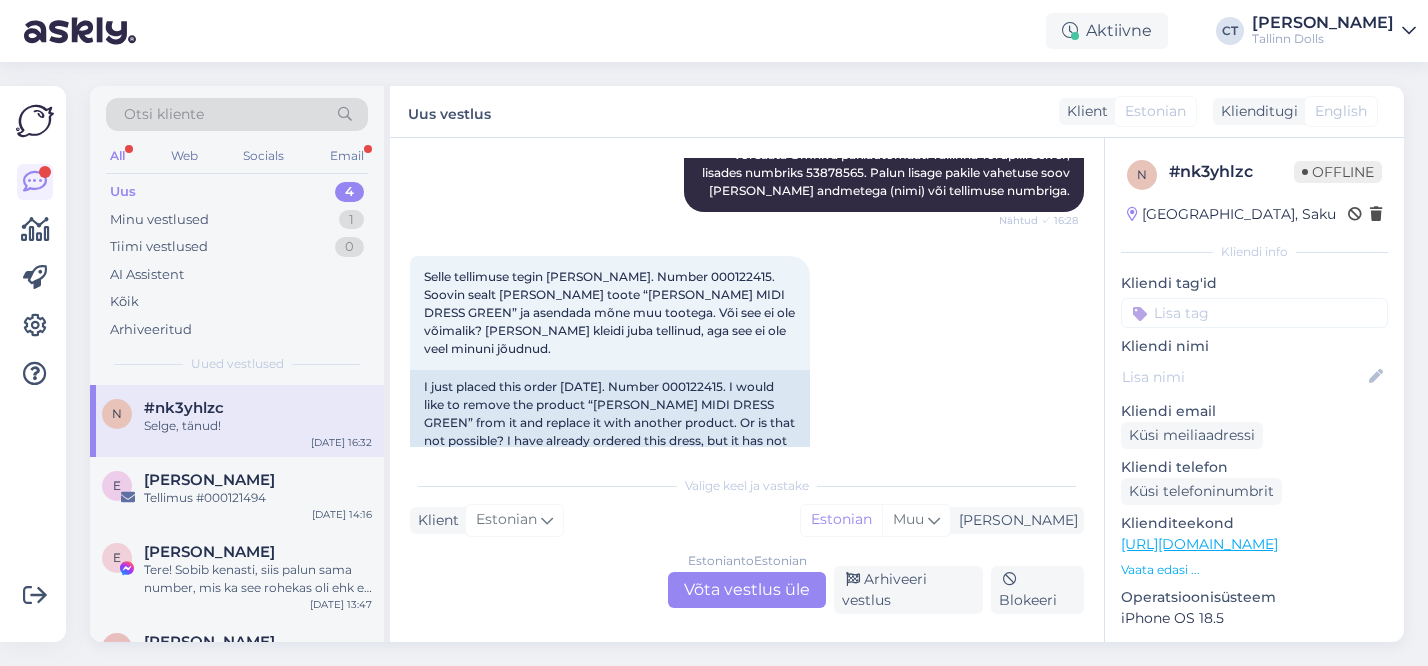 click on "Estonian  to  Estonian Võta vestlus üle" at bounding box center [747, 590] 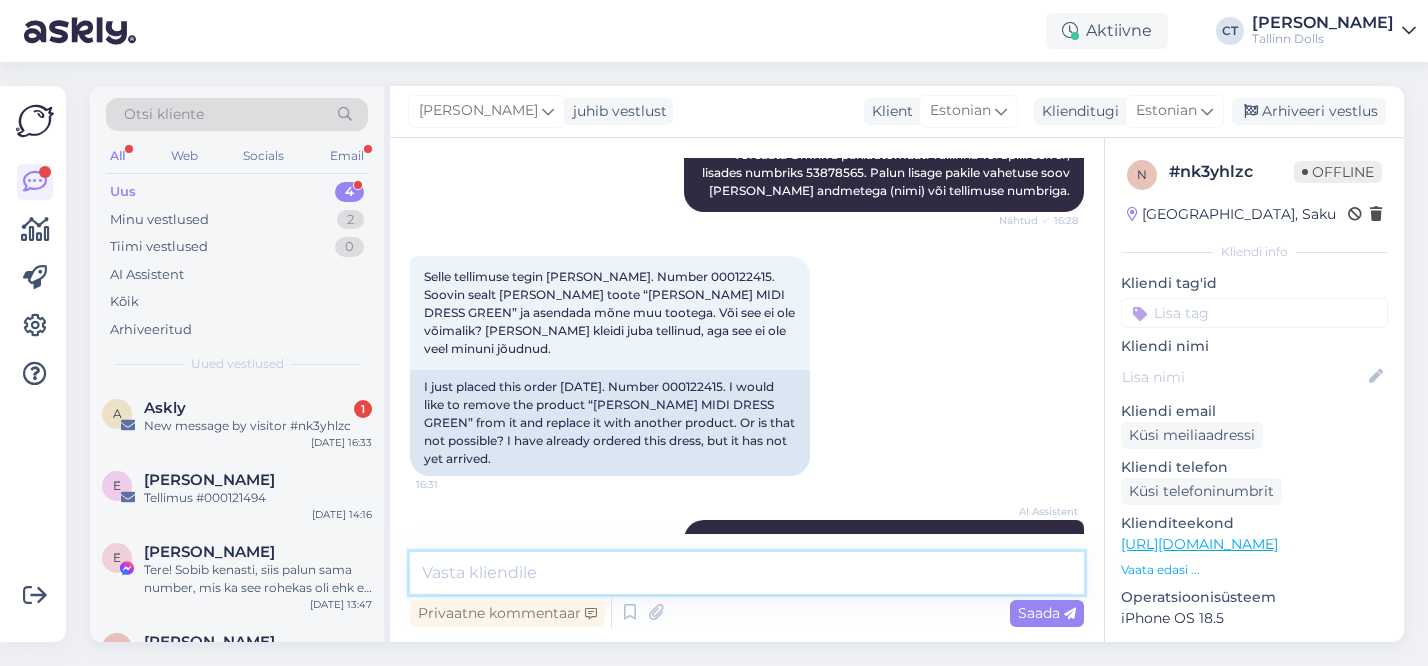 click at bounding box center [747, 573] 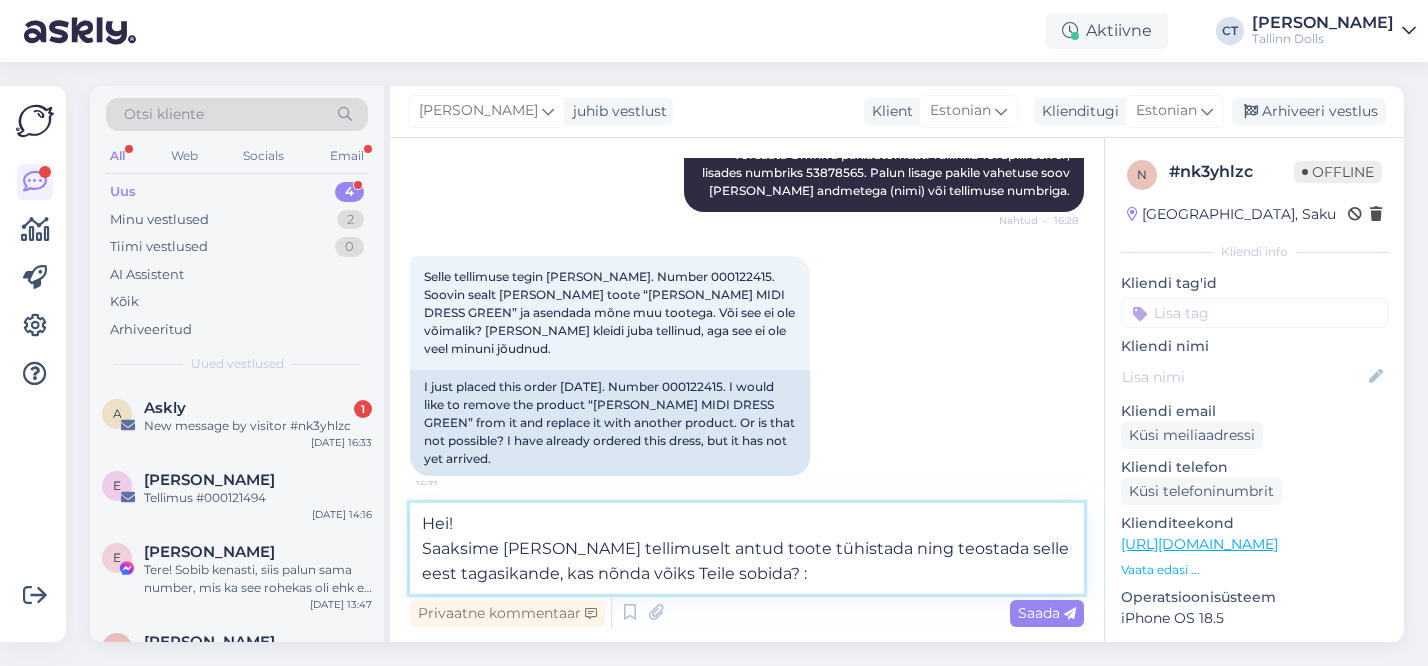 type on "Hei!
Saaksime Teie tellimuselt antud toote tühistada ning teostada selle eest tagasikande, kas nõnda võiks Teile sobida? :)" 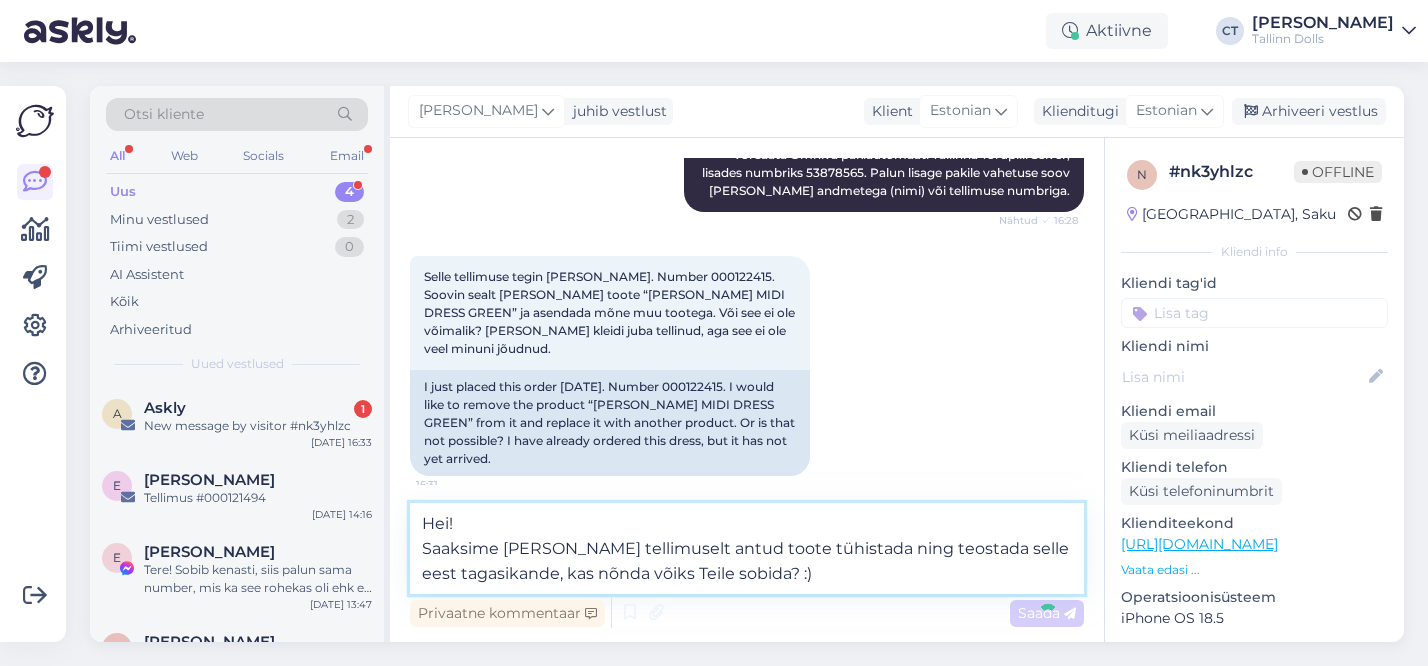 type 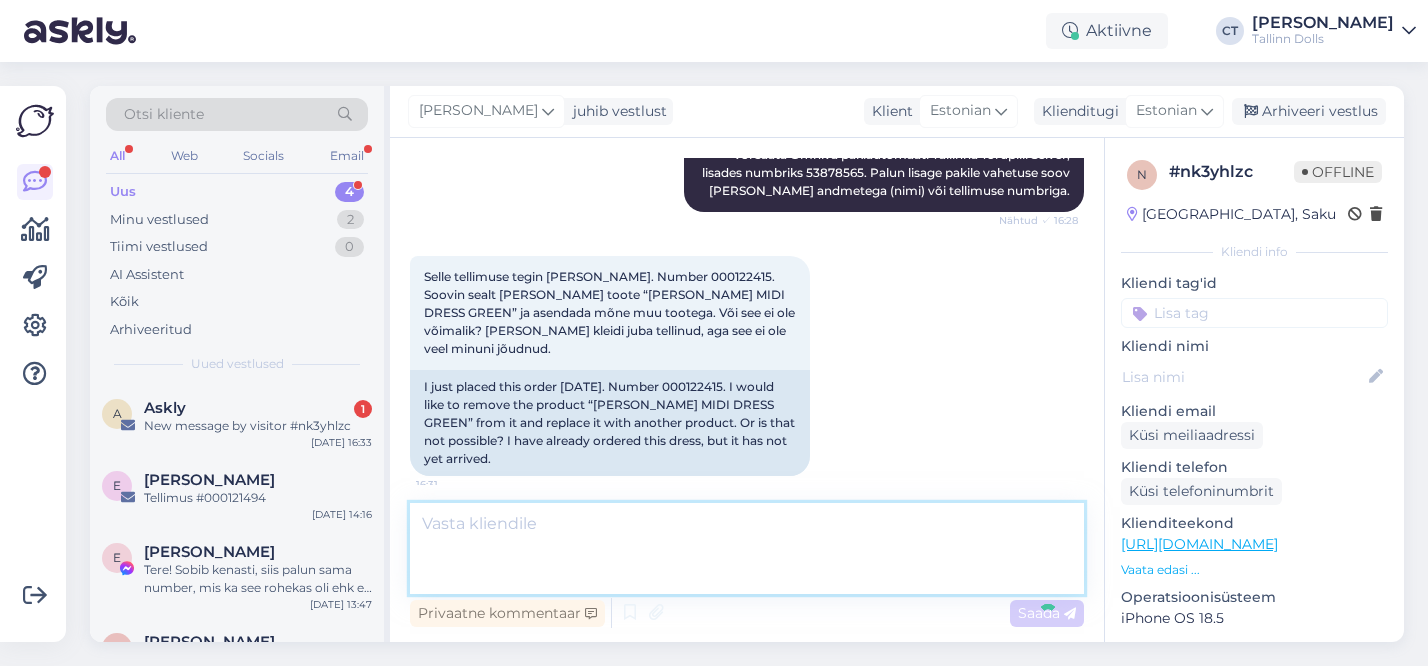 scroll, scrollTop: 650, scrollLeft: 0, axis: vertical 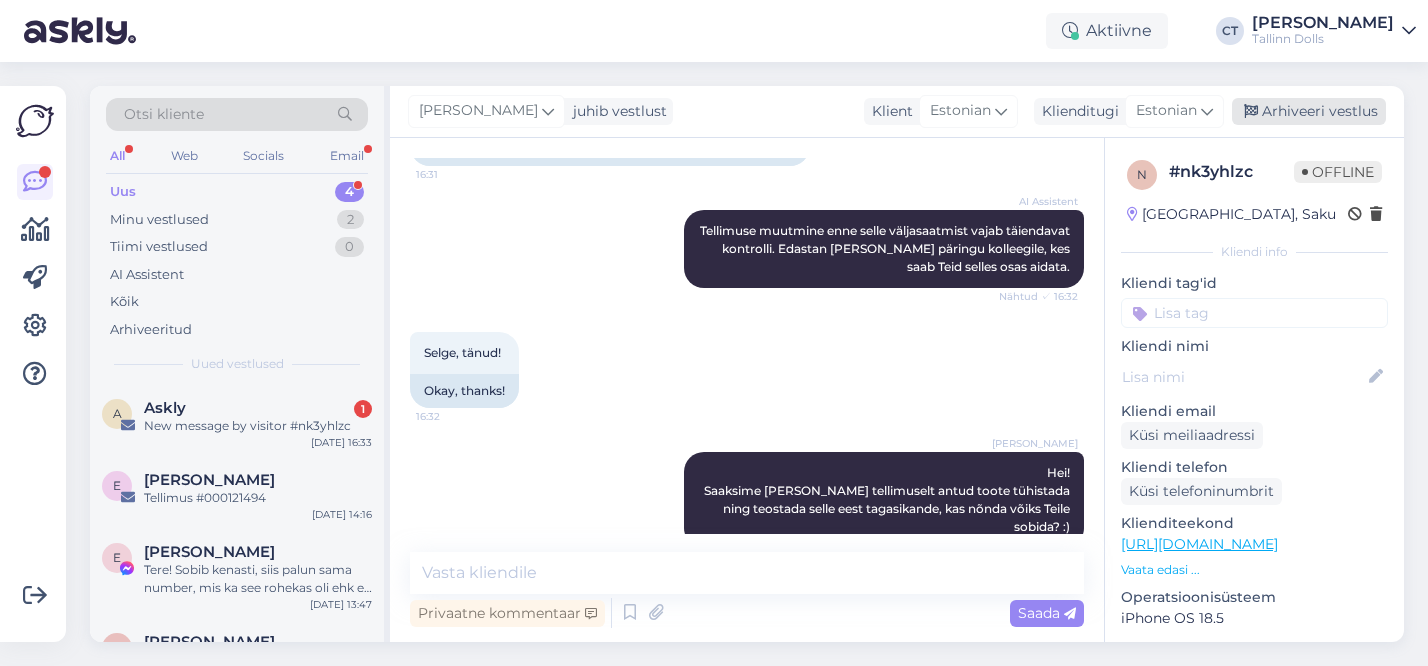click on "Arhiveeri vestlus" at bounding box center (1309, 111) 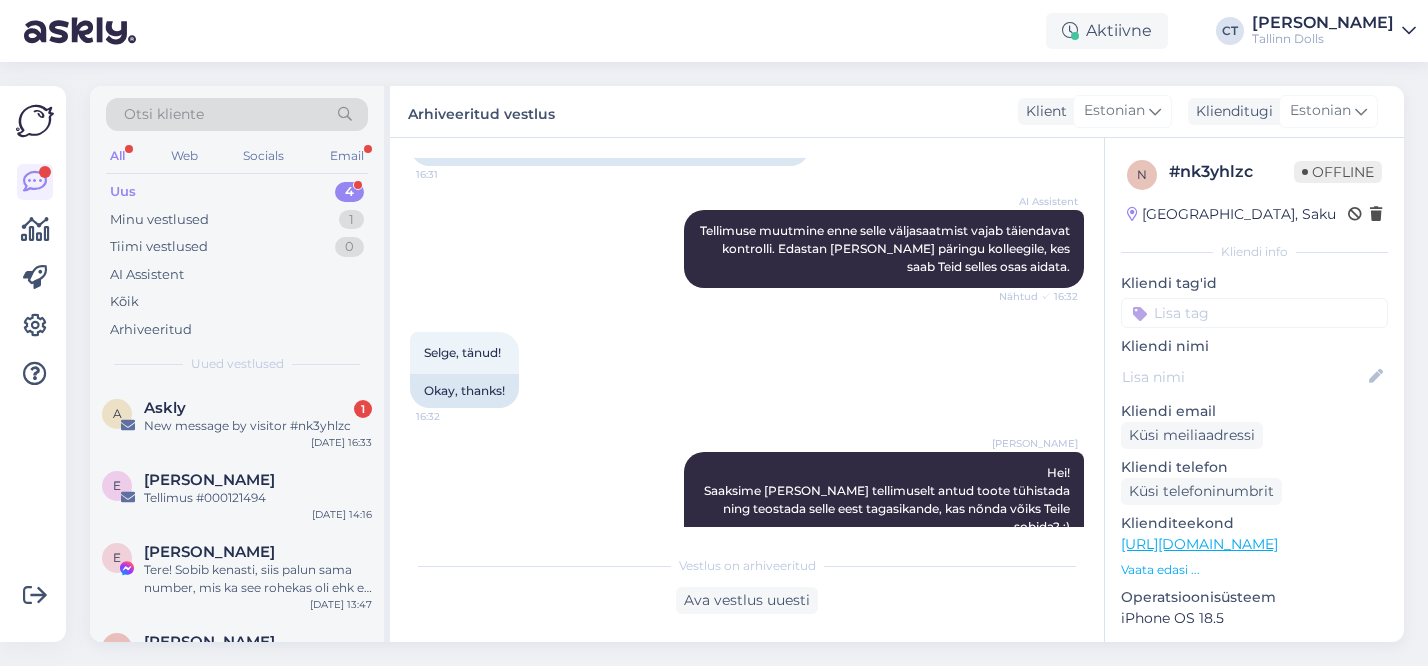 scroll, scrollTop: 657, scrollLeft: 0, axis: vertical 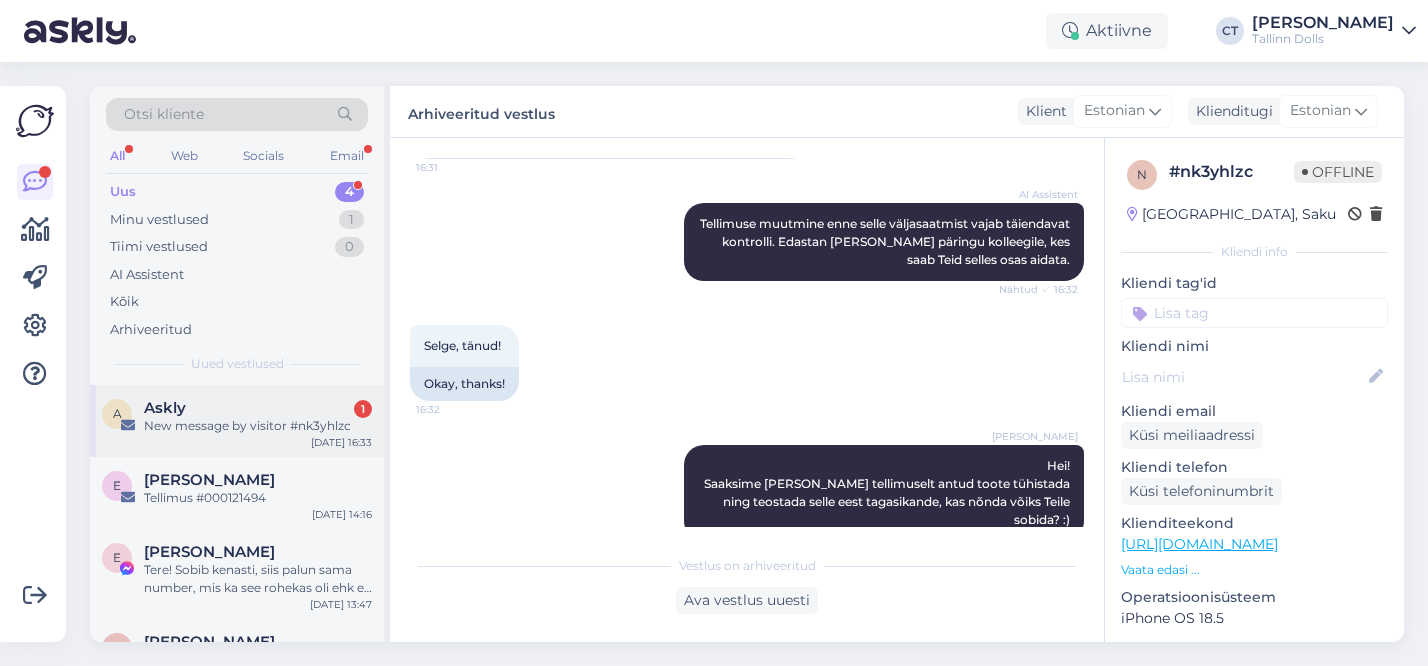 click on "Askly 1" at bounding box center (258, 408) 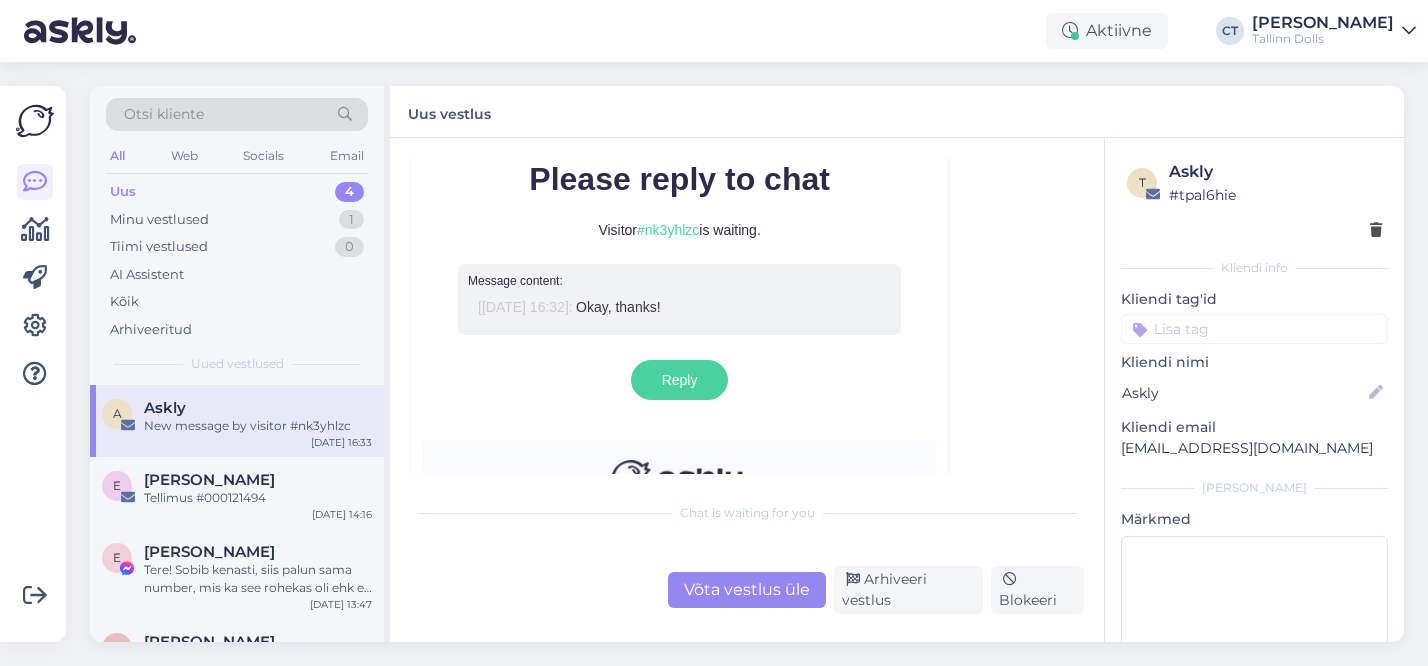 scroll, scrollTop: 8758, scrollLeft: 0, axis: vertical 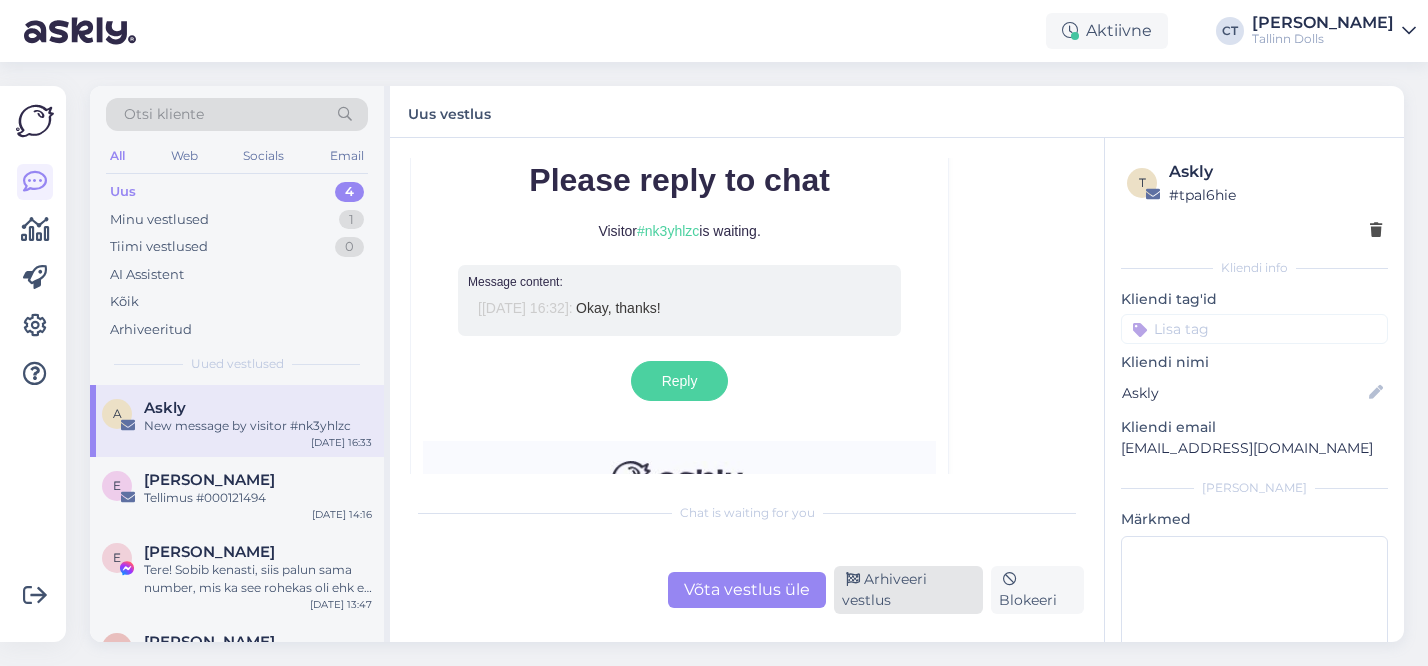 click on "Arhiveeri vestlus" at bounding box center [908, 590] 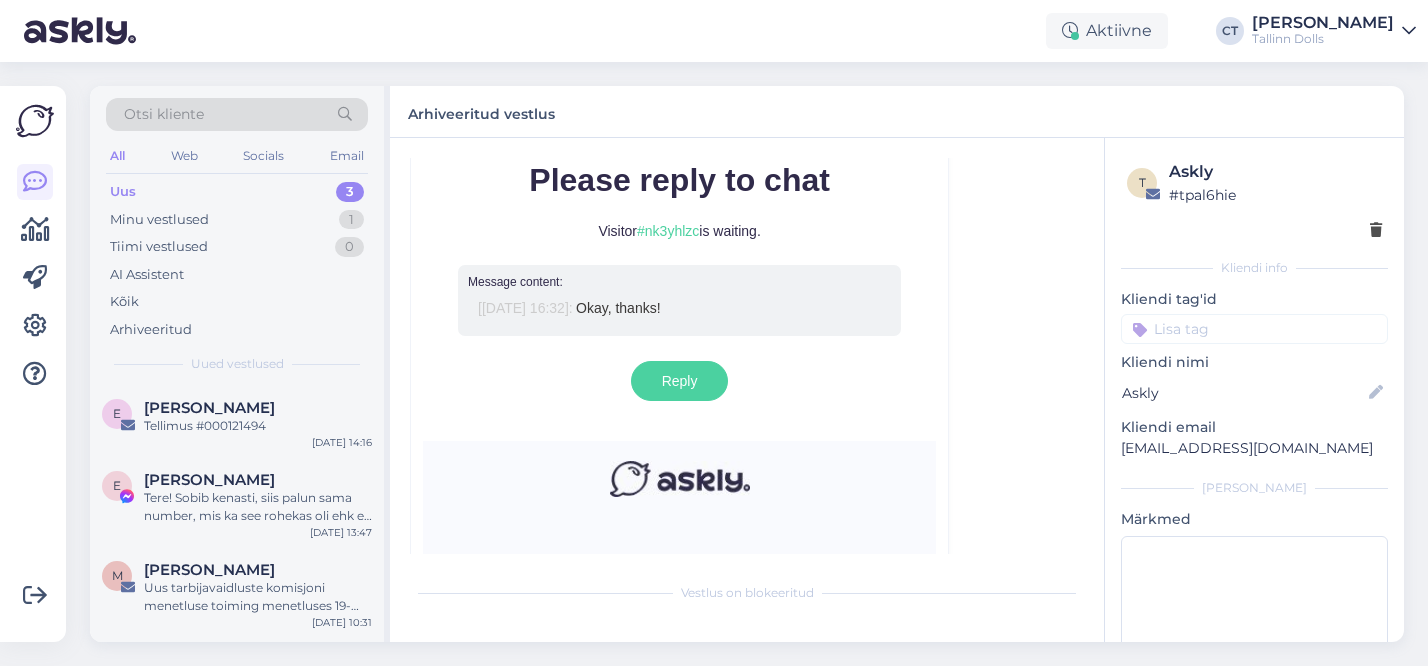 scroll, scrollTop: 8568, scrollLeft: 0, axis: vertical 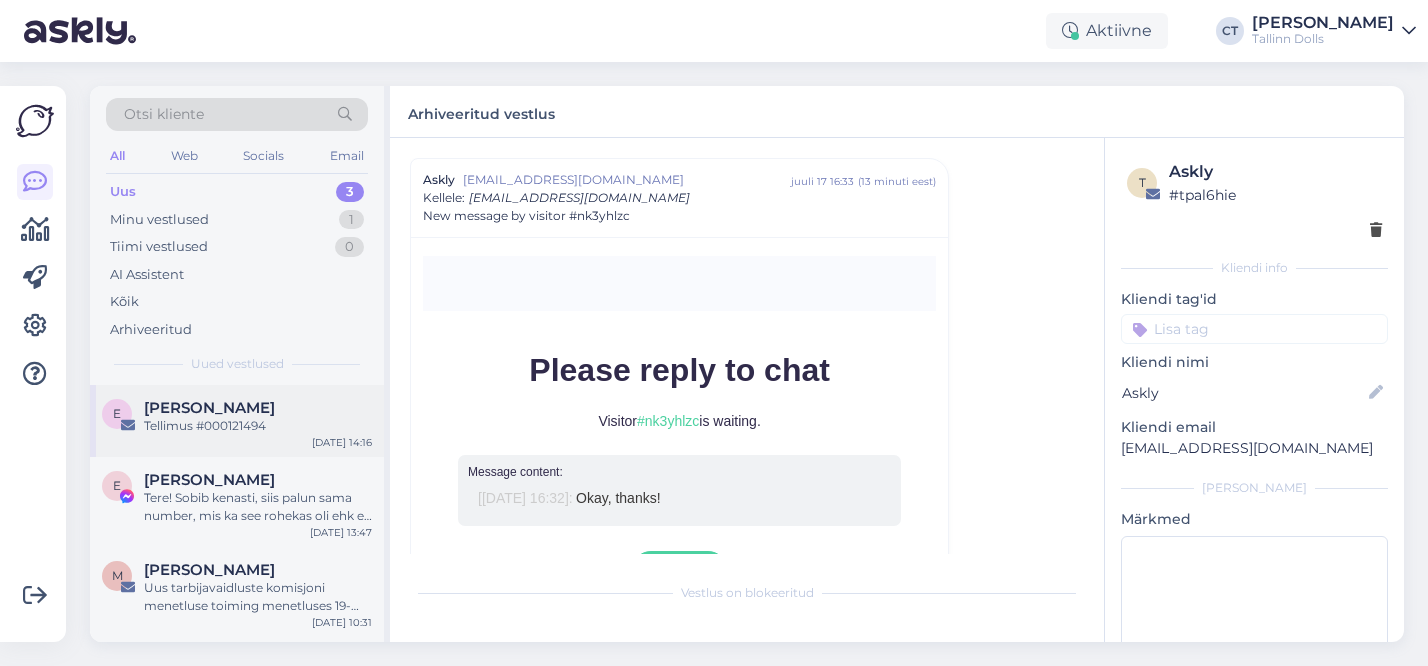click on "E Egel Margus Tellimus #000121494 Jul 17 14:16" at bounding box center (237, 421) 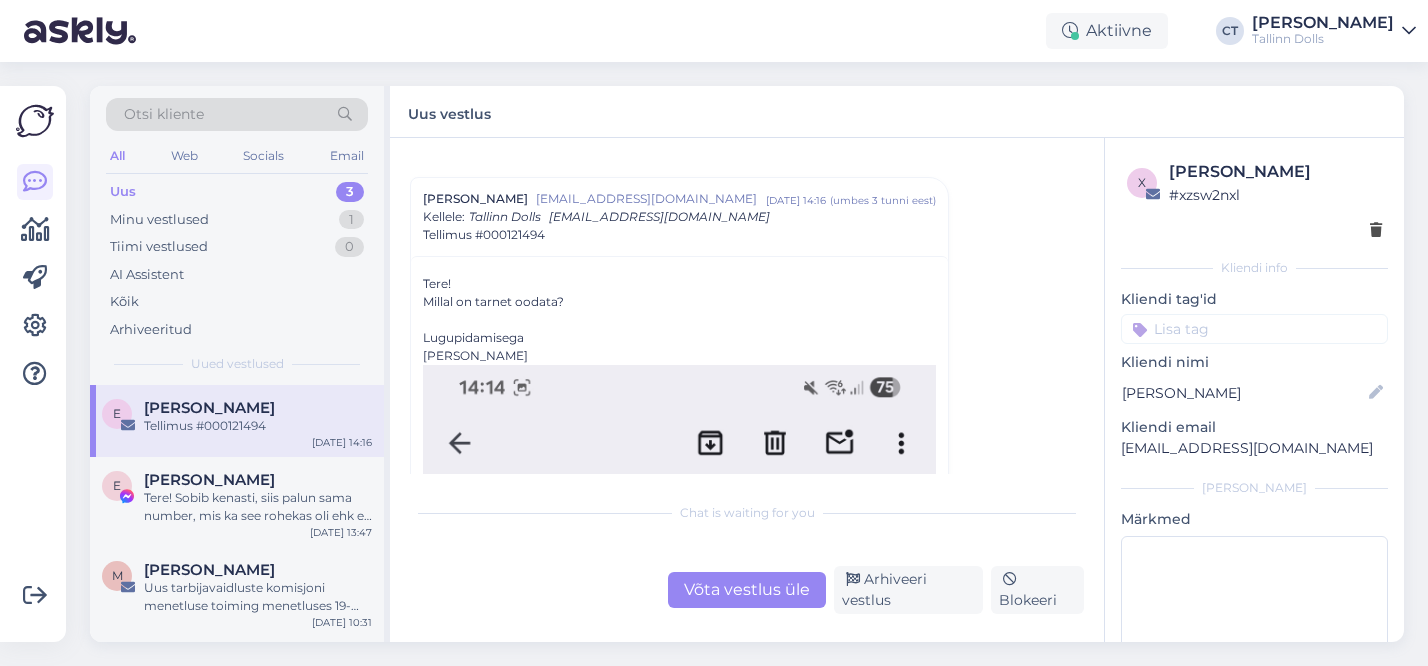 scroll, scrollTop: 30, scrollLeft: 0, axis: vertical 